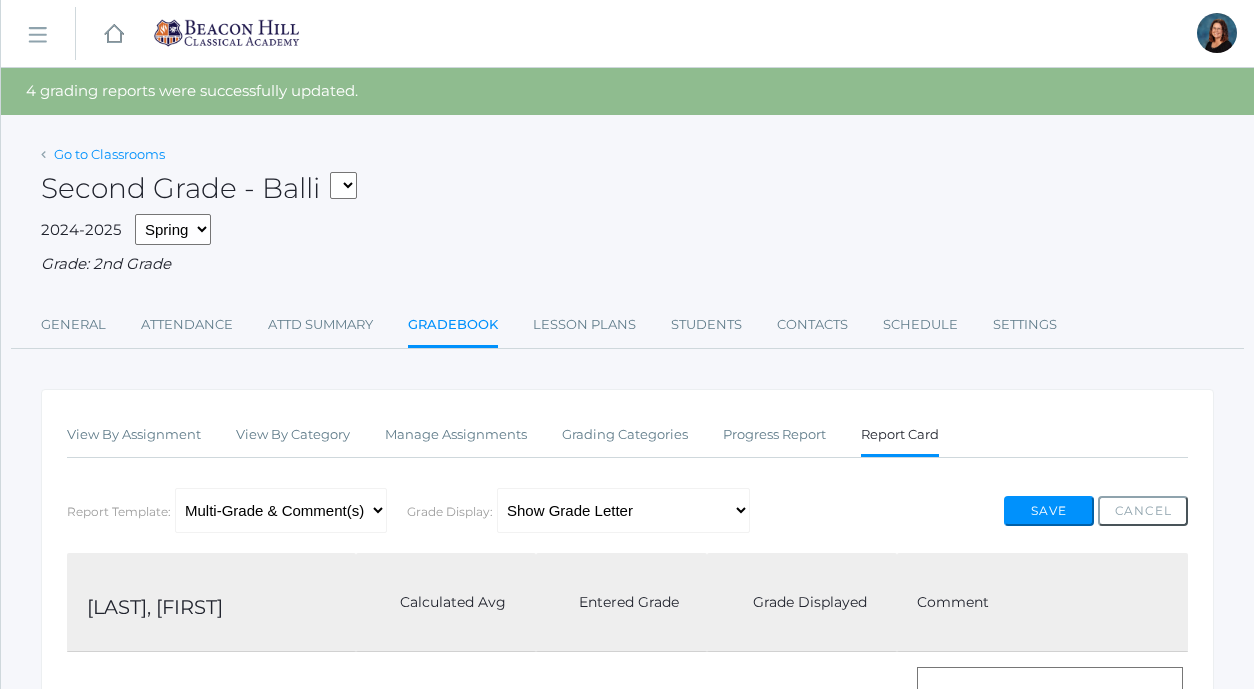 scroll, scrollTop: 0, scrollLeft: 0, axis: both 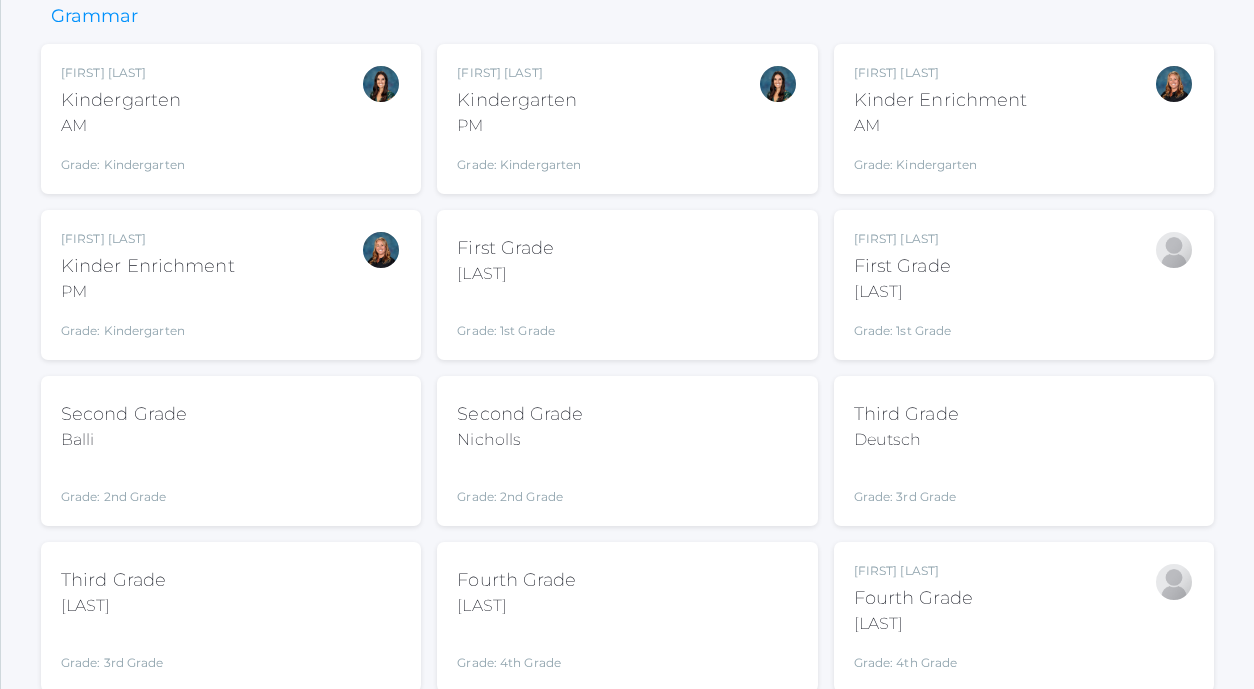 click on "Second Grade
Balli
Grade: 2nd Grade
02LA" at bounding box center [231, 451] 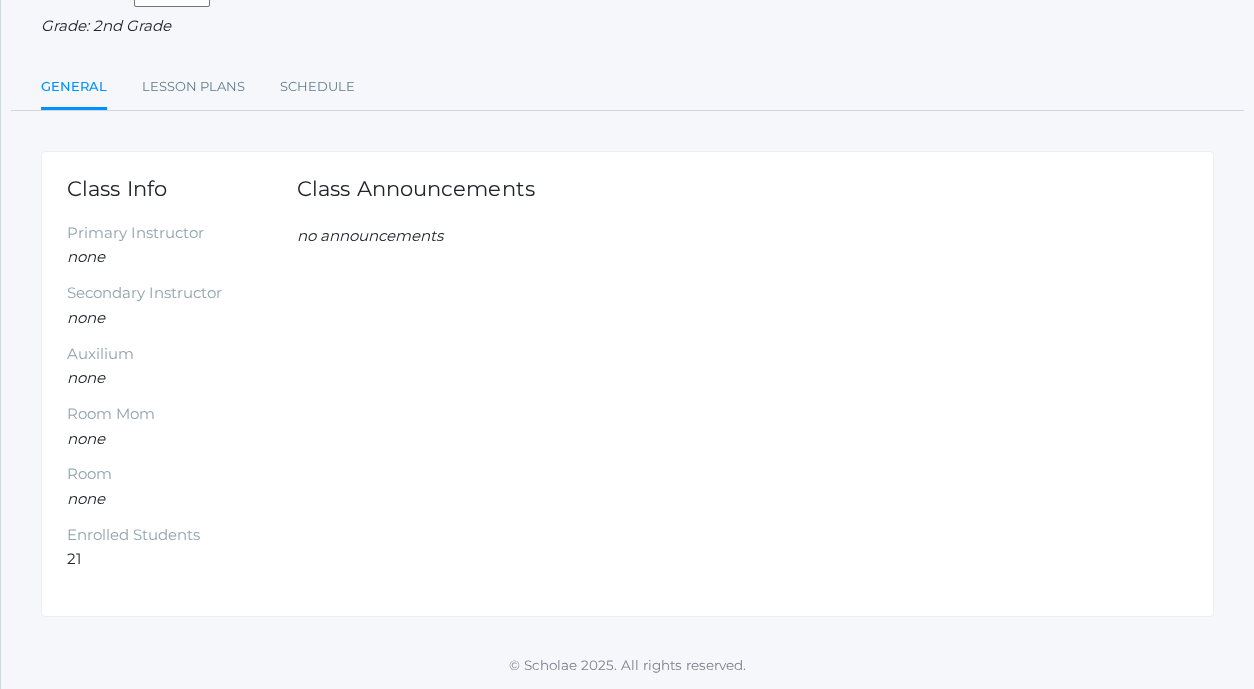 scroll, scrollTop: 0, scrollLeft: 0, axis: both 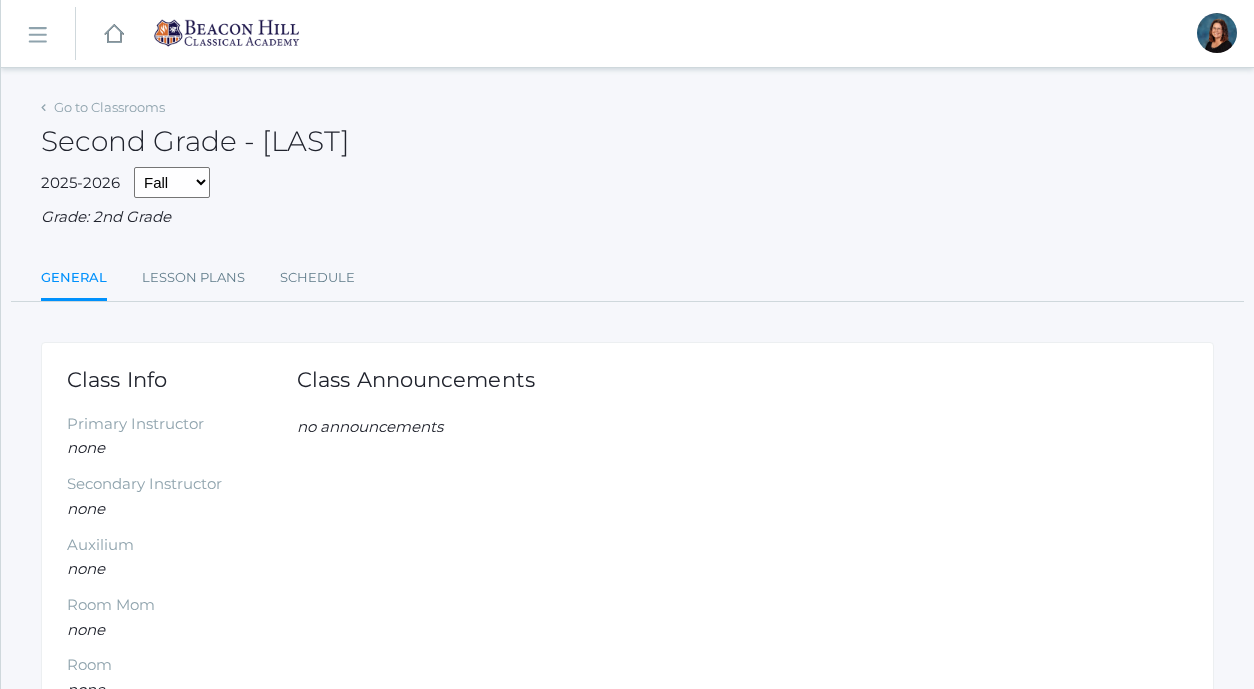 click 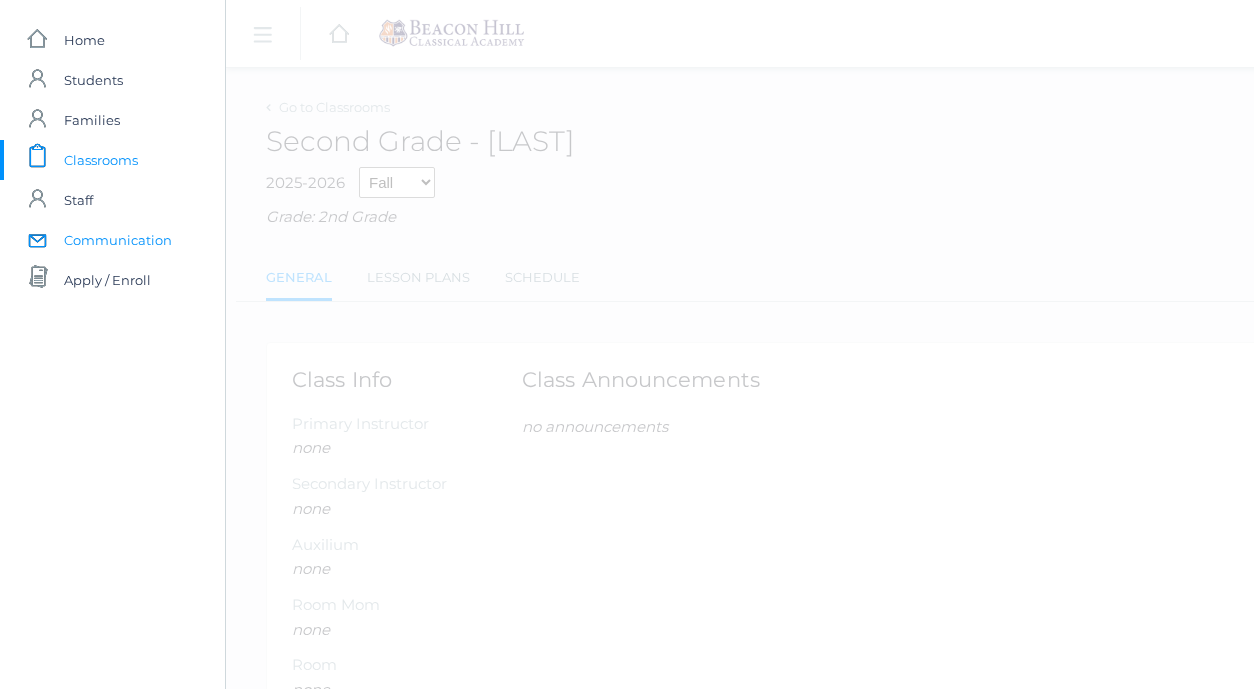 click on "Communication" at bounding box center (118, 240) 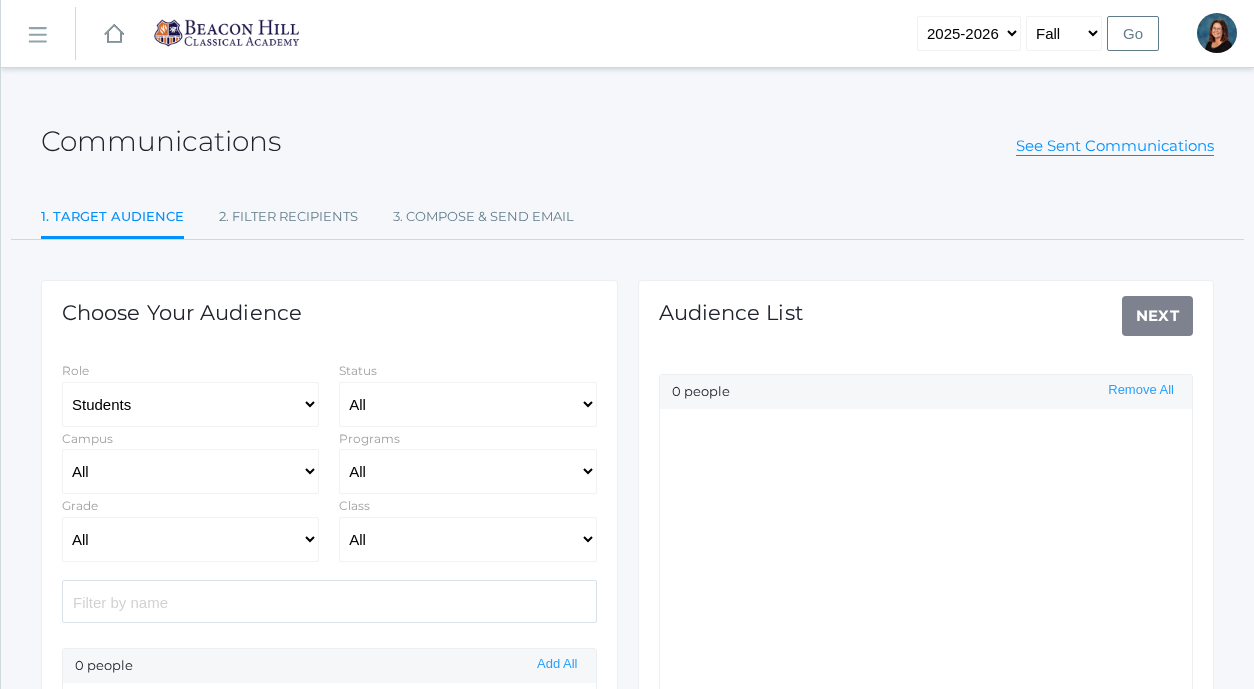 select on "Enrolled" 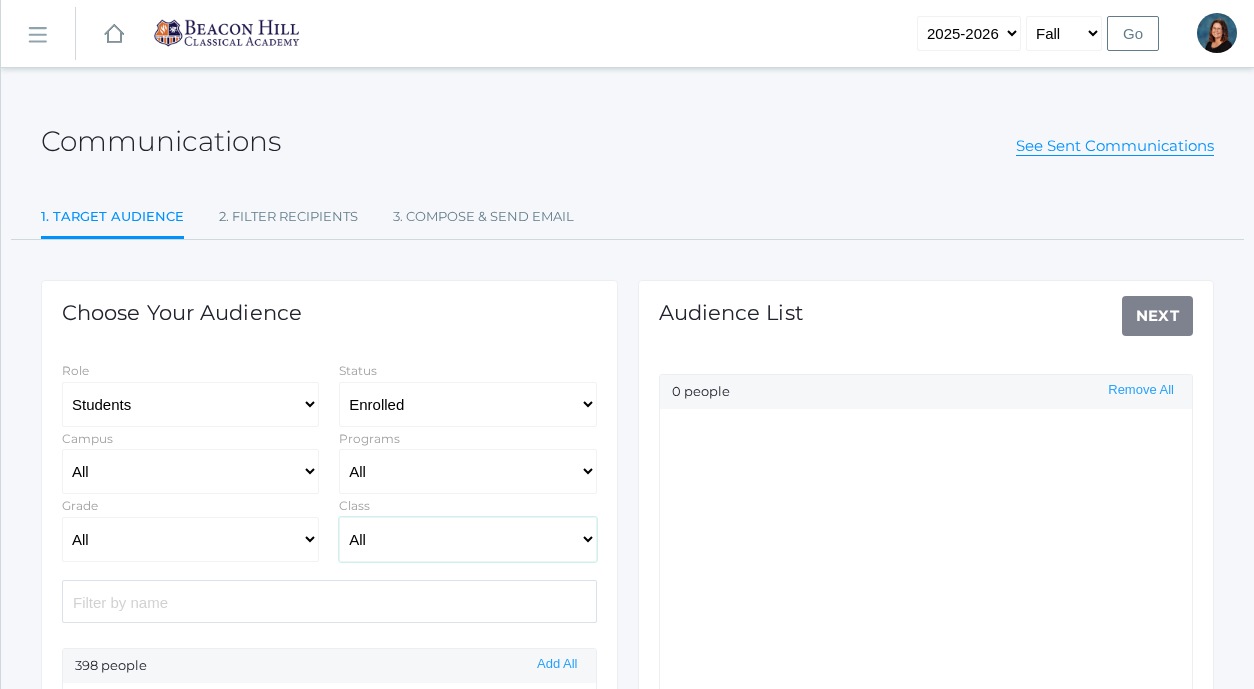 click on "All [NUMBER]LA - First Grade [LAST] [NUMBER]LA - First Grade [LAST] [NUMBER]LA - Second Grade [LAST] [NUMBER]LA - Second Grade [LAST] [NUMBER]LA - Third Grade [LAST] [NUMBER]LA - Third Grade [LAST] [NUMBER]LA - Fourth Grade [LAST] [NUMBER]LA - Fourth Grade [LAST] [NUMBER]ART - Art 5 [LAST] [NUMBER]ART - Art 5 [LAST] [NUMBER]CITIZEN - Citizenship and Stewardship 5 [LAST] [NUMBER]CITIZEN - Citizenship and Stewardship 5 [LAST] [NUMBER]LA - Language Arts 5 [LAST] [NUMBER]LA - Language Arts 5 [LAST] [NUMBER]LATIN - Latin 5 [LAST] [NUMBER]LATIN - Latin 5 [LAST] [NUMBER]MATH - Mathematics 5 [LAST] [NUMBER]MATH - Mathematics 5 [LAST] [NUMBER]SCI - Science 5 [LAST] [NUMBER]SCI - Science 5 [LAST] [NUMBER]SOCS - Social Studies 5 [LAST] [NUMBER]SOCS - Social Studies 5 [LAST] [NUMBER]ART - Art 6 [NUMBER]DISC - Discipleship 6 Boys [NUMBER]DISC - Discipleship 6 Girls [NUMBER]FT - [NUMBER] Full Time Music [NUMBER]FT - 6th Full Time Academic Lab [NUMBER]FT - 6th Full Time Comp/Lit [NUMBER]FT - 6th Full Time History 6 [NUMBER]FT - 6TH Full Time History Tuesday [NUMBER]FT - 6th Full Time Latin 6 [NUMBER]FT - 6TH Full Time Lit/Comp Tuesday [NUMBER]FT - 6th Full Time Math 6 [NUMBER]FT - 6th Full Time P.E. [NUMBER]LATIN - Latin 6" 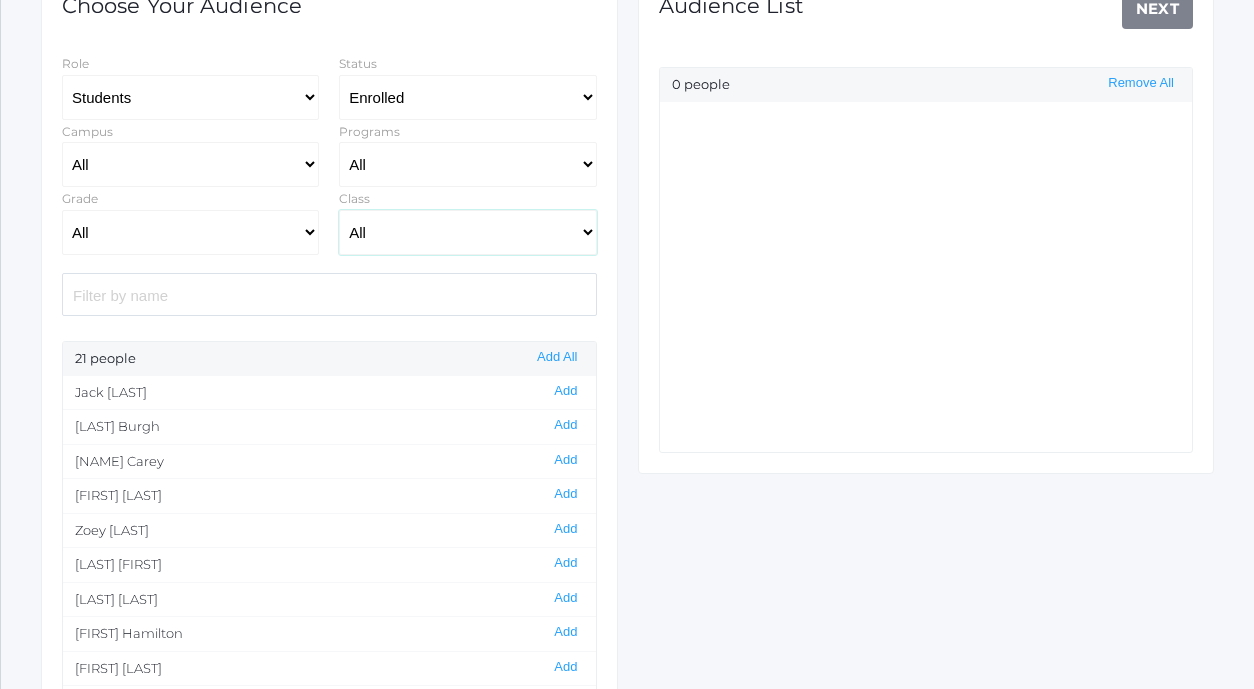 scroll, scrollTop: 311, scrollLeft: 0, axis: vertical 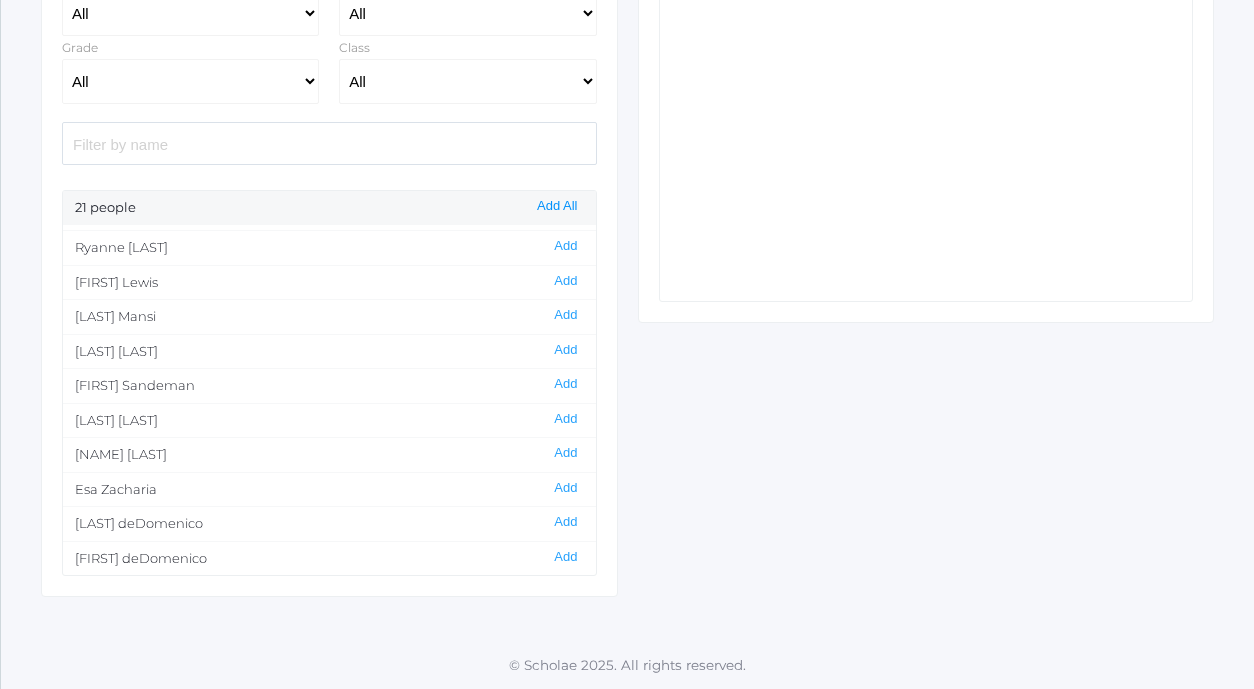 click on "Add All" 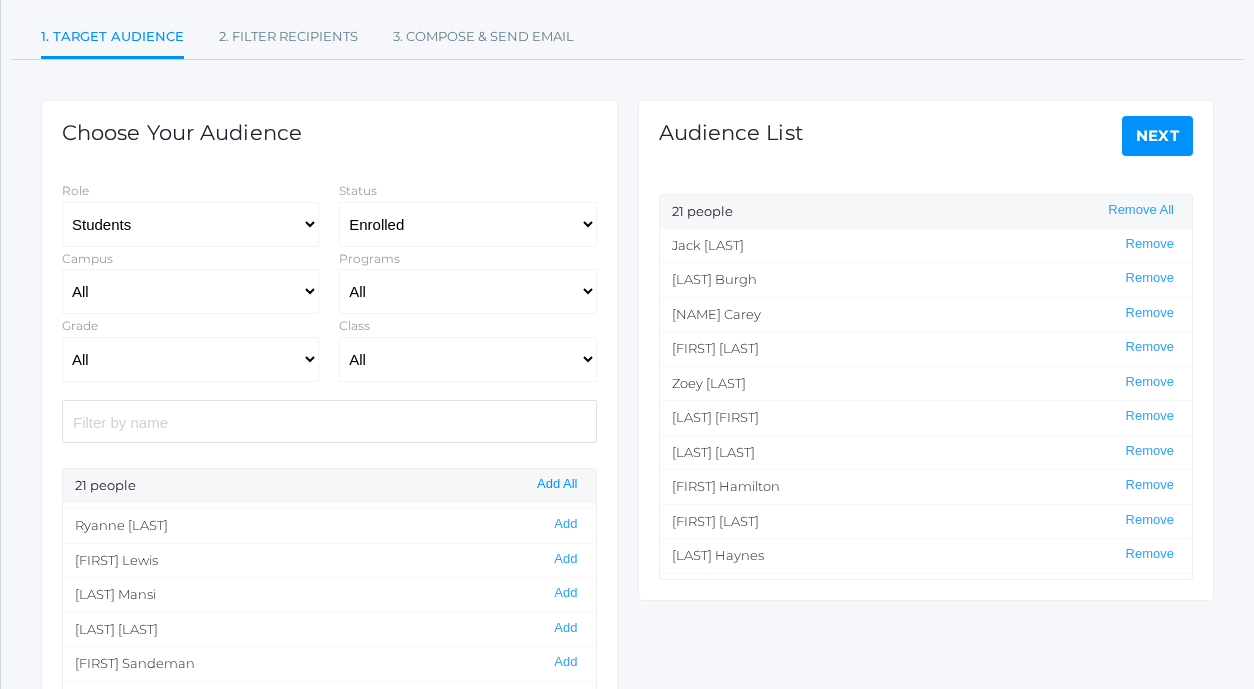 scroll, scrollTop: 0, scrollLeft: 0, axis: both 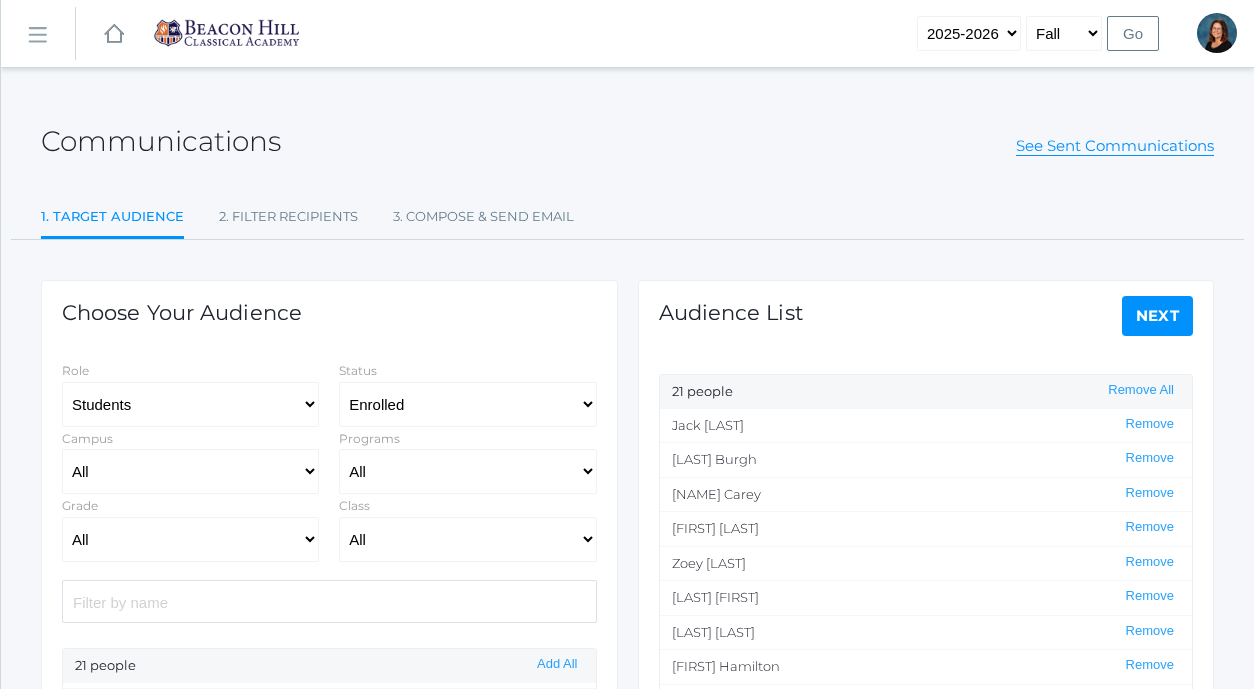click on "Next" 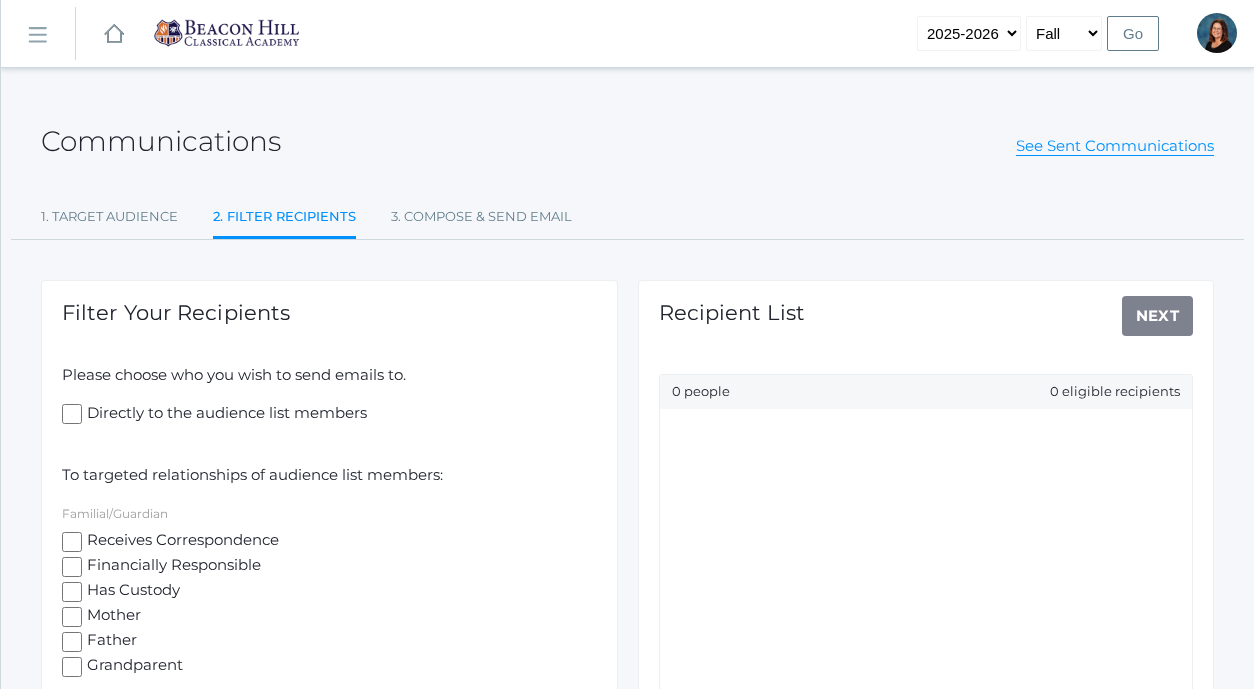 click on "Receives Correspondence" 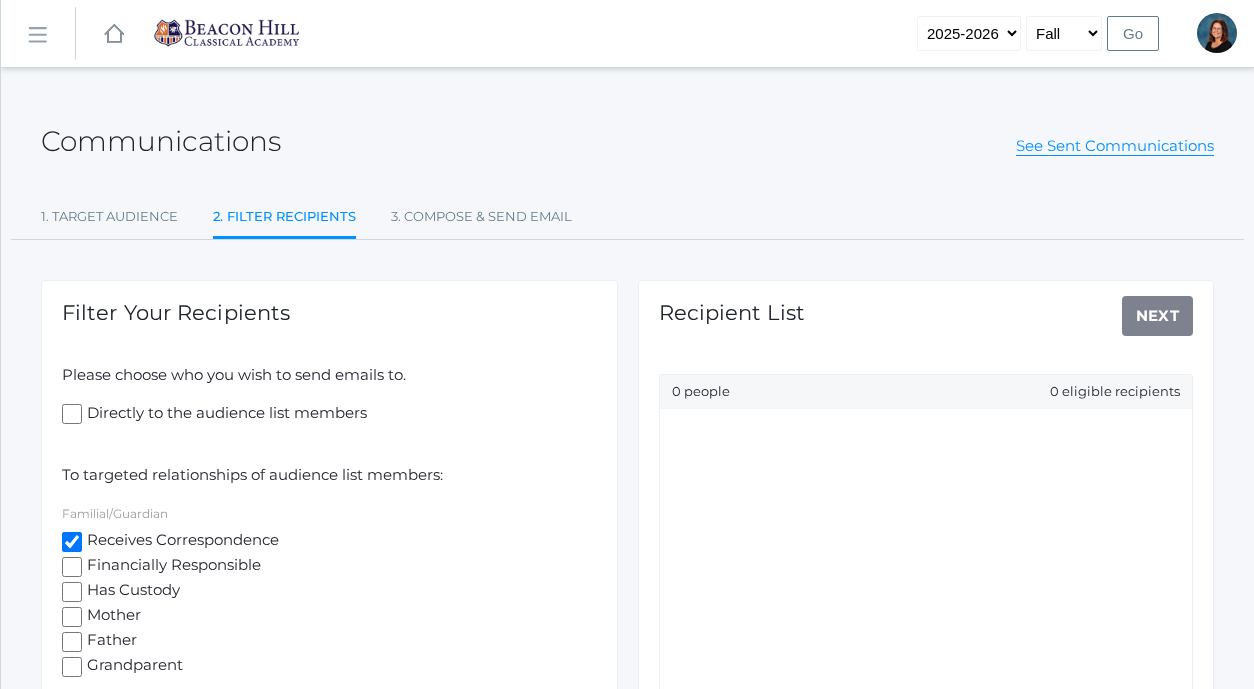 checkbox on "true" 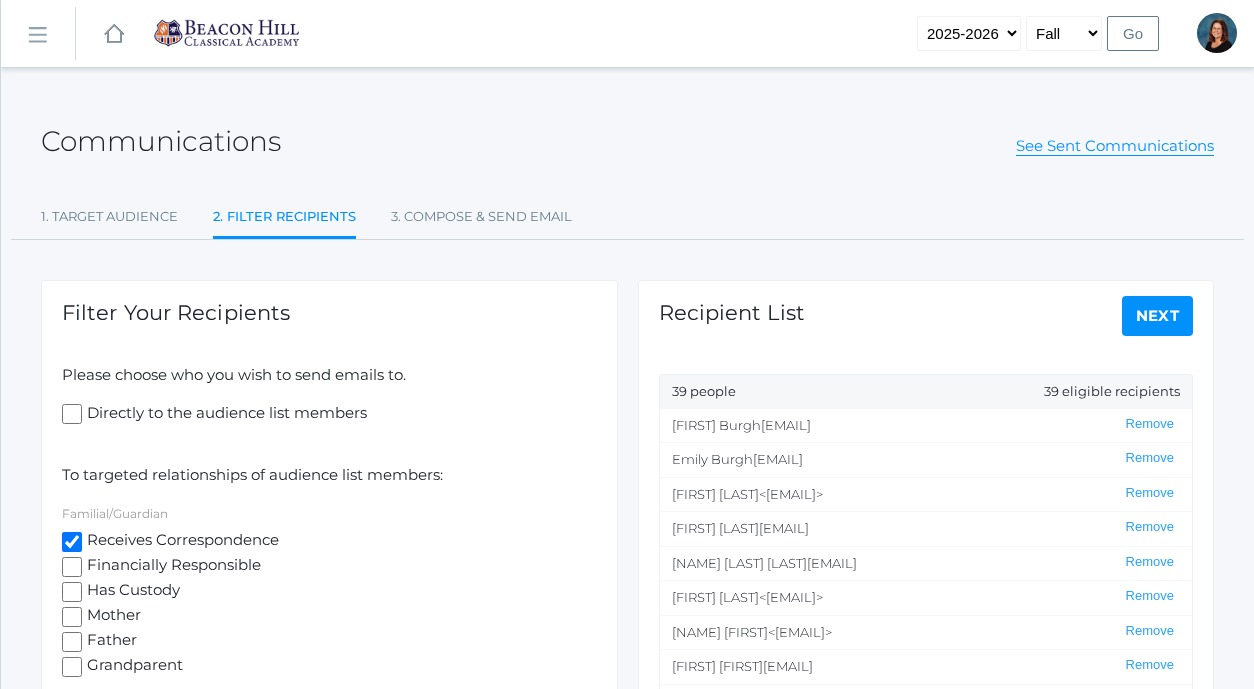 click on "Recipient List Next 39   people 39   eligible recipients Jonathan   [LAST]  <[FIRST]@[DOMAIN]> Remove Emily   [LAST]  <[FIRST]@[DOMAIN]> Remove Ciara   [LAST]  <[FIRST]@[DOMAIN]> Remove Michael   [LAST]  <[FIRST]@[DOMAIN]> Remove Jessica   Hooten [LAST]  <[FIRST]@[DOMAIN]> Remove Jonathon   [LAST]  <[FIRST]@[DOMAIN]> Remove Lindsay   [LAST]  <[FIRST]@[DOMAIN]> Remove Adam   [LAST]  <[FIRST]@[DOMAIN]> Remove Sophia   deDomenico  <[FIRST]@[DOMAIN]> Remove Jeffrey   deDomenico  <[FIRST]@[DOMAIN]> Remove Peter   [LAST]  <[FIRST]@[DOMAIN]> Remove Clara   [LAST]  <[FIRST]@[DOMAIN]> Remove Daniel   [LAST]  <[FIRST]@[DOMAIN]> Remove Lori   [LAST]  <[FIRST]@[DOMAIN]> Remove Todd   [LAST]  <[FIRST]@[DOMAIN]> Remove Cheri   [LAST]  <[FIRST]@[DOMAIN]> Remove Christina   [LAST]  <[FIRST]@[DOMAIN]> Remove Chandra   [LAST]  <[FIRST]@[DOMAIN]> Remove Alan   [LAST]  <[FIRST]@[DOMAIN]> Remove Olga" 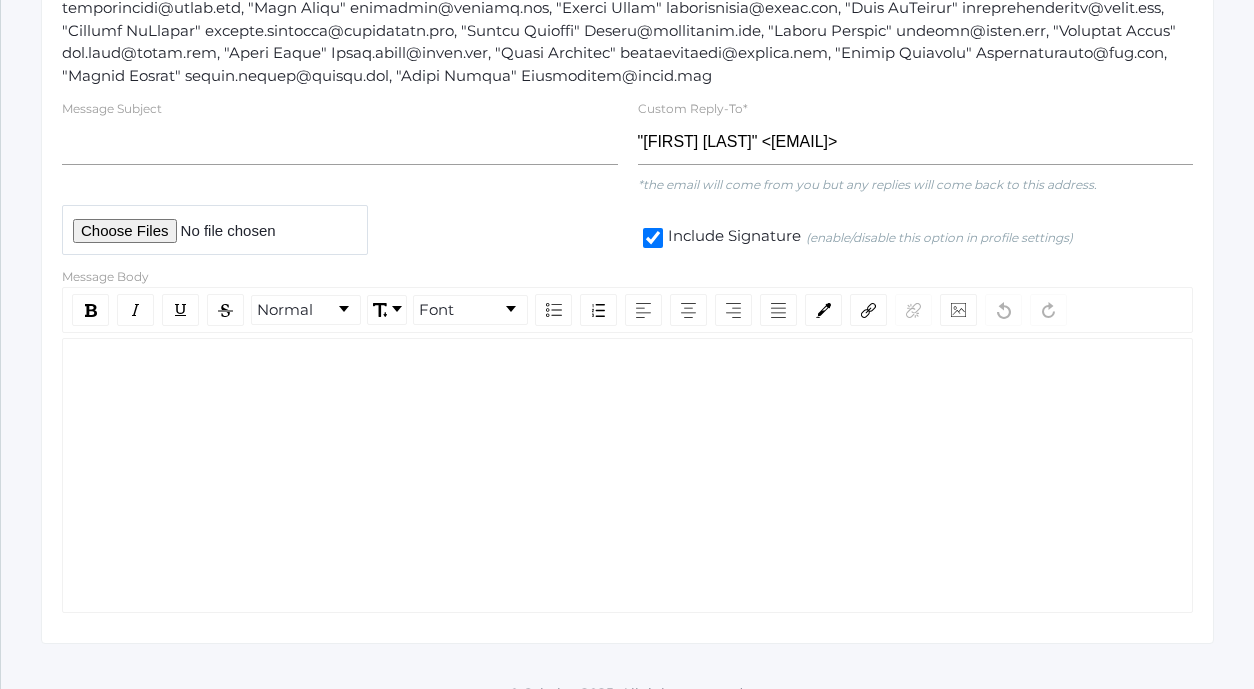 scroll, scrollTop: 555, scrollLeft: 0, axis: vertical 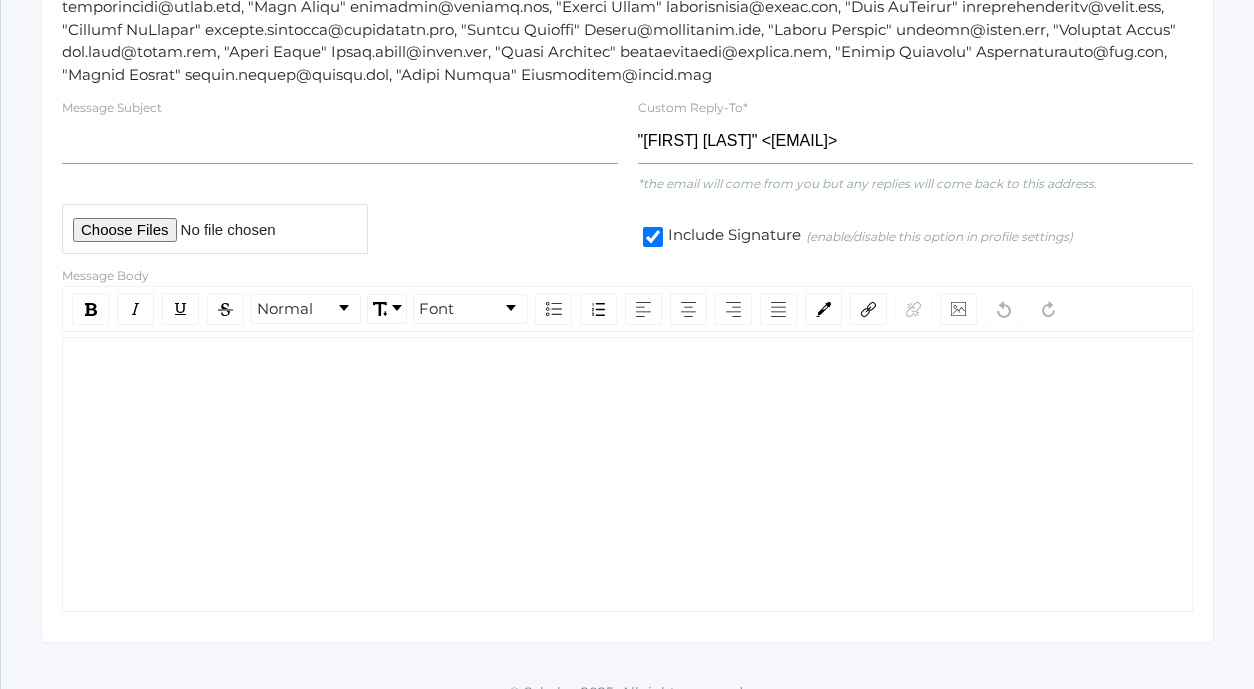 click 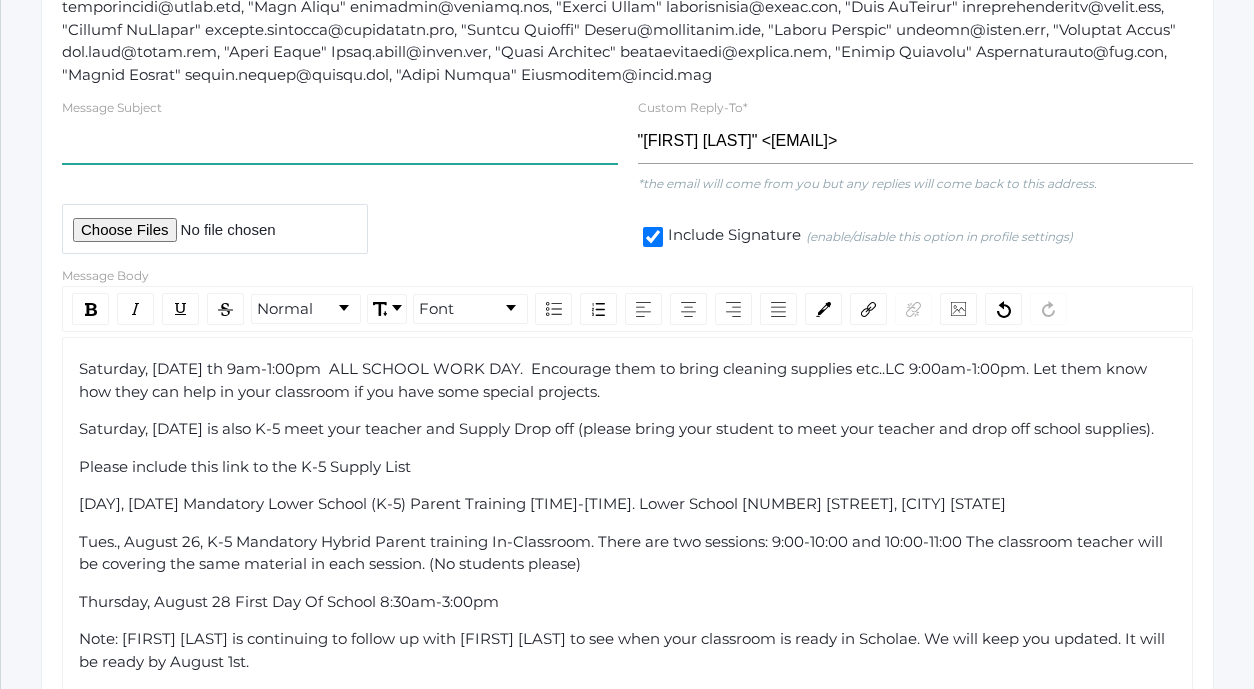 click 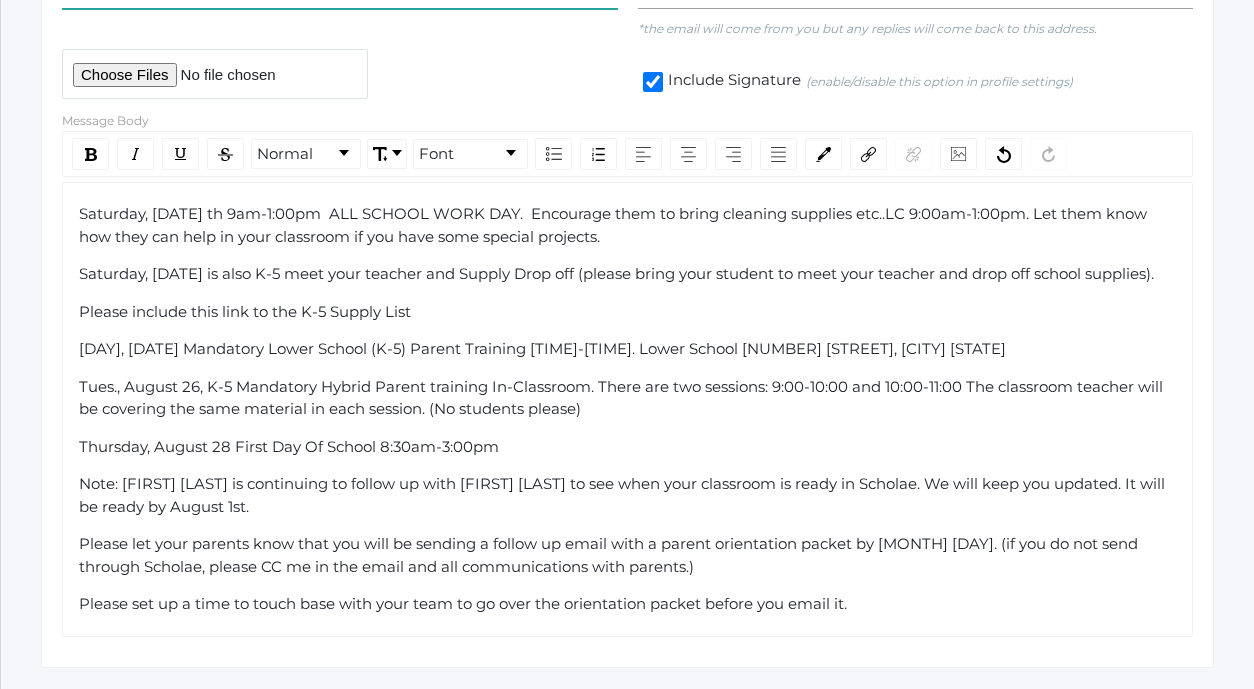 scroll, scrollTop: 708, scrollLeft: 0, axis: vertical 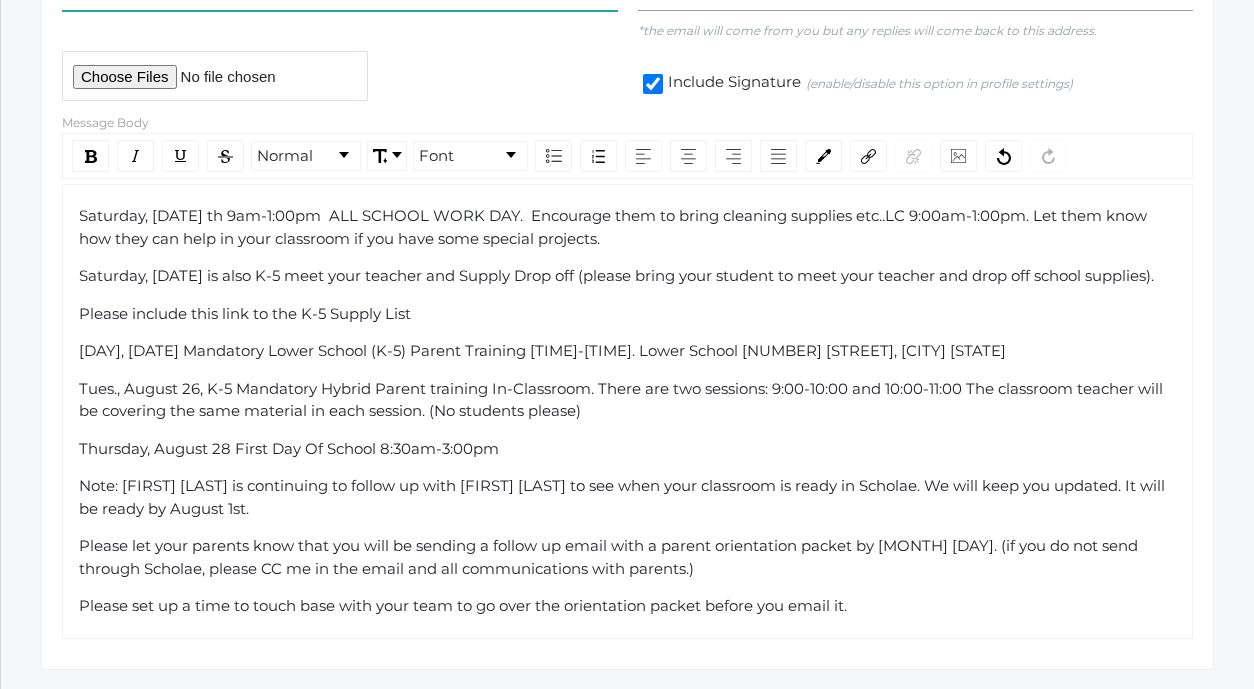 type on "Welcome to Mrs. [LAST]'s 2nd Grade Class!" 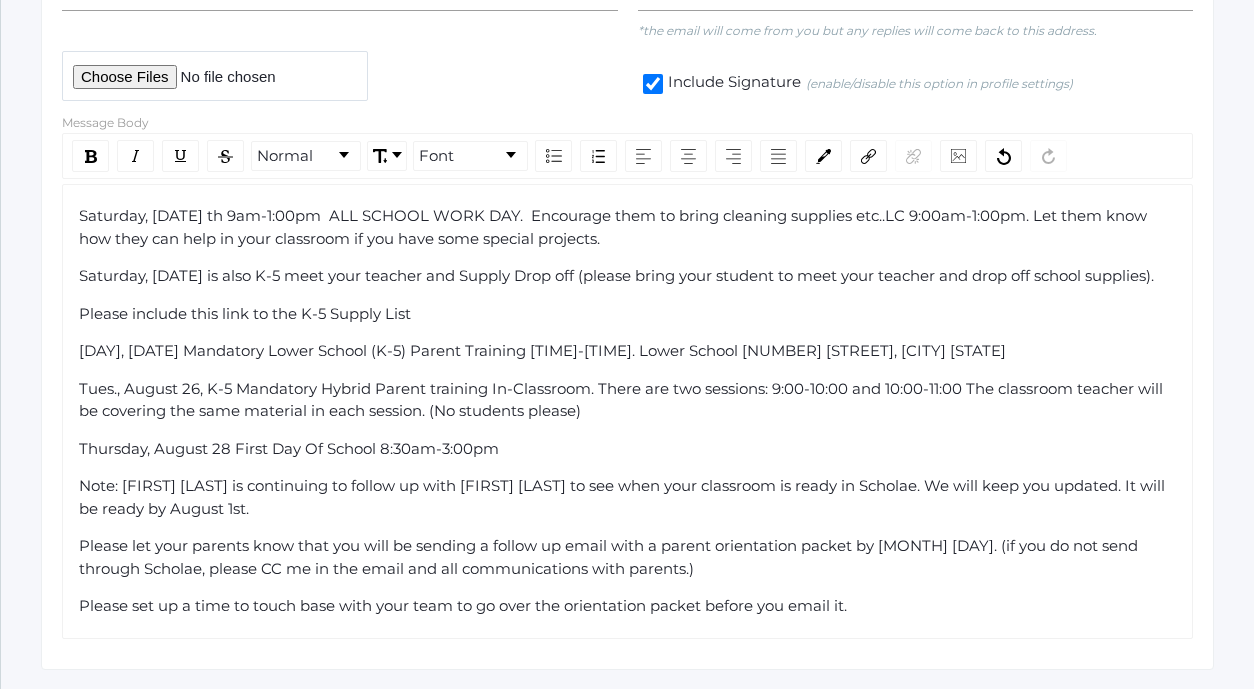 click on "[DAY], [MONTH] [DATE]th th [TIME]-[TIME]  ALL SCHOOL WORK DAY.  Encourage them to bring cleaning supplies etc..LC [TIME]-[TIME]. Let them know how they can help in your classroom if you have some special projects.  [DAY], [MONTH] [DATE] is also K-5 meet your teacher and Supply Drop off (please bring your student to meet your teacher and drop off school supplies). Please include this link to the K-5 Supply List [DAY], [MONTH] [DATE] Mandatory Lower School (K-5) Parent Training [TIME]-[TIME]. Lower School [NUMBER] [STREET], [CITY] [STATE].  [DAY], [MONTH] [DATE], K-5 Mandatory Hybrid Parent training In-Classroom.  There are two sessions: [TIME]-[TIME]  and [TIME]-[TIME]  The classroom teacher will be covering the same material in each session. (No students please) [DAY], [MONTH] [DATE] First Day Of School [TIME]-[TIME] Note: [PERSON] is continuing to follow up with [PERSON] to see when your classroom is ready in Scholae.  We will keep you updated. It will be ready by [MONTH] [DATE]." 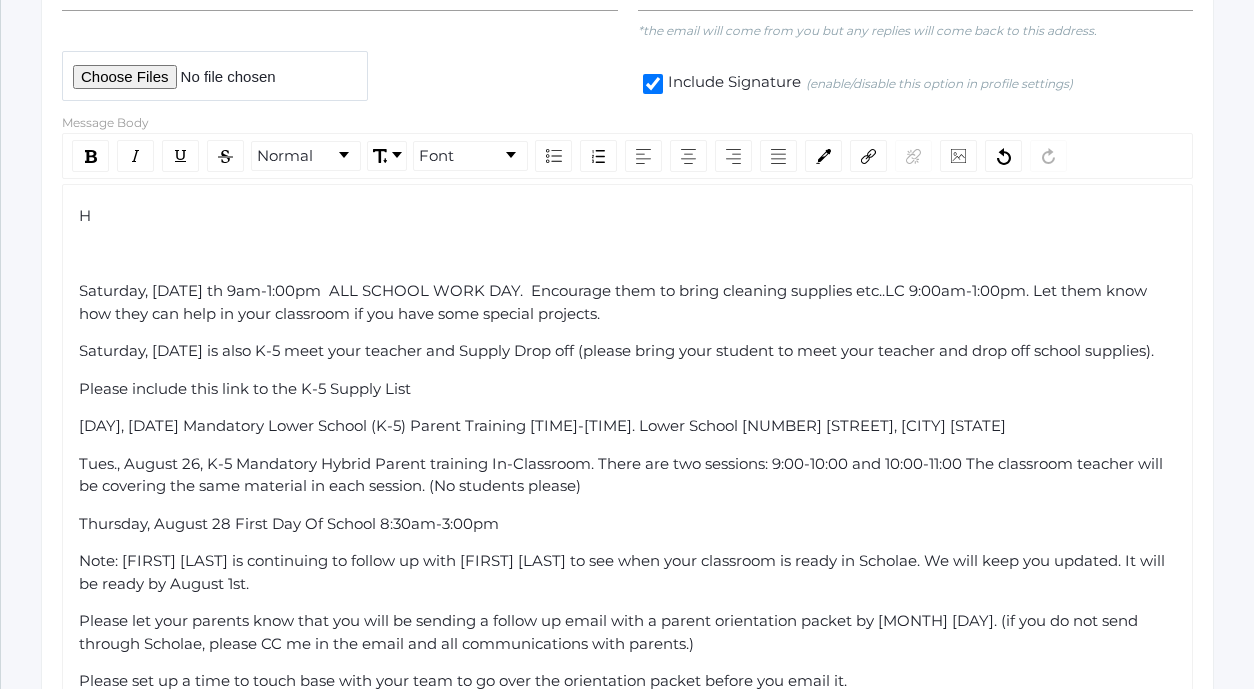 type 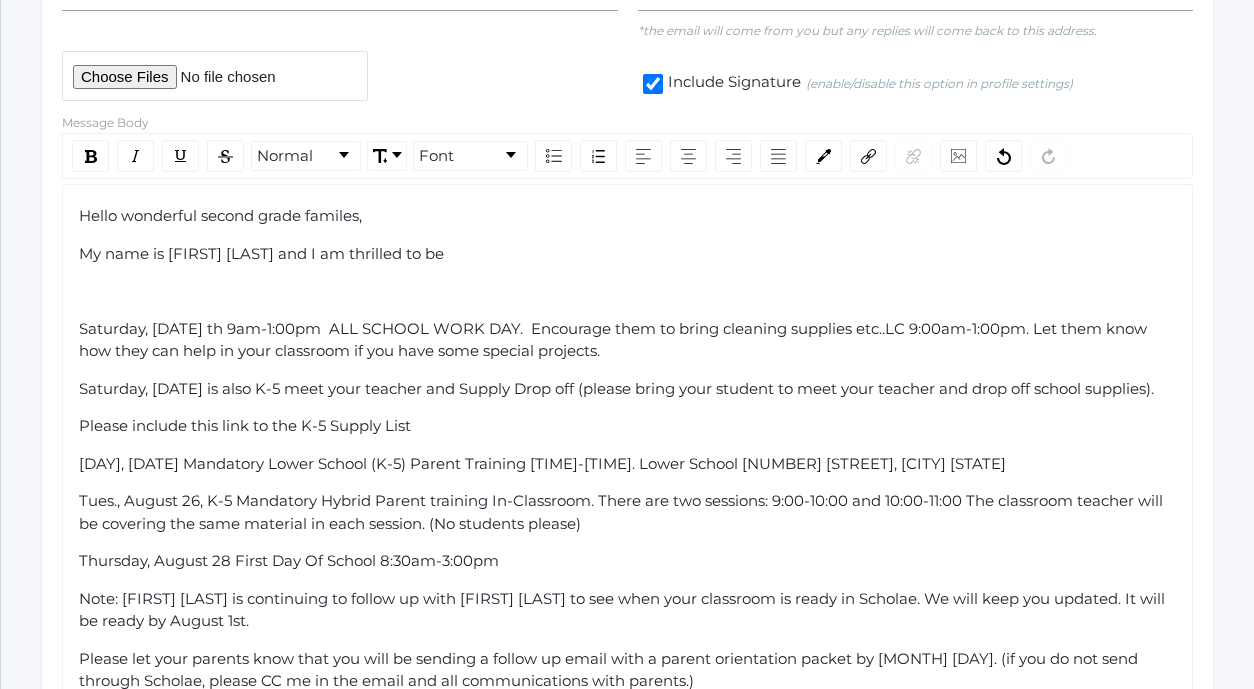 click on "Hello wonderful second grade familes," 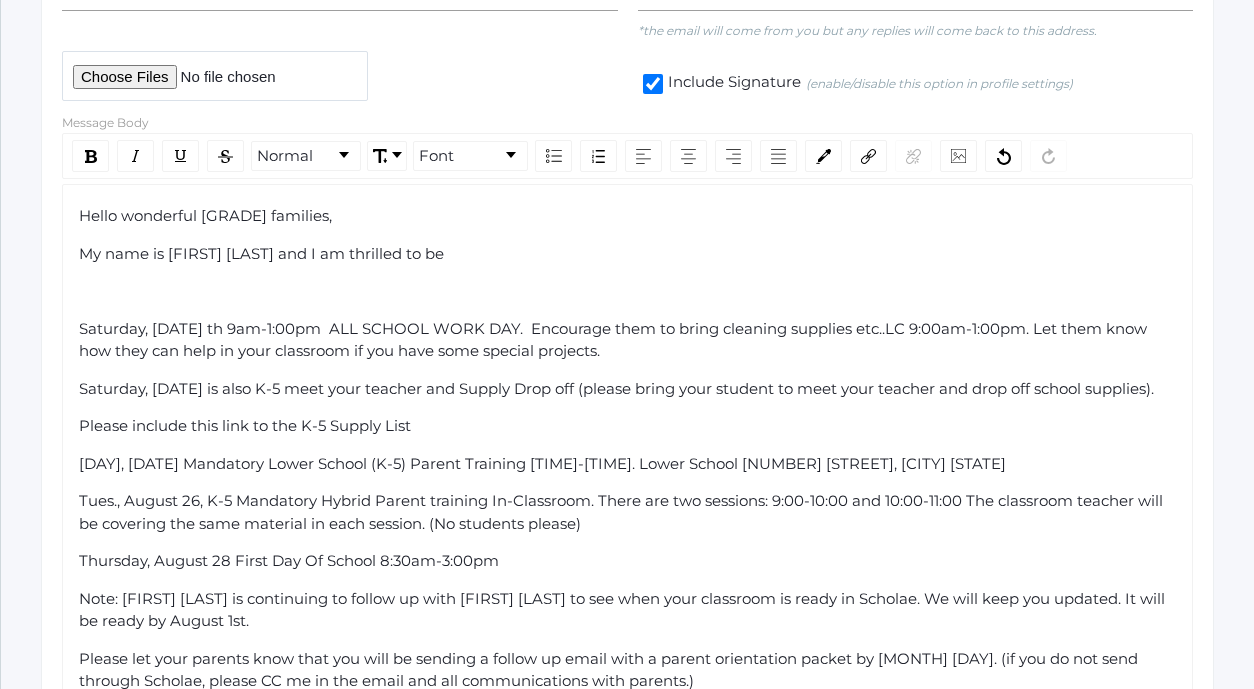 click on "My name is [FIRST] [LAST] and I am thrilled to be" 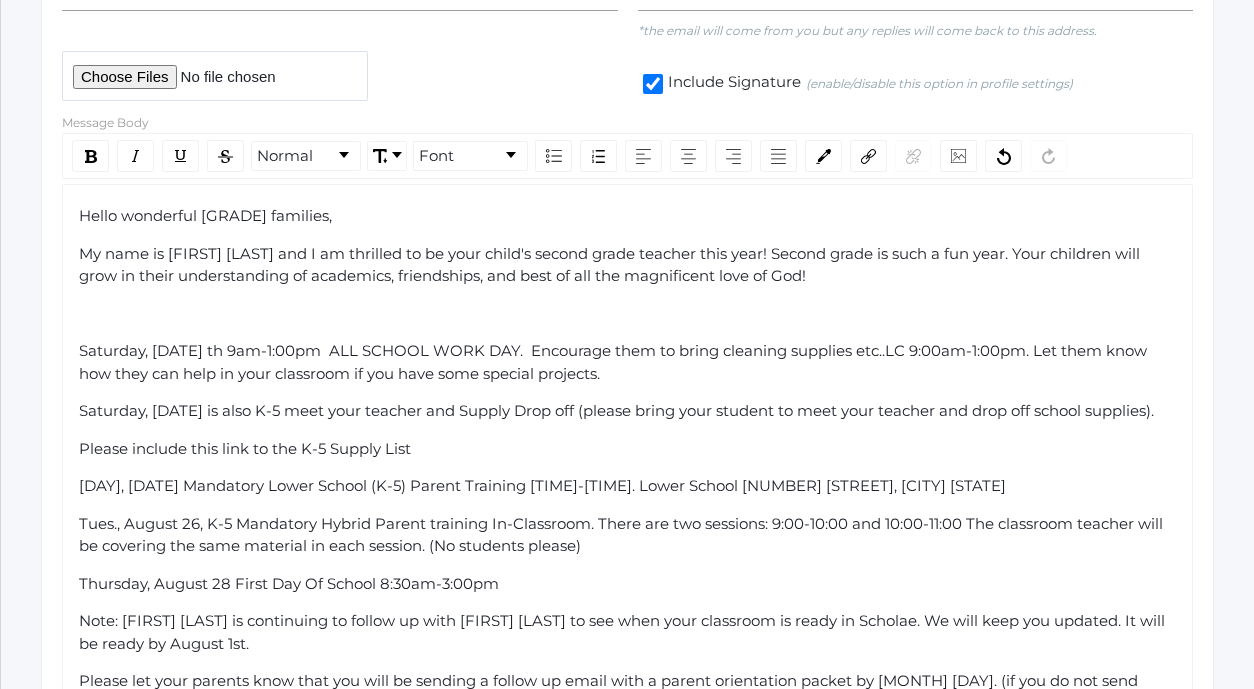 click on "My name is [FIRST] [LAST] and I am thrilled to be your child's second grade teacher this year! Second grade is such a fun year. Your children will grow in their understanding of academics, friendships, and best of all the magnificent love of God!" 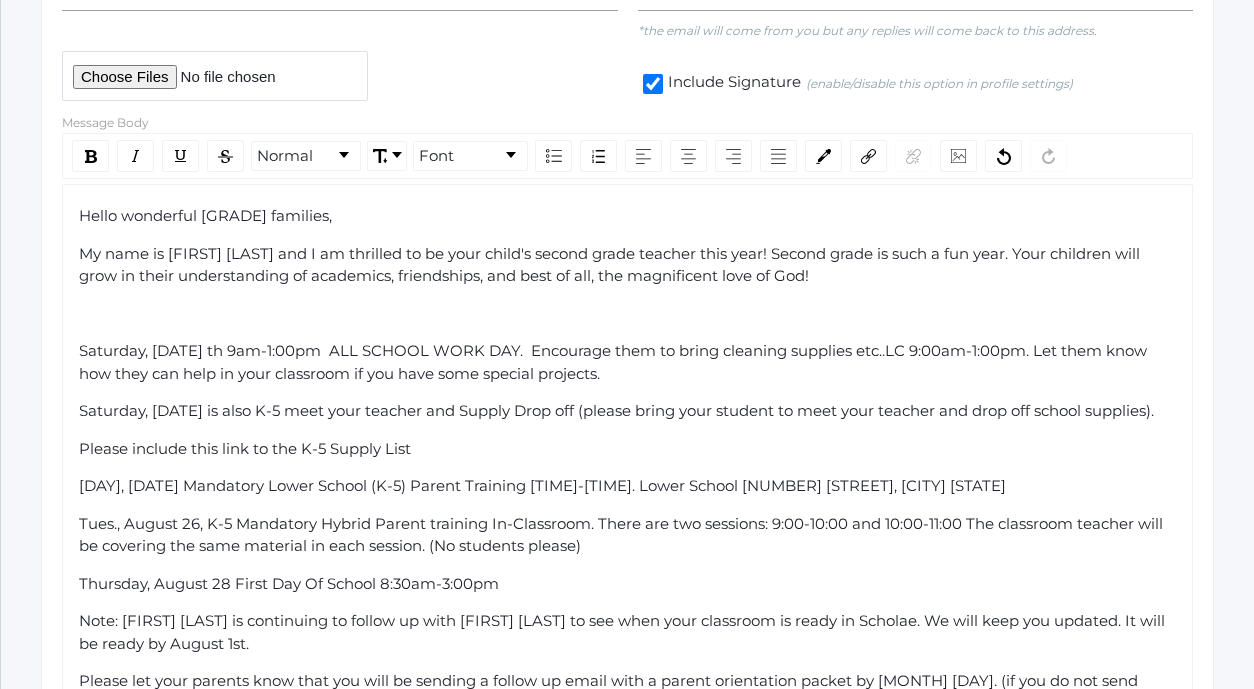 click on "My name is [FIRST] [LAST] and I am thrilled to be your child's second grade teacher this year! Second grade is such a fun year. Your children will grow in their understanding of academics, friendships, and best of all, the magnificent love of God!" 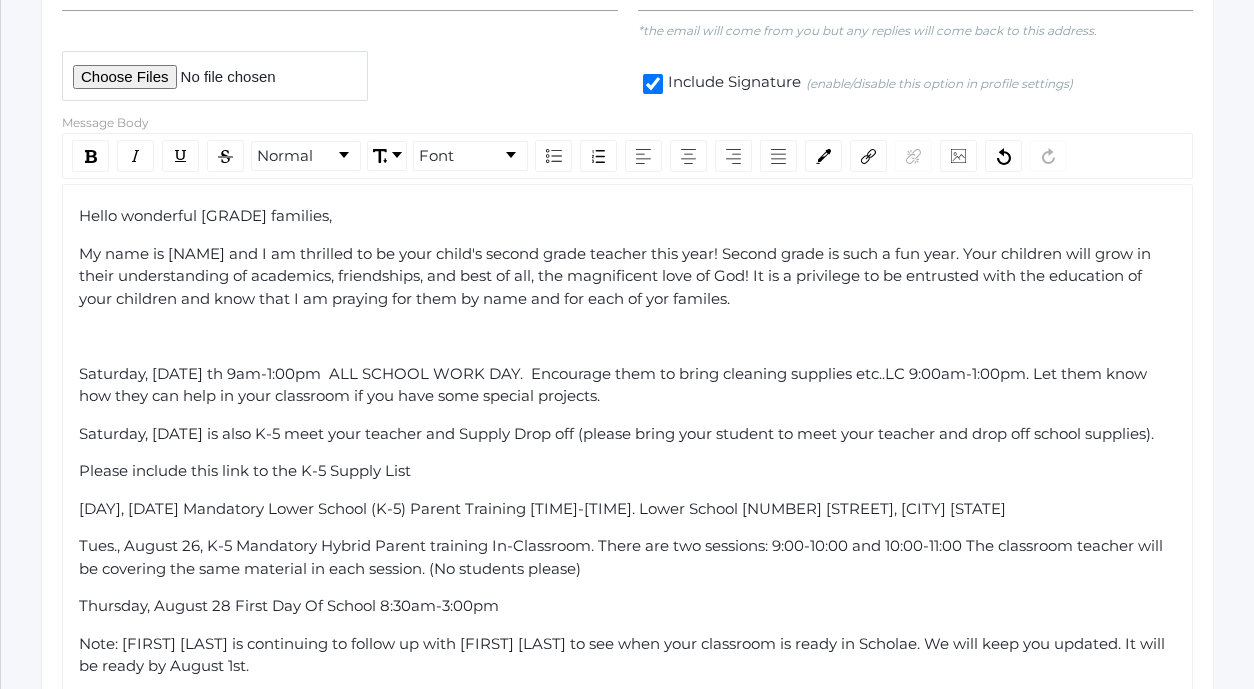 click on "My name is [NAME] and I am thrilled to be your child's second grade teacher this year! Second grade is such a fun year. Your children will grow in their understanding of academics, friendships, and best of all, the magnificent love of God! It is a privilege to be entrusted with the education of your children and know that I am praying for them by name and for each of yor familes." 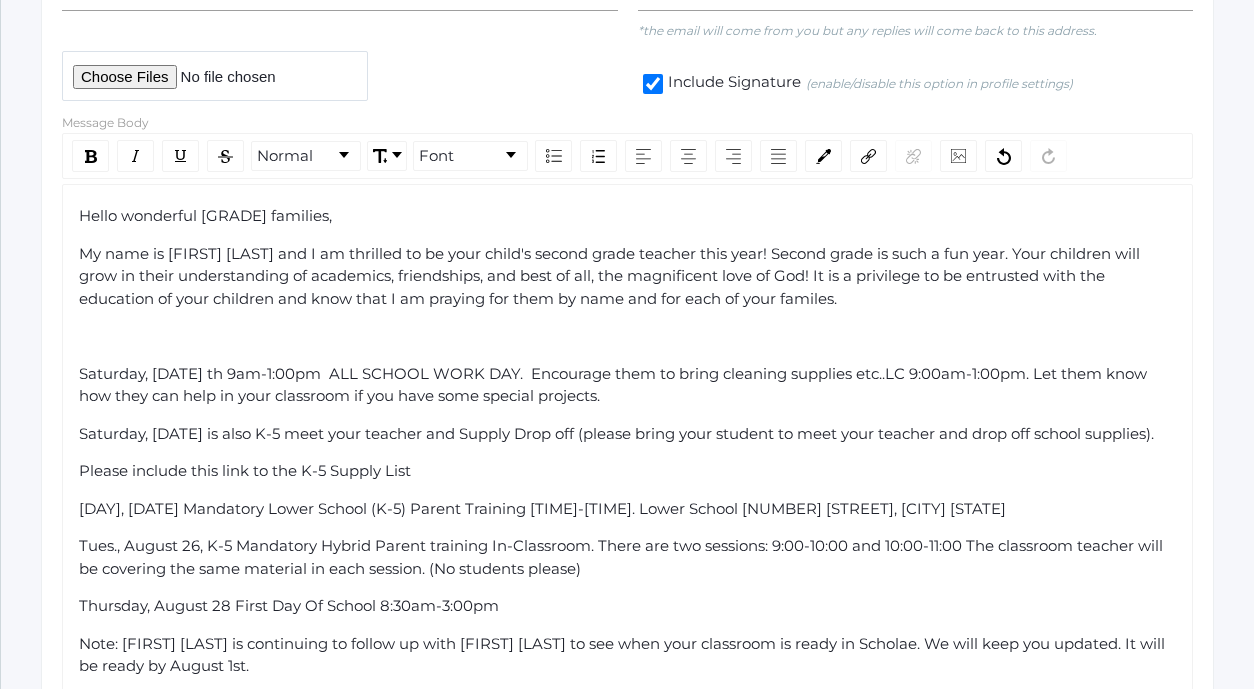 click on "My name is [FIRST] [LAST] and I am thrilled to be your child's second grade teacher this year! Second grade is such a fun year. Your children will grow in their understanding of academics, friendships, and best of all, the magnificent love of God! It is a privilege to be entrusted with the education of your children and know that I am praying for them by name and for each of your familes." 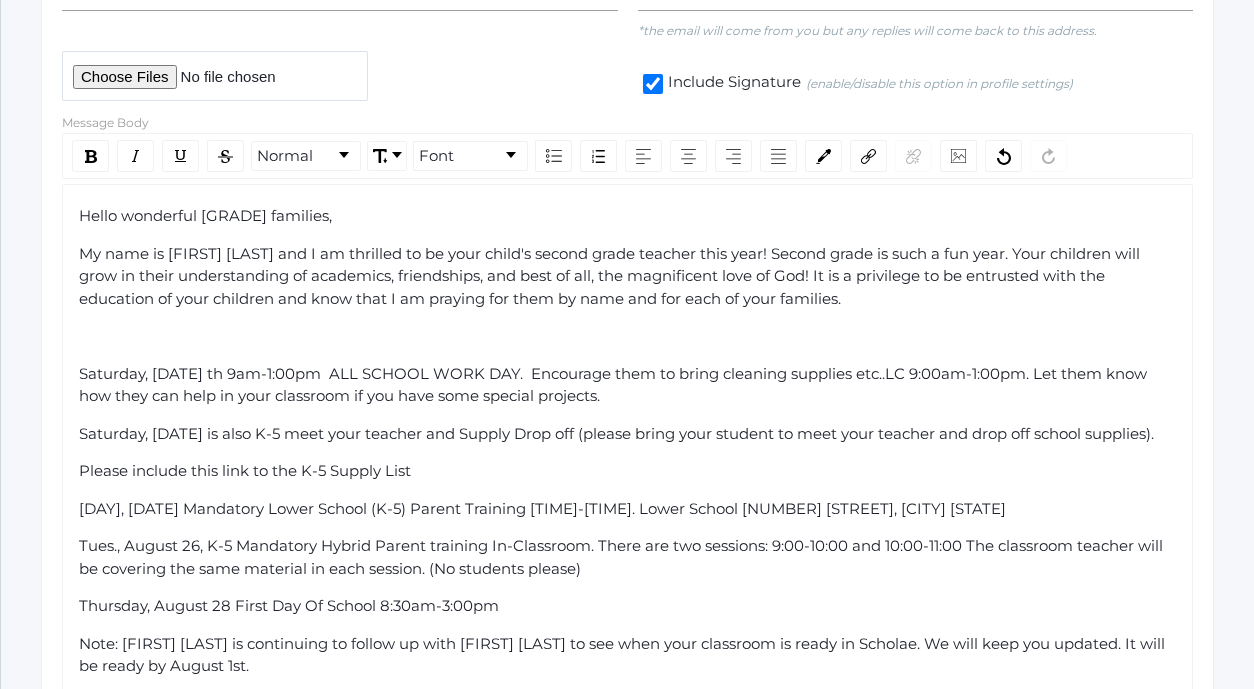 click on "My name is [FIRST] [LAST] and I am thrilled to be your child's second grade teacher this year! Second grade is such a fun year. Your children will grow in their understanding of academics, friendships, and best of all, the magnificent love of God! It is a privilege to be entrusted with the education of your children and know that I am praying for them by name and for each of your families." 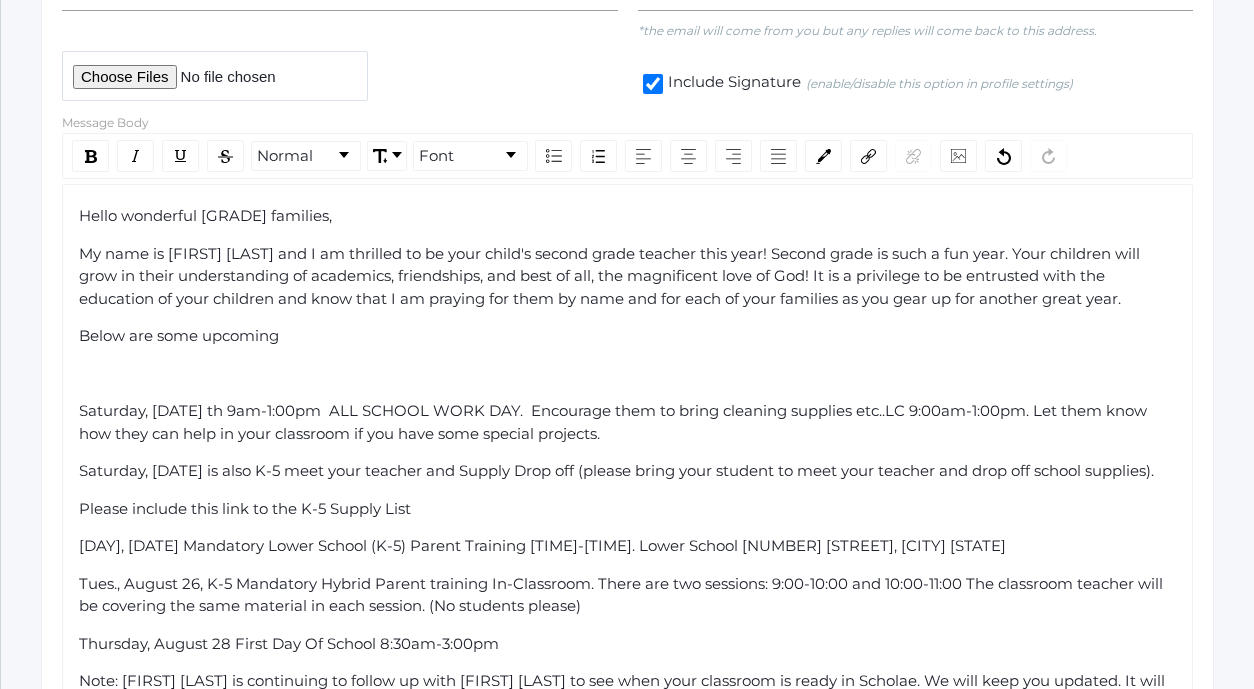 click on "Below are some upcoming" 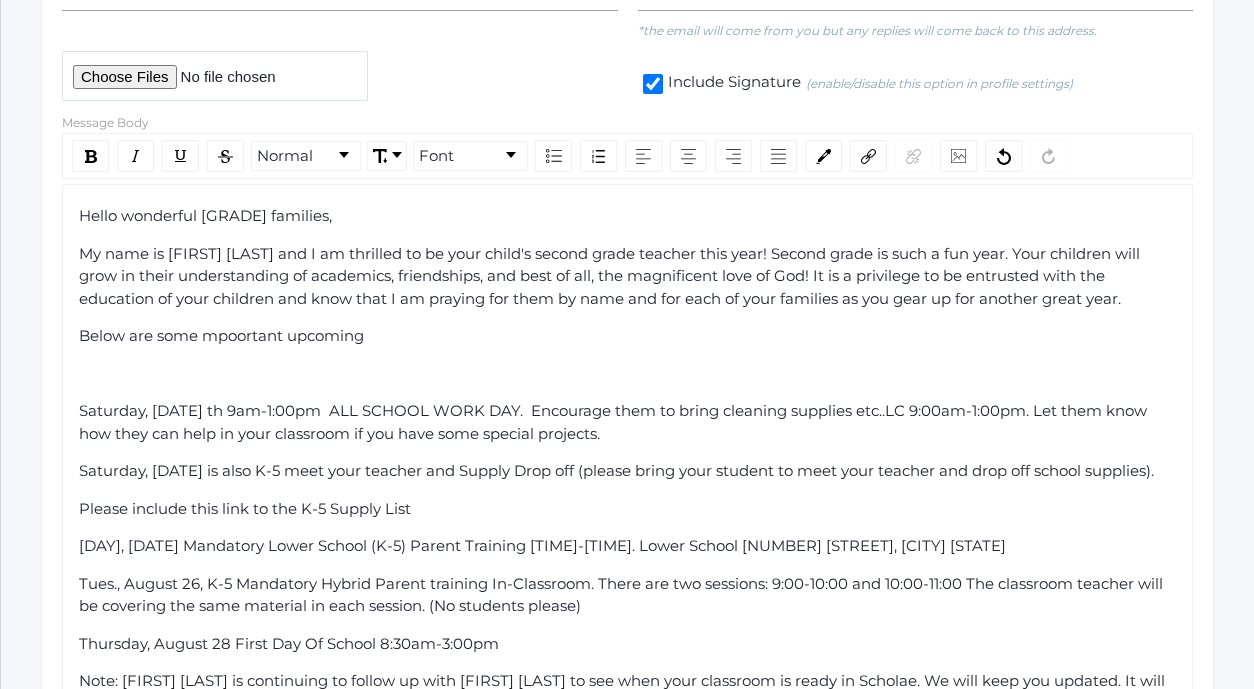 click on "Below are some mpoortant upcoming" 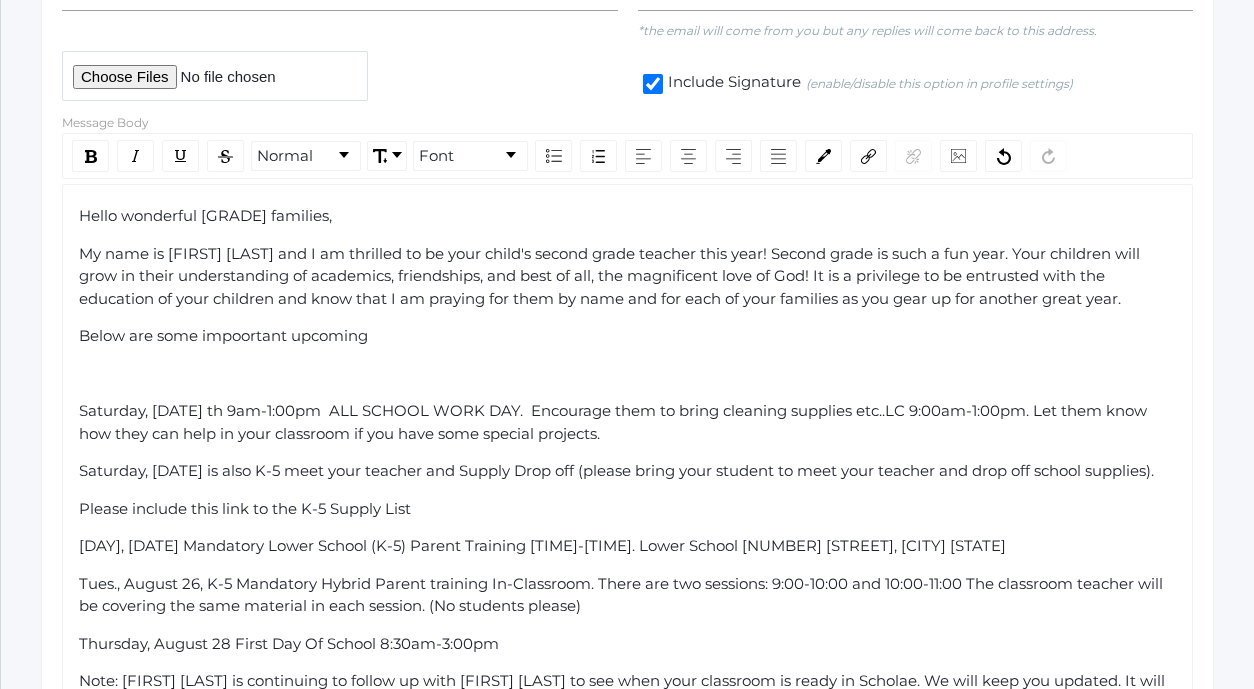 click on "Below are some impoortant upcoming" 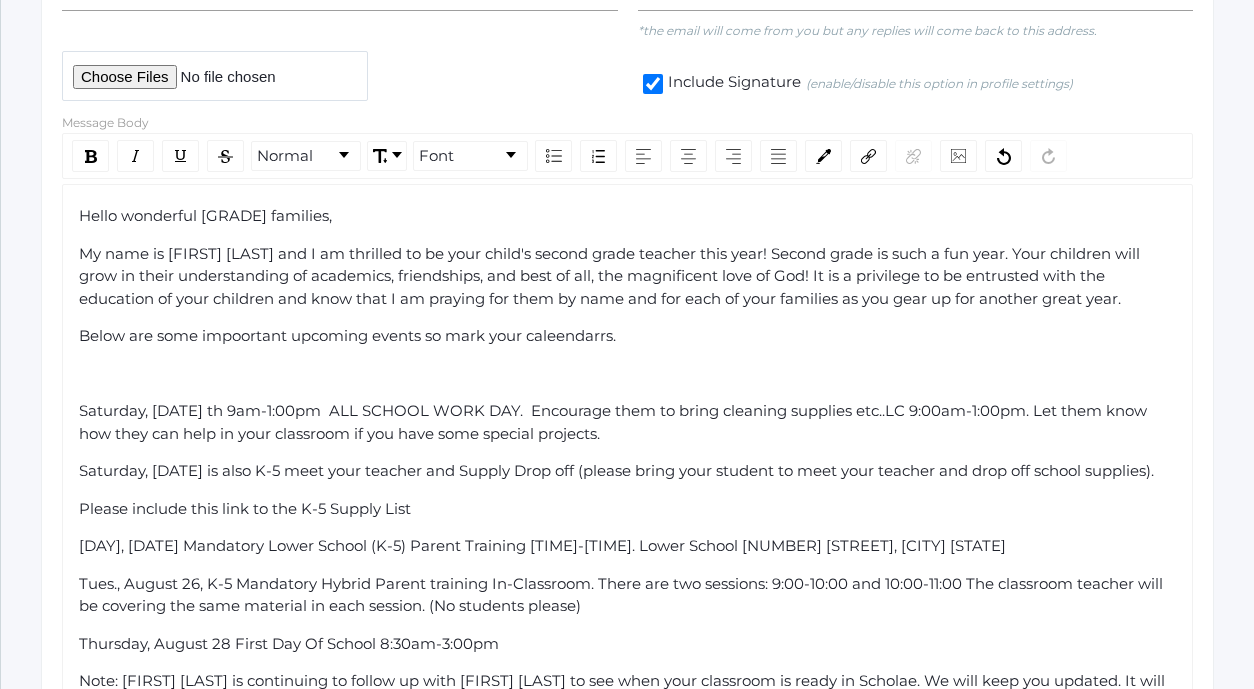 click on "Below are some impoortant upcoming events so mark your caleendarrs." 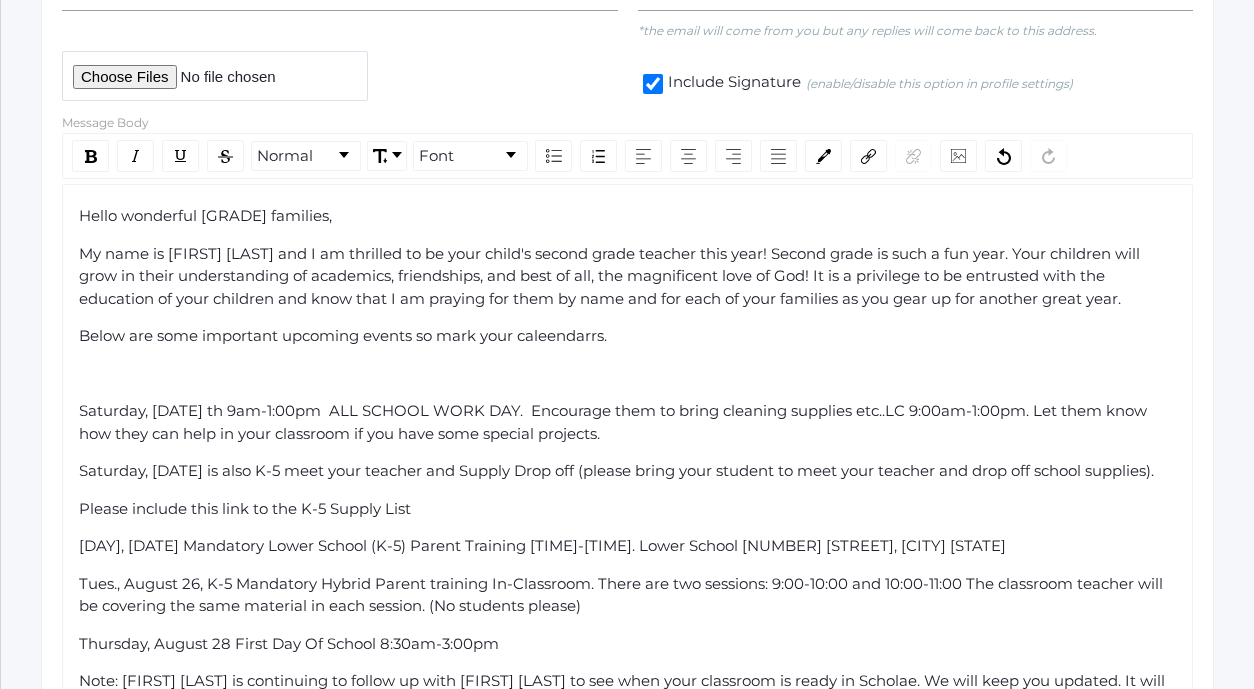 click on "Below are some important upcoming events so mark your caleendarrs." 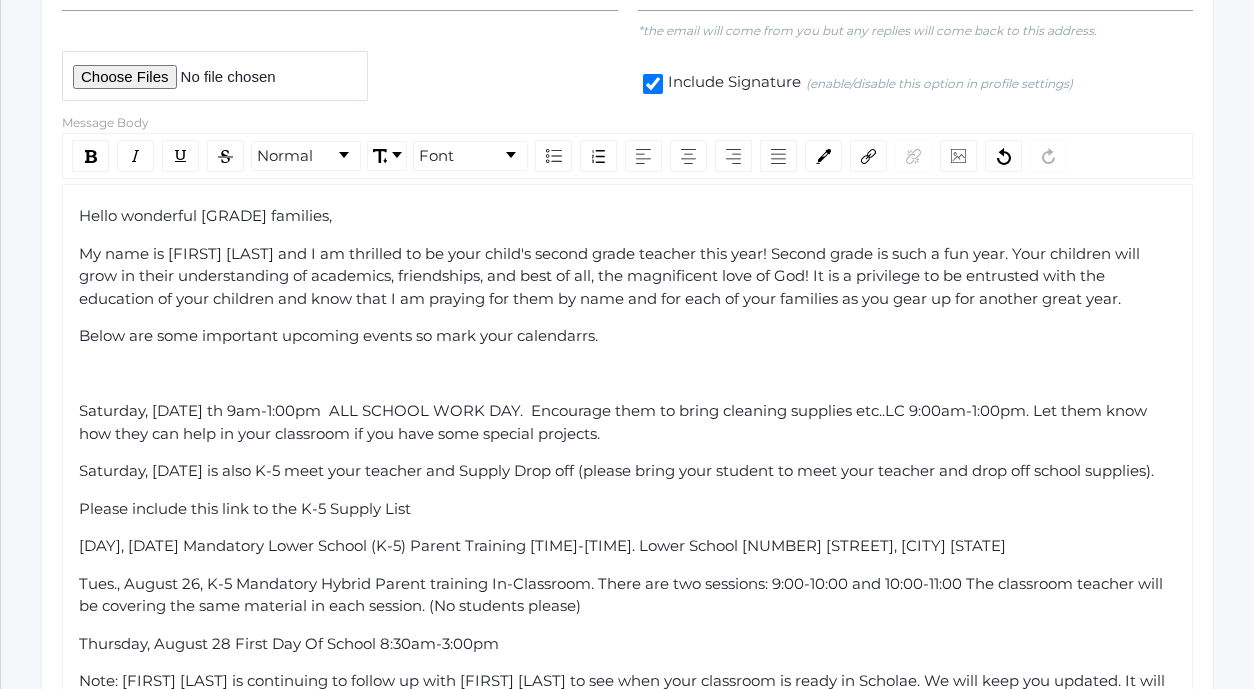 click on "Below are some important upcoming events so mark your calendarrs." 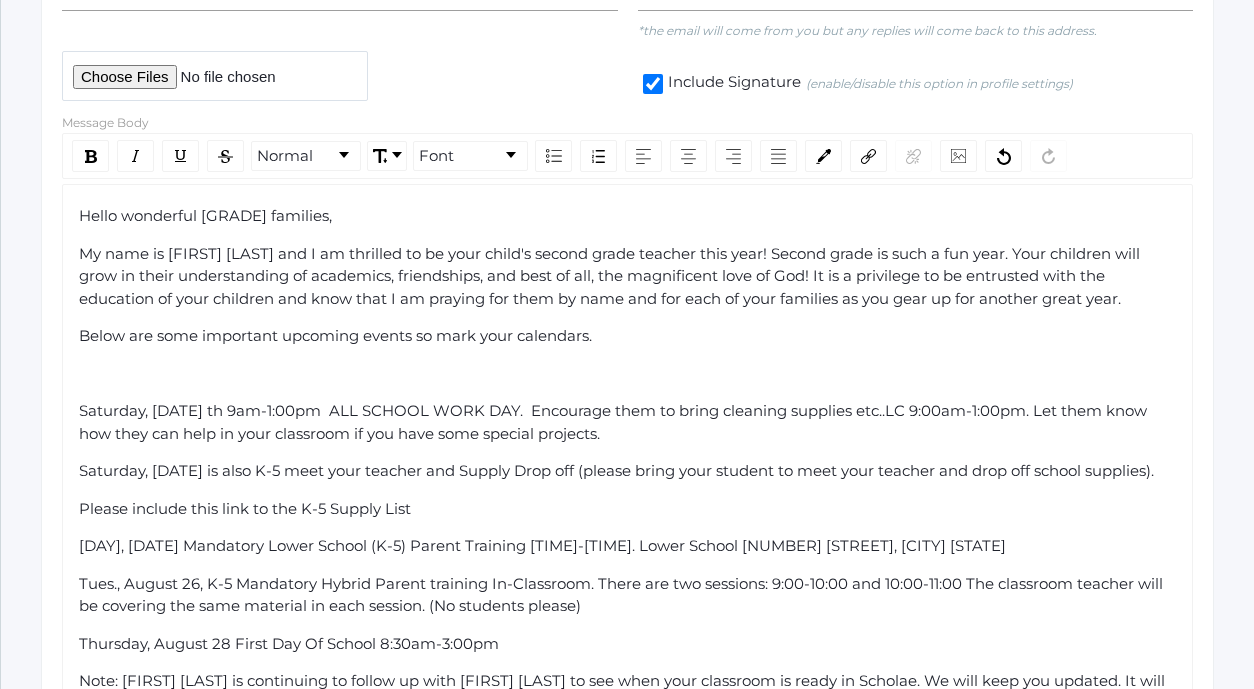 click on "Below are some important upcoming events so mark your calendars." 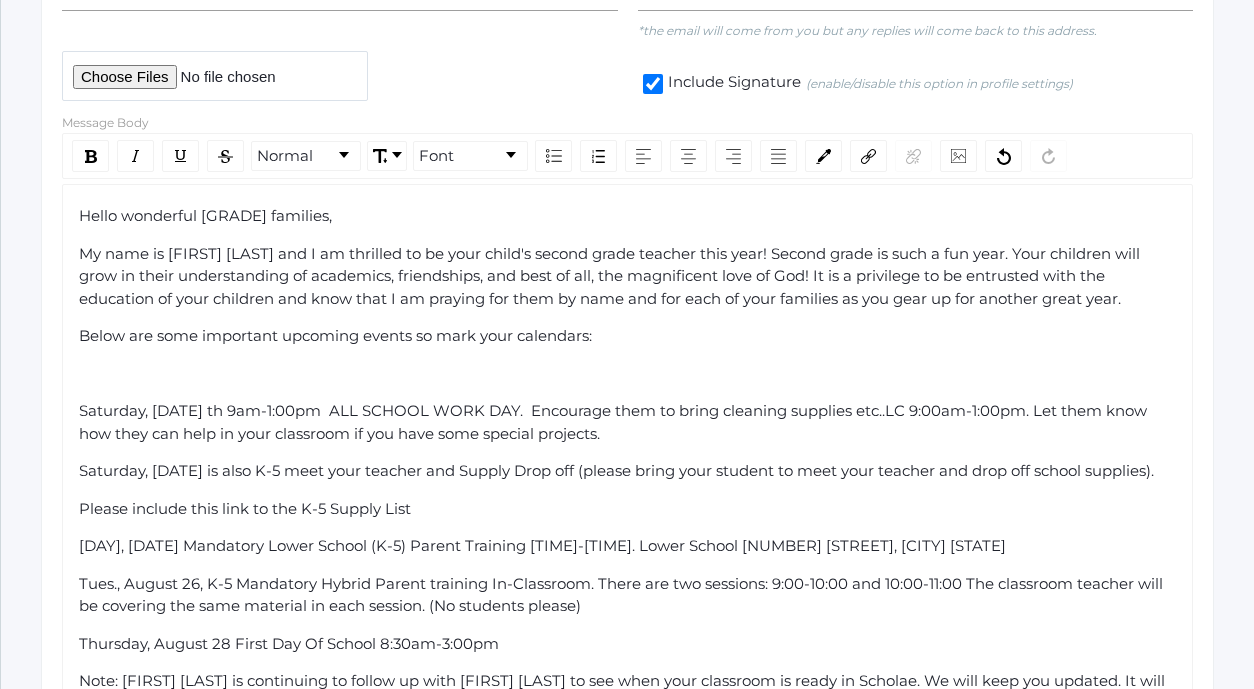 click on "Below are some important upcoming events so mark your calendars:" 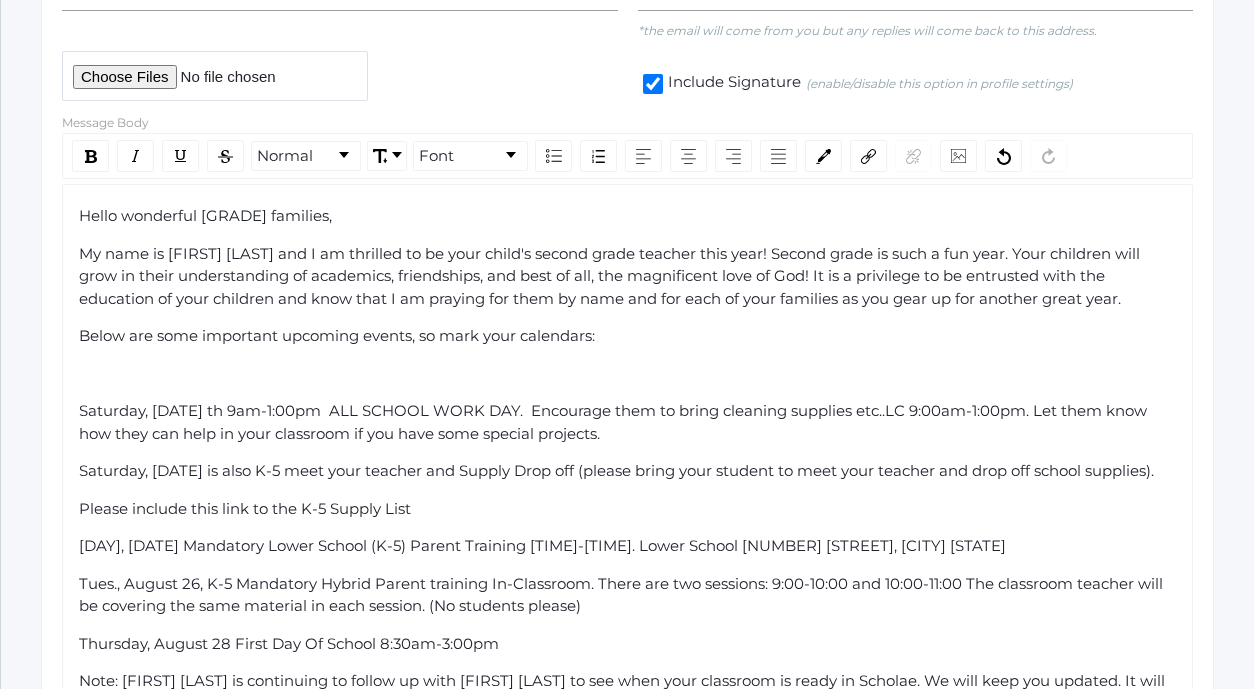 click on "Saturday, [DATE] th 9am-1:00pm  ALL SCHOOL WORK DAY.  Encourage them to bring cleaning supplies etc..LC 9:00am-1:00pm. Let them know how they can help in your classroom if you have some special projects." 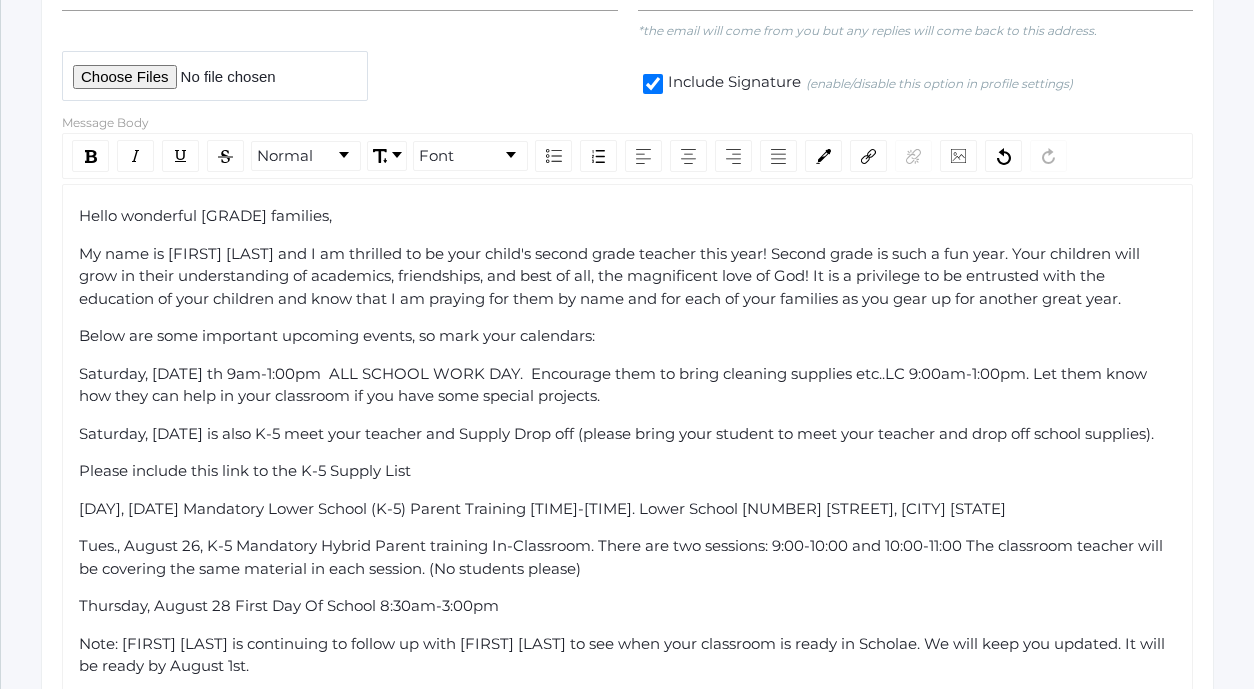 click on "Hello wonderful second grade families, My name is [FIRST] [LAST] and I am thrilled to be your child's second grade teacher this year! Second grade is such a fun year. Your children will grow in their understanding of academics, friendships, and best of all, the magnificent love of God! It is a privilege to be entrusted with the education of your children and know that I am praying for them by name and for each of your families as you gear up for another great year. Below are some important upcoming events, so mark your calendars: Saturday, [MONTH] 23rd th 9am-1:00pm ALL SCHOOL WORK DAY. Encourage them to bring cleaning supplies etc..LC 9:00am-1:00pm. Let them know how they can help in your classroom if you have some special projects. Saturday, [MONTH] 23rd is also K-5 meet your teacher and Supply Drop off (please bring your student to meet your teacher and drop off school supplies). Please include this link to the K-5 Supply List Thursday, [MONTH] 28 First Day Of School 8:30am-3:00pm" 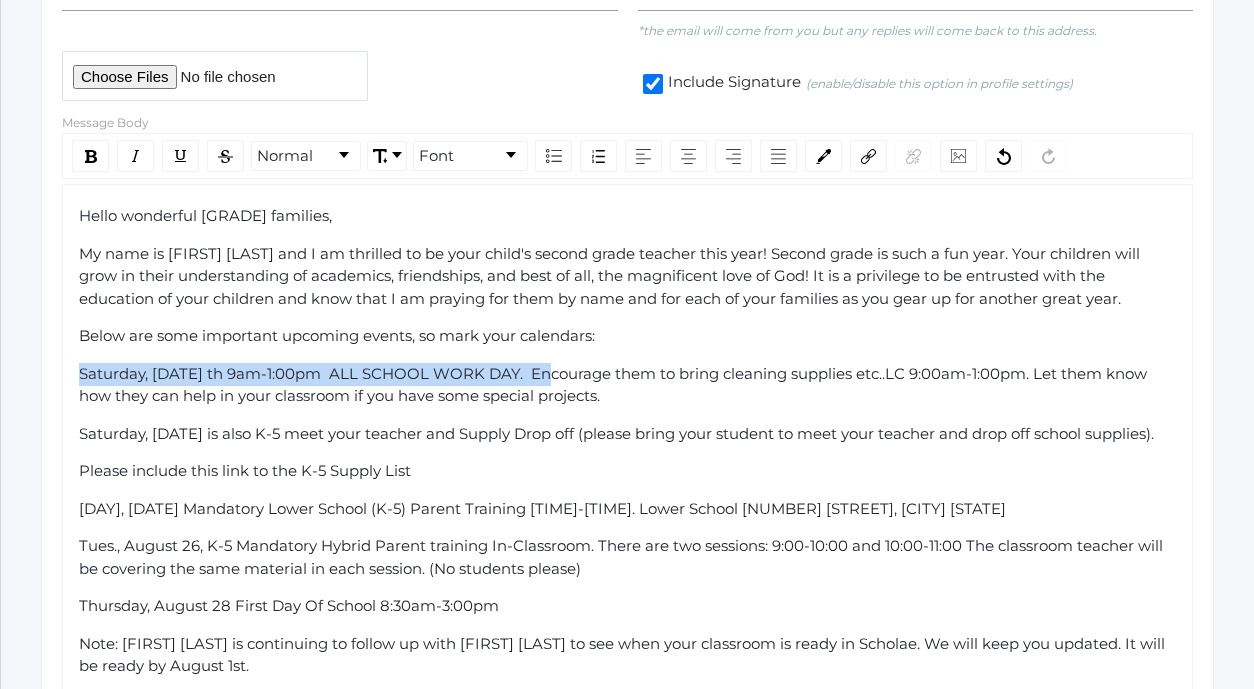 drag, startPoint x: 556, startPoint y: 397, endPoint x: 81, endPoint y: 396, distance: 475.00104 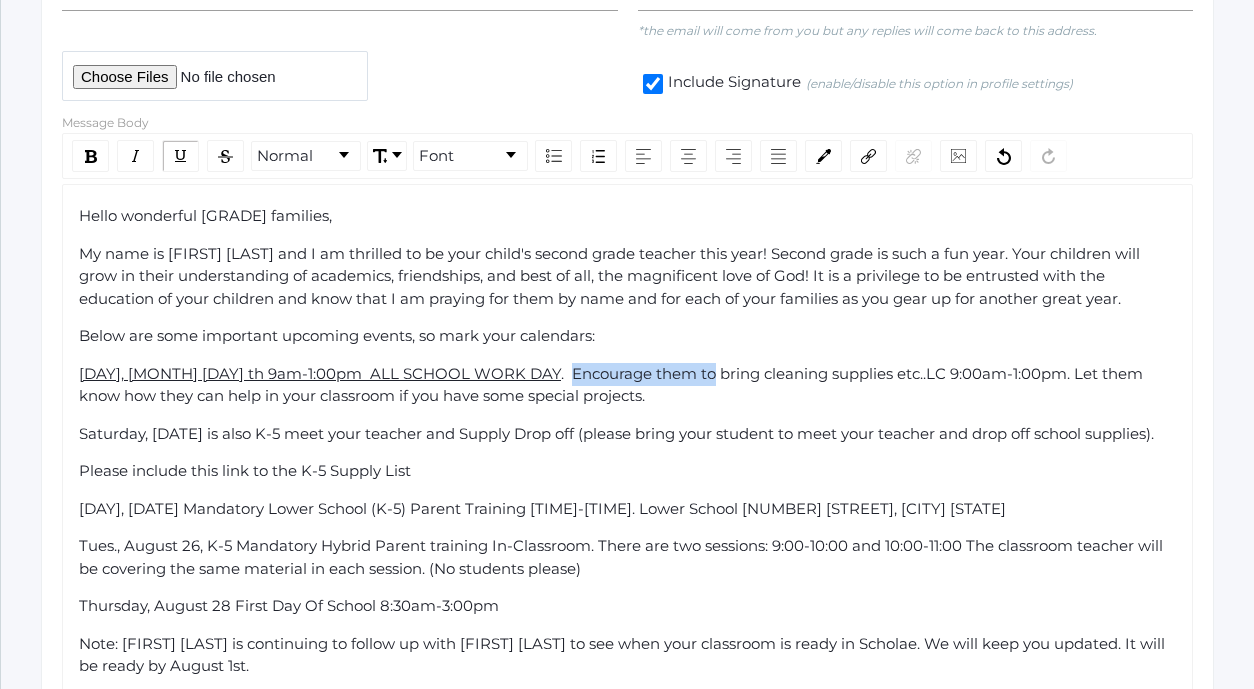 drag, startPoint x: 714, startPoint y: 401, endPoint x: 575, endPoint y: 392, distance: 139.29106 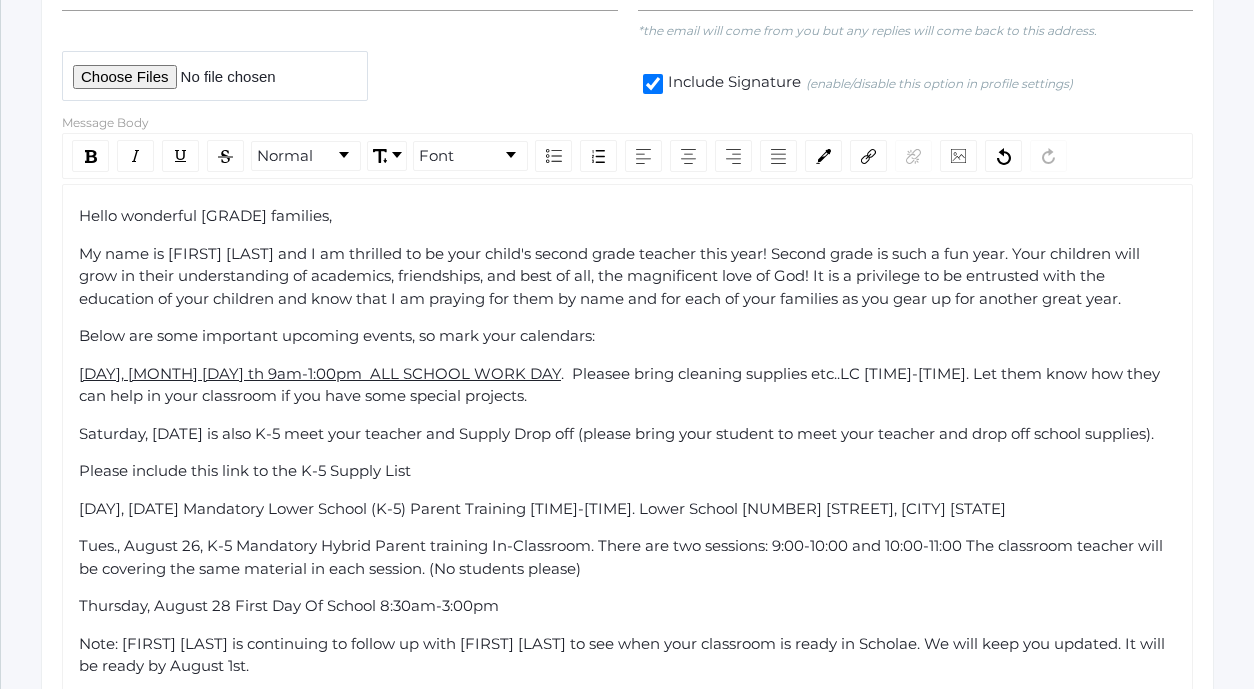 click on ".  Pleasee bring cleaning supplies etc..LC [TIME]-[TIME]. Let them know how they can help in your classroom if you have some special projects." 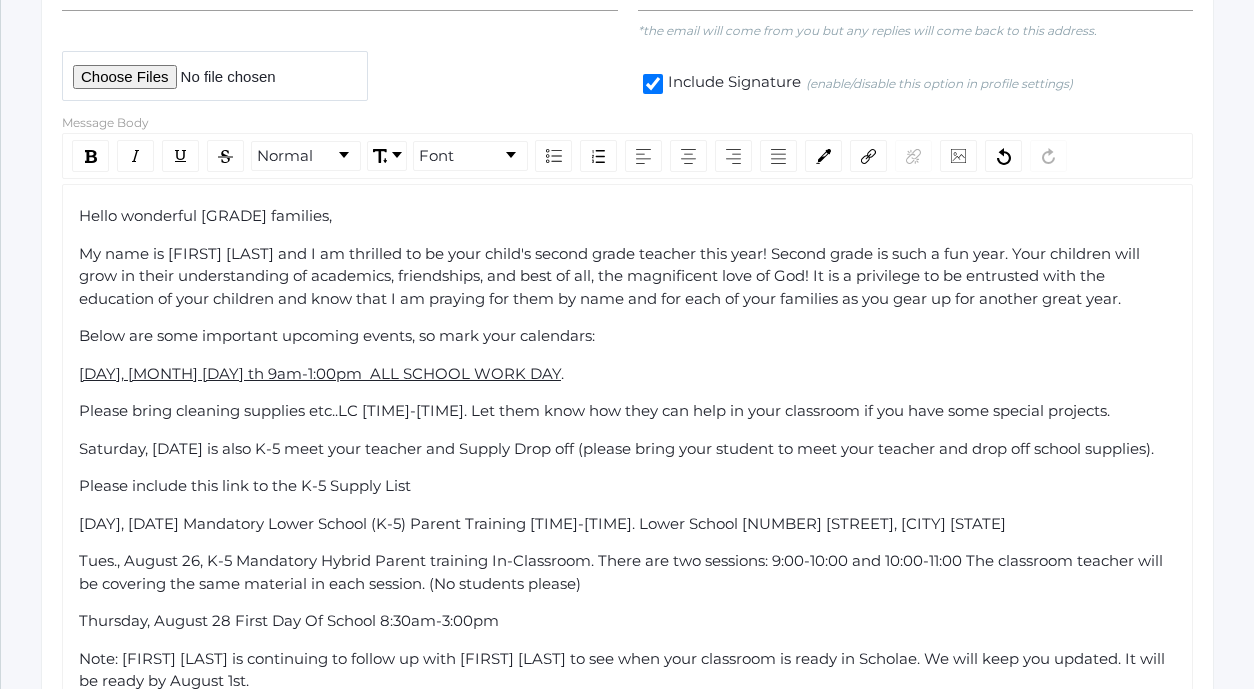 click on "Please bring cleaning supplies etc..LC [TIME]-[TIME]. Let them know how they can help in your classroom if you have some special projects." 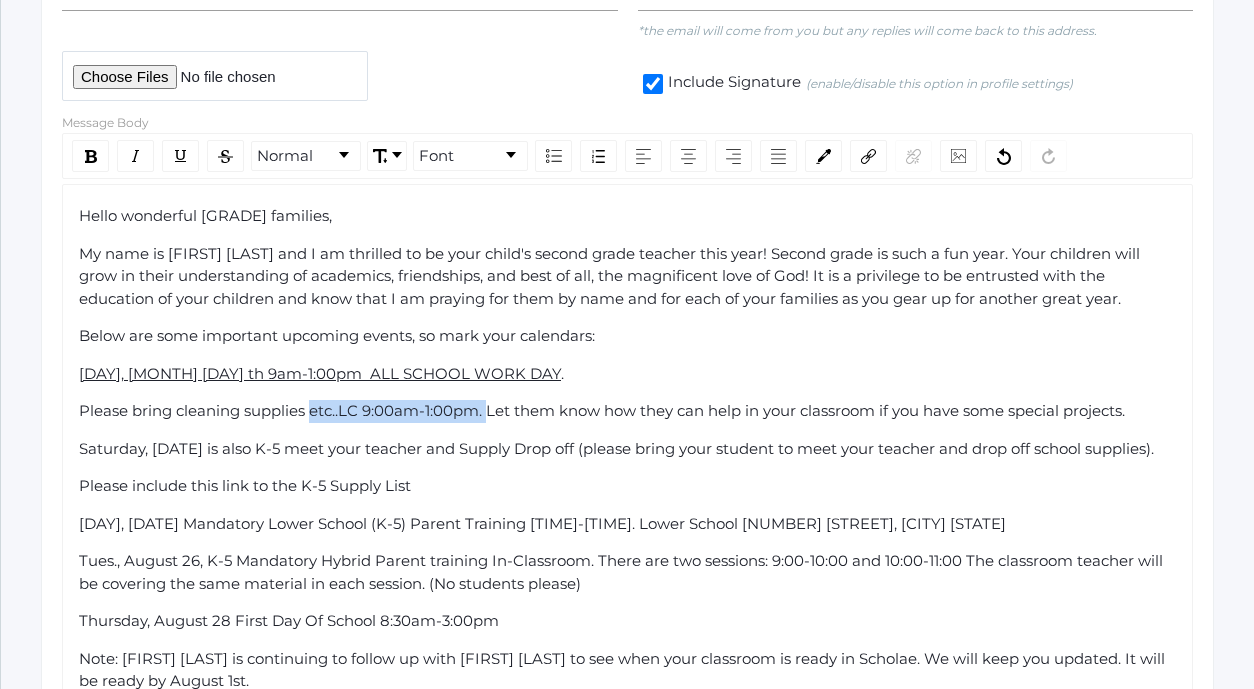 drag, startPoint x: 486, startPoint y: 440, endPoint x: 310, endPoint y: 428, distance: 176.40862 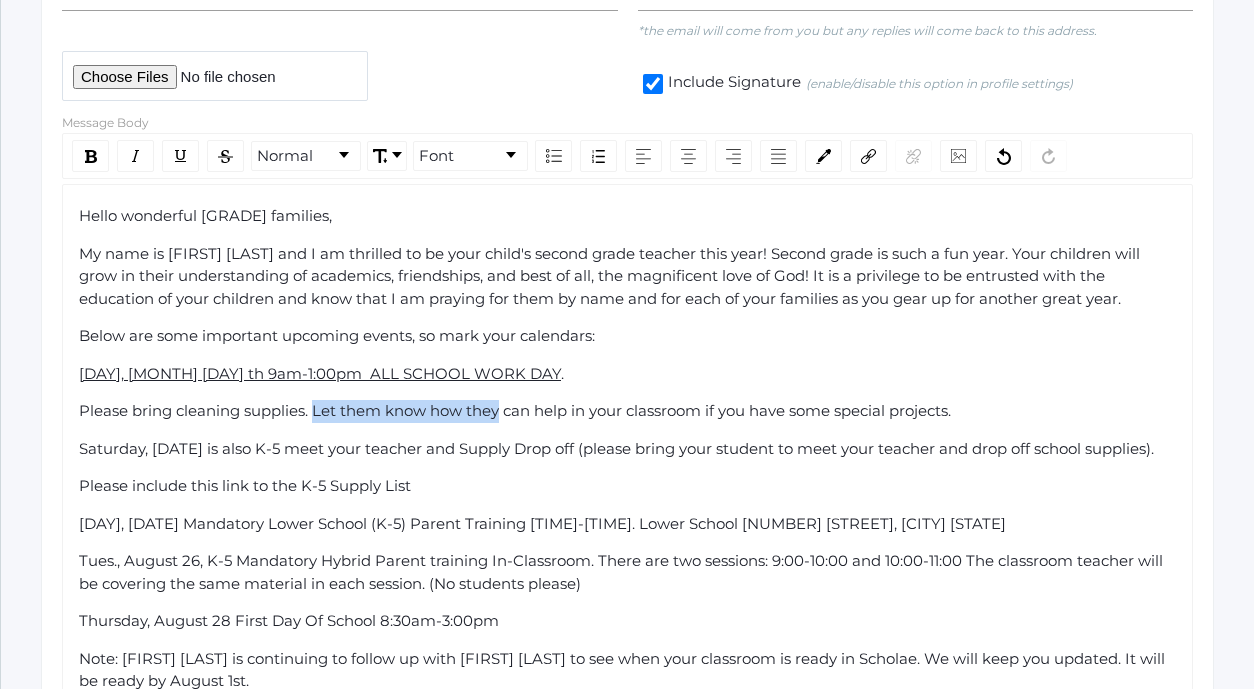 drag, startPoint x: 502, startPoint y: 435, endPoint x: 317, endPoint y: 441, distance: 185.09727 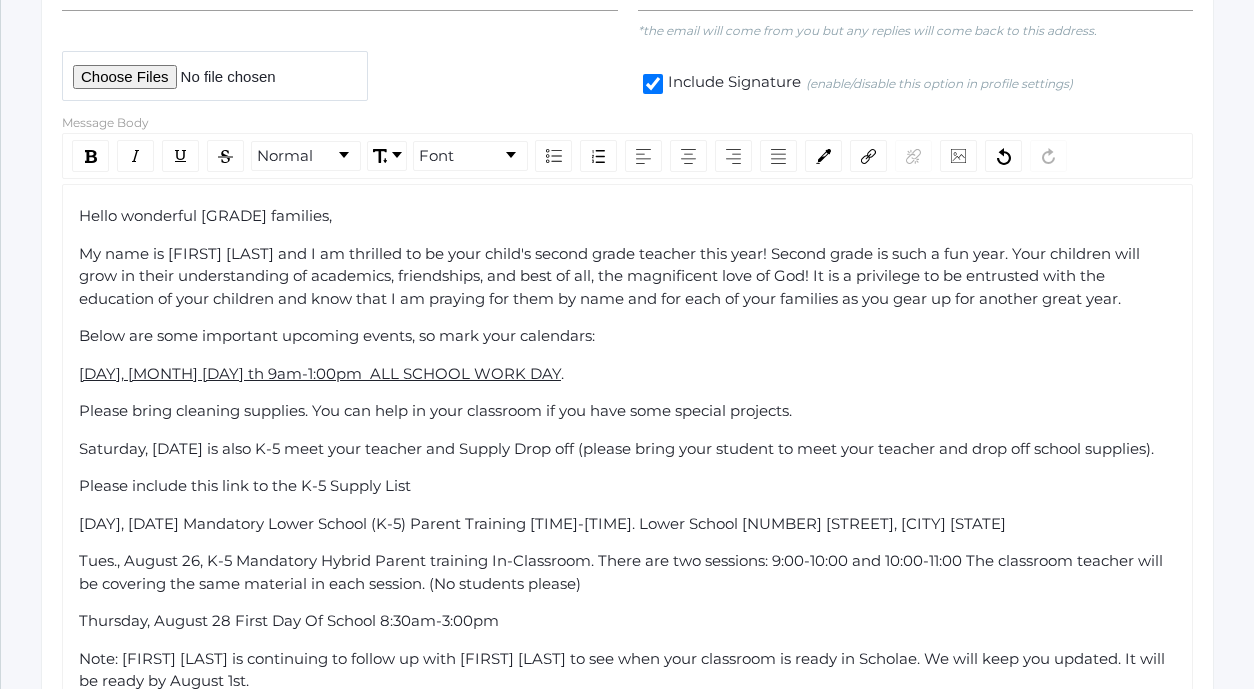 click on "Please bring cleaning supplies. You can help in your classroom if you have some special projects." 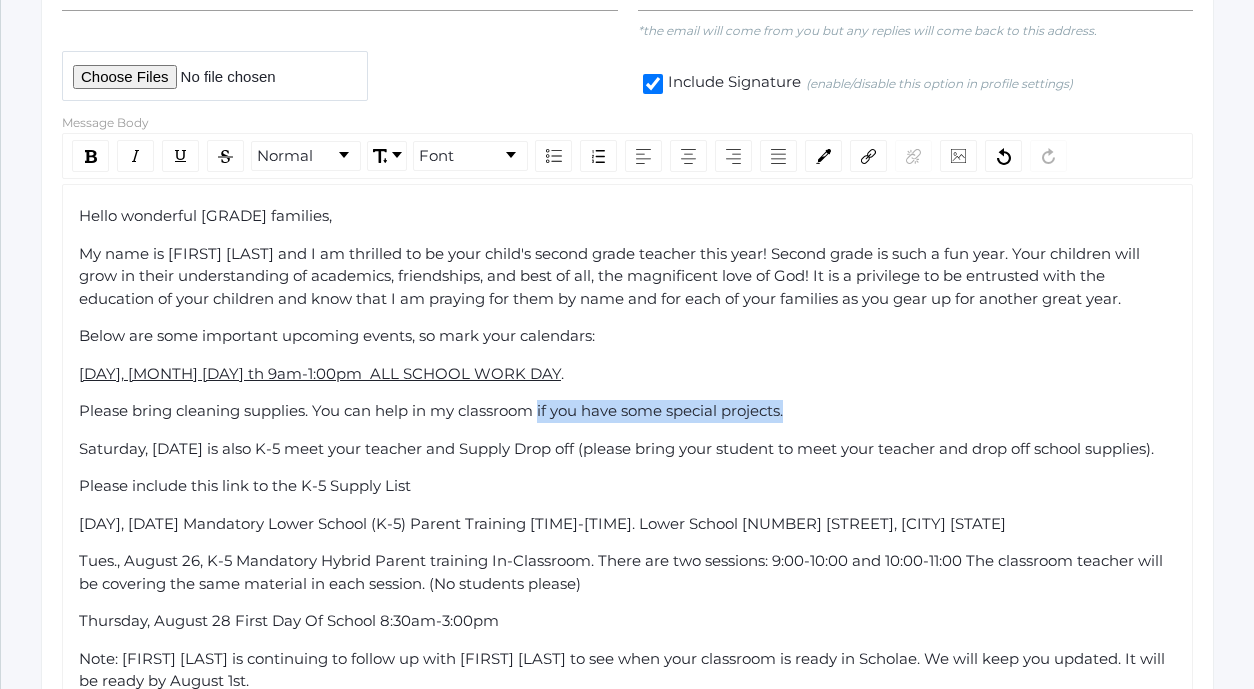 drag, startPoint x: 794, startPoint y: 430, endPoint x: 542, endPoint y: 435, distance: 252.04959 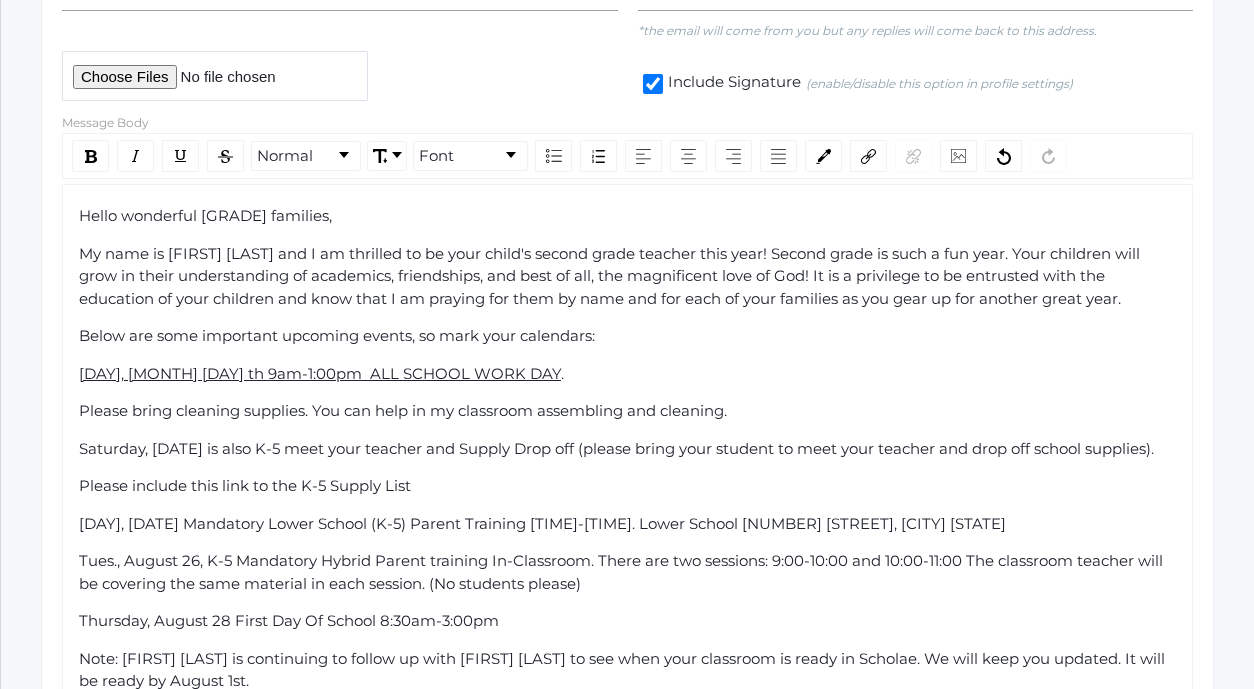 click on "Please bring cleaning supplies. You can help in my classroom assembling and cleaning." 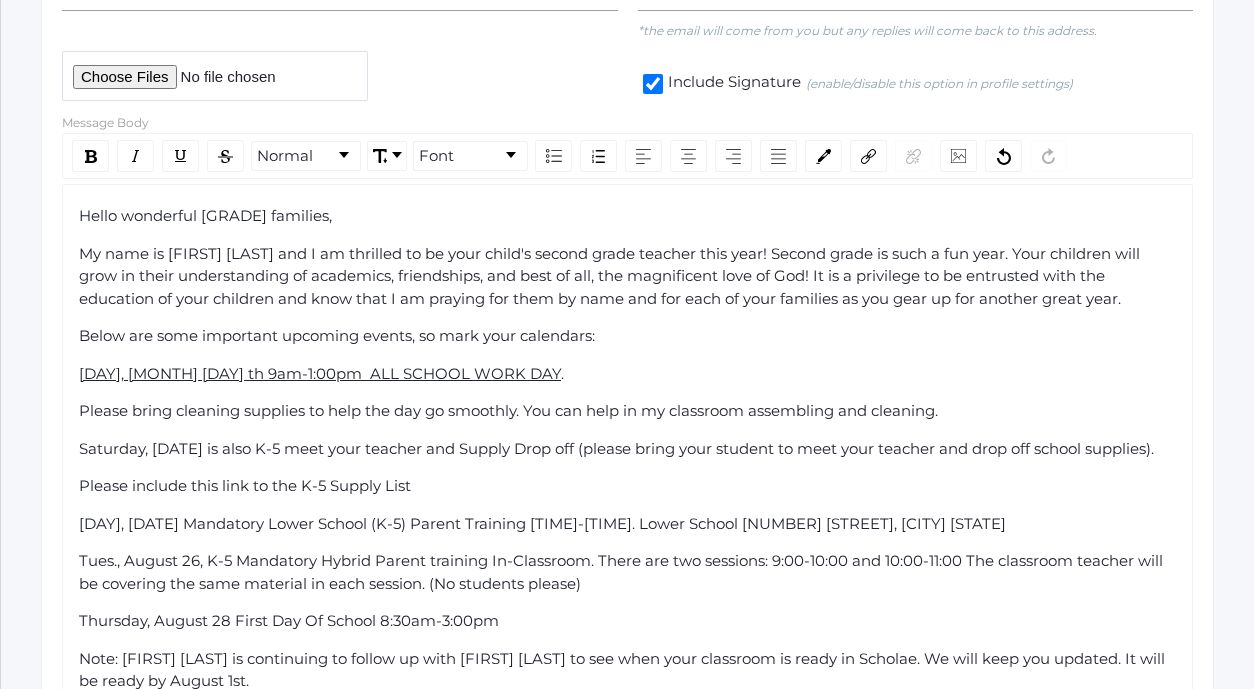 click on "Please bring cleaning supplies to help the day go smoothly. You can help in my classroom assembling and cleaning." 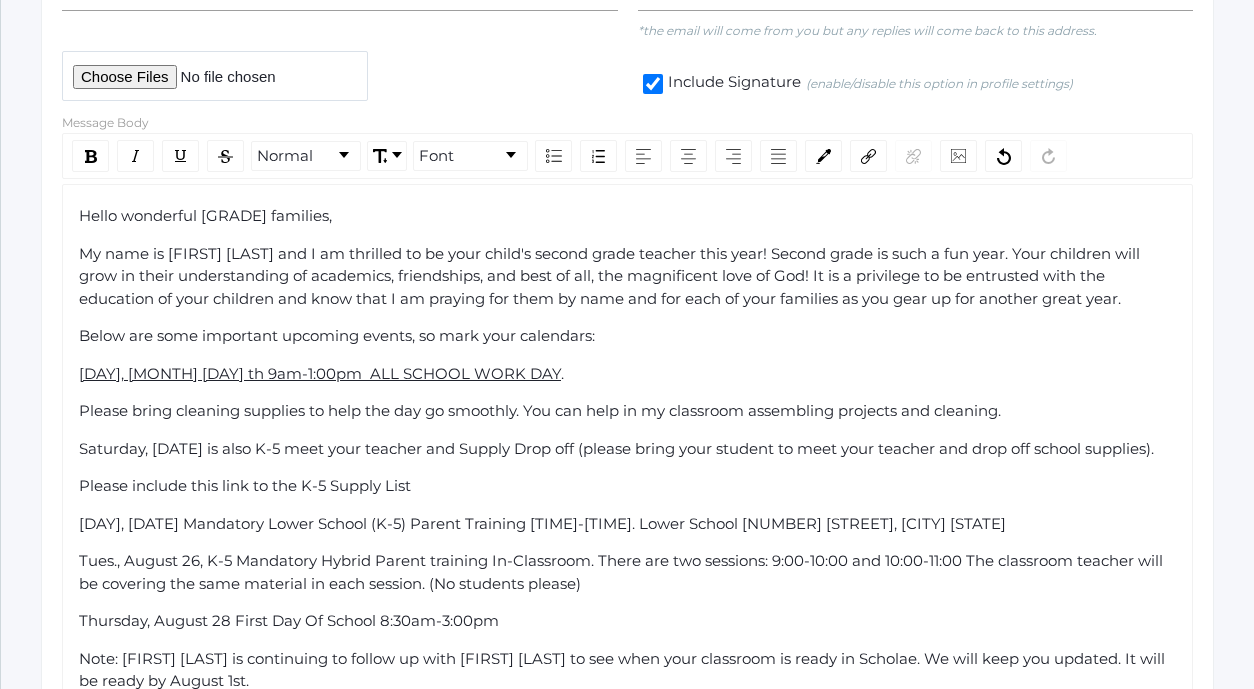click on "Please bring cleaning supplies to help the day go smoothly. You can help in my classroom assembling projects and cleaning." 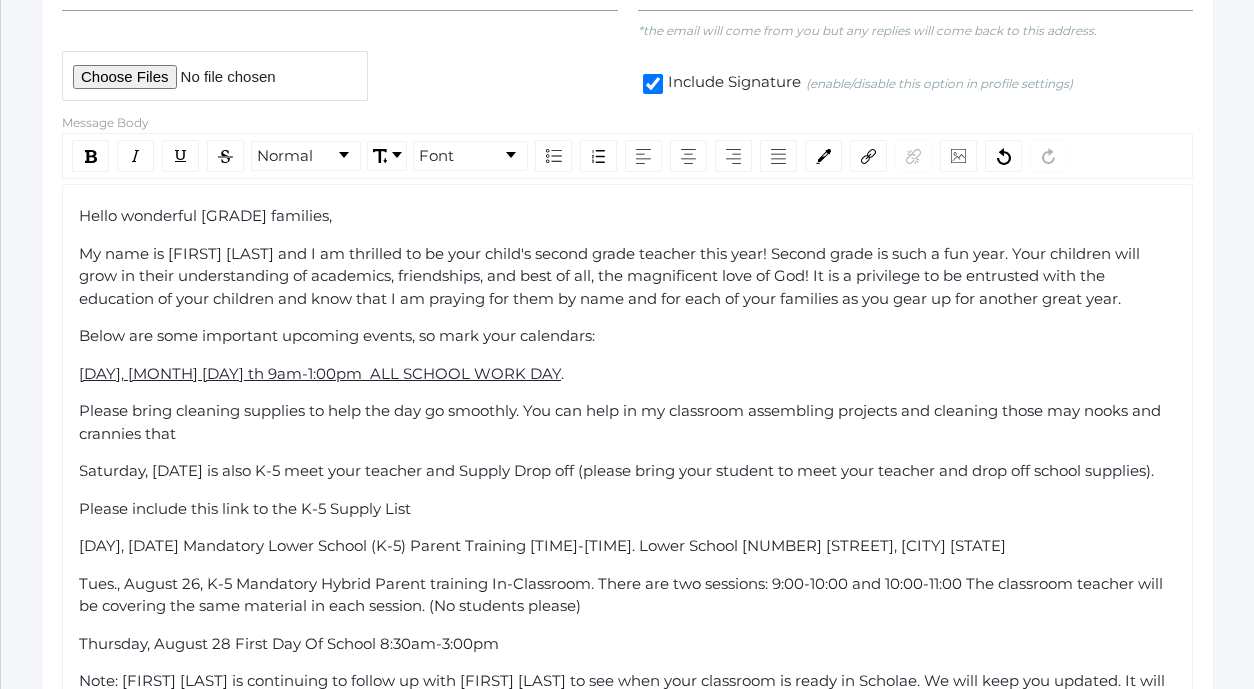 click on "Please bring cleaning supplies to help the day go smoothly. You can help in my classroom assembling projects and cleaning those may nooks and crannies that" 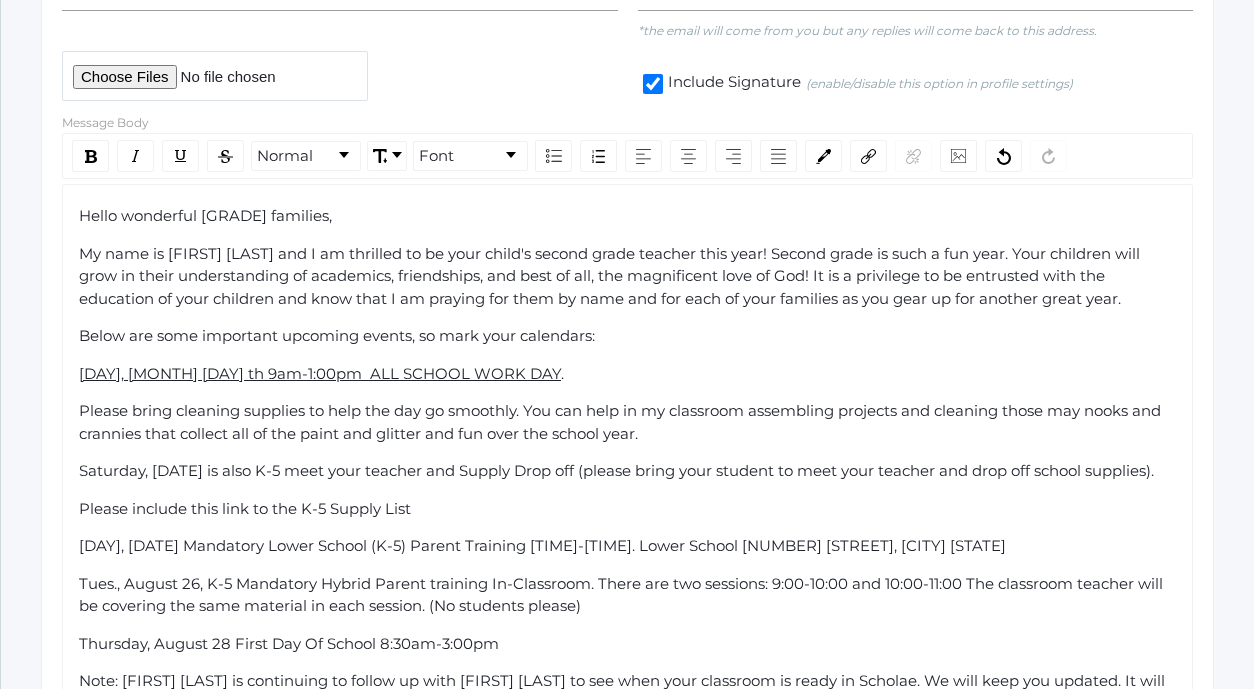 click on "Please bring cleaning supplies to help the day go smoothly. You can help in my classroom assembling projects and cleaning those may nooks and crannies that collect all of the paint and glitter and fun over the school year." 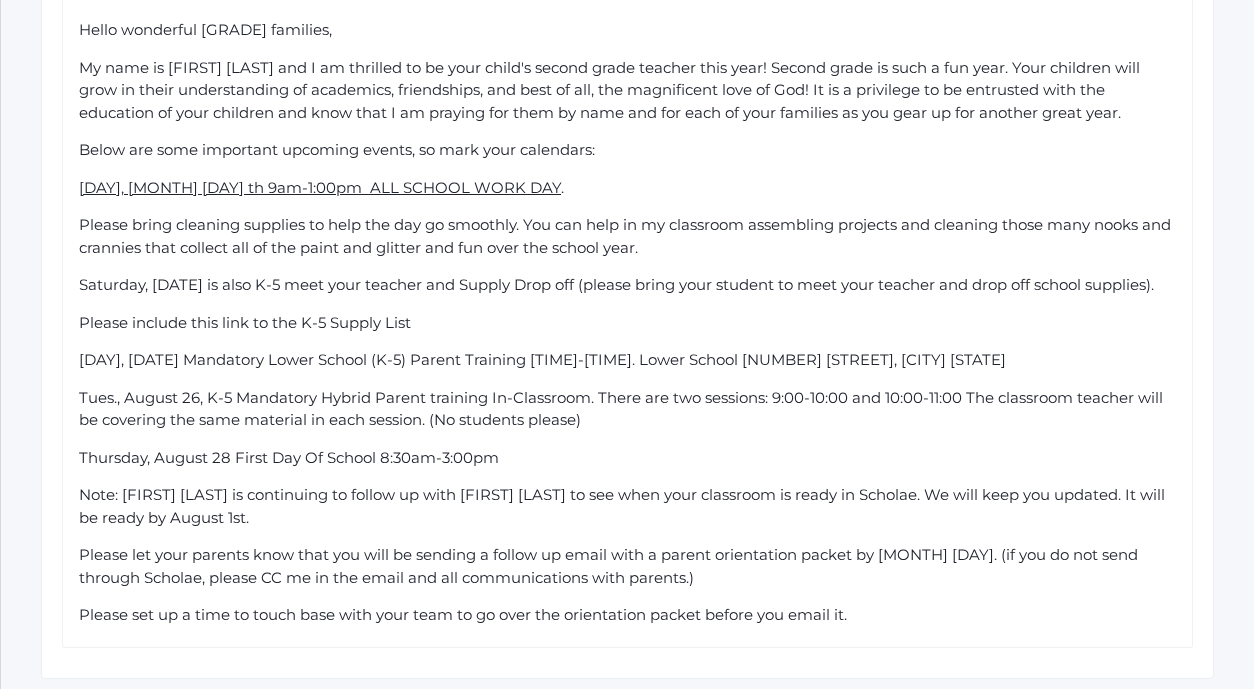 scroll, scrollTop: 911, scrollLeft: 0, axis: vertical 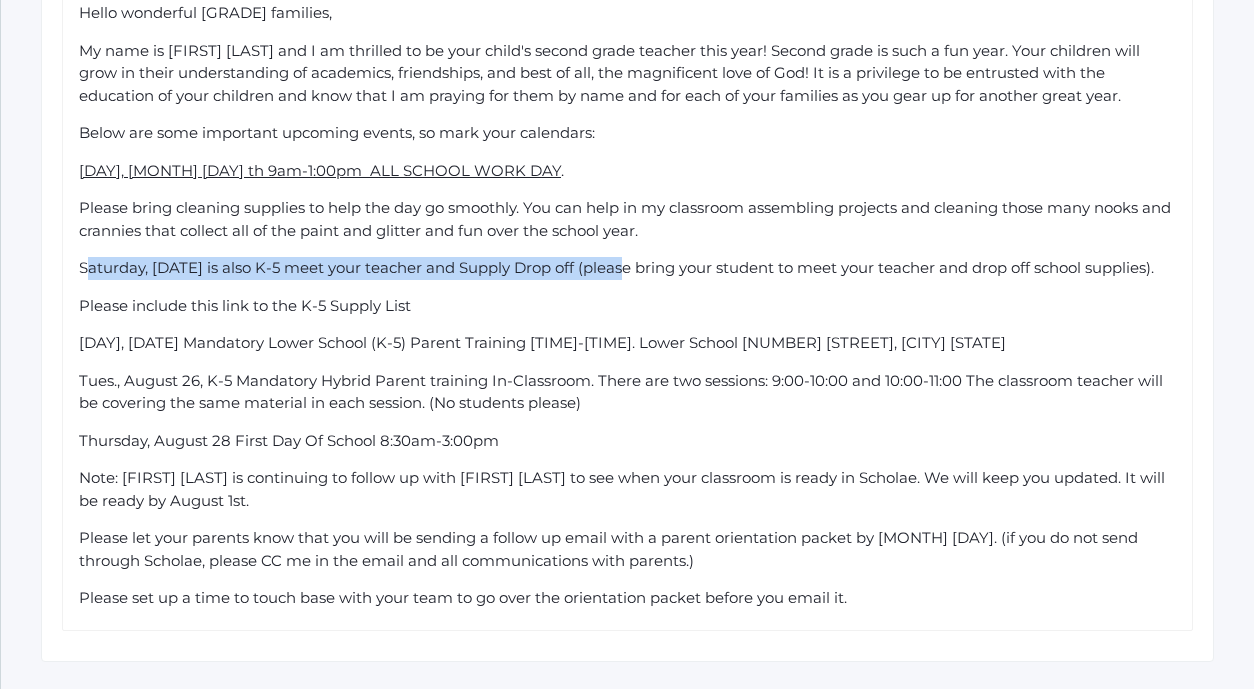 drag, startPoint x: 83, startPoint y: 293, endPoint x: 623, endPoint y: 287, distance: 540.0333 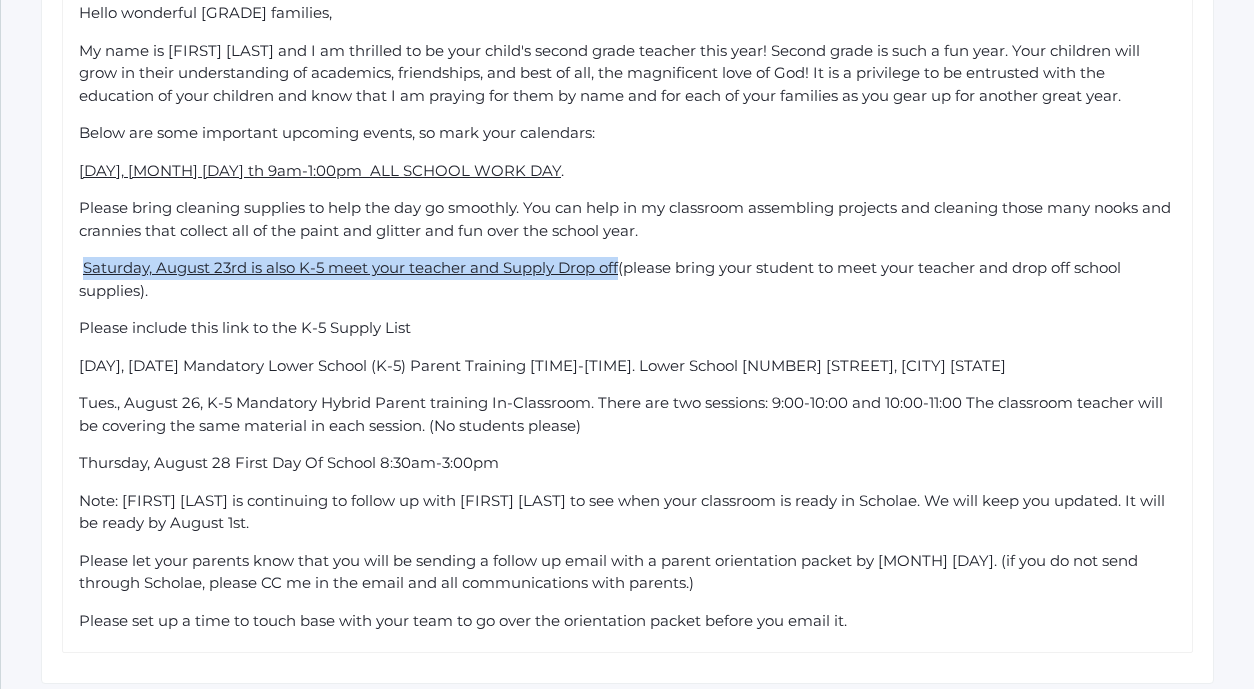 click on "Saturday, August 23rd is also K-5 meet your teacher and Supply Drop off" 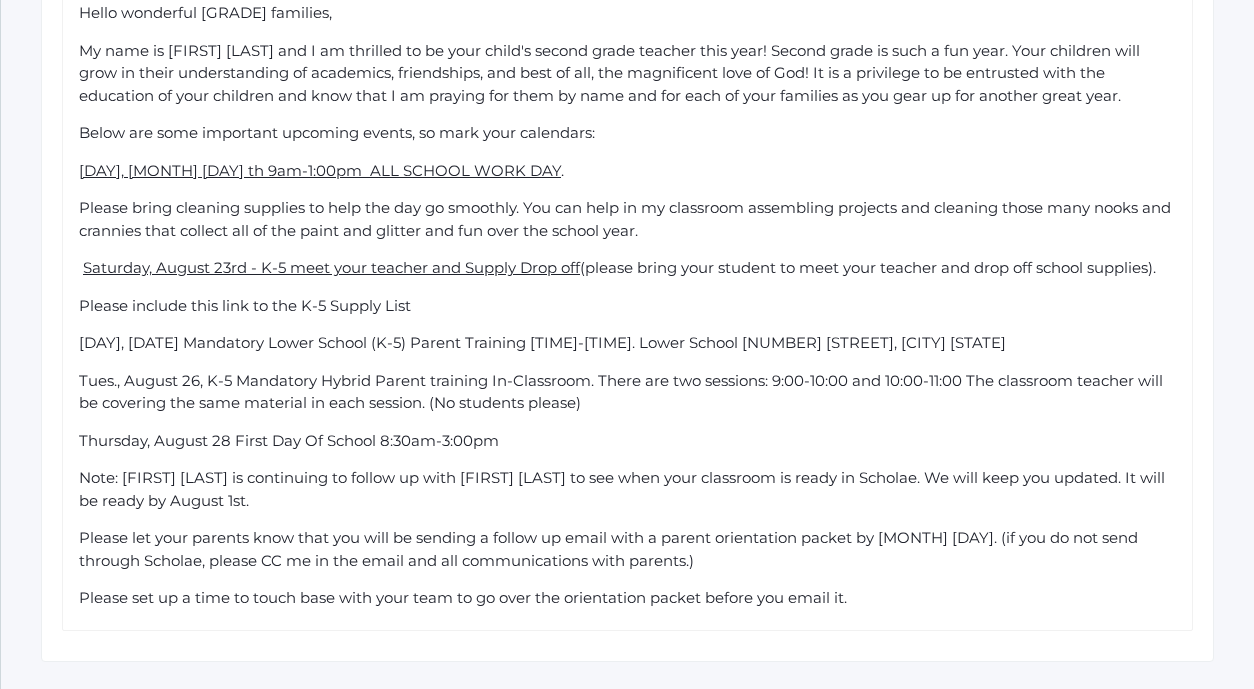 click on "(please bring your student to meet your teacher and drop off school supplies)." 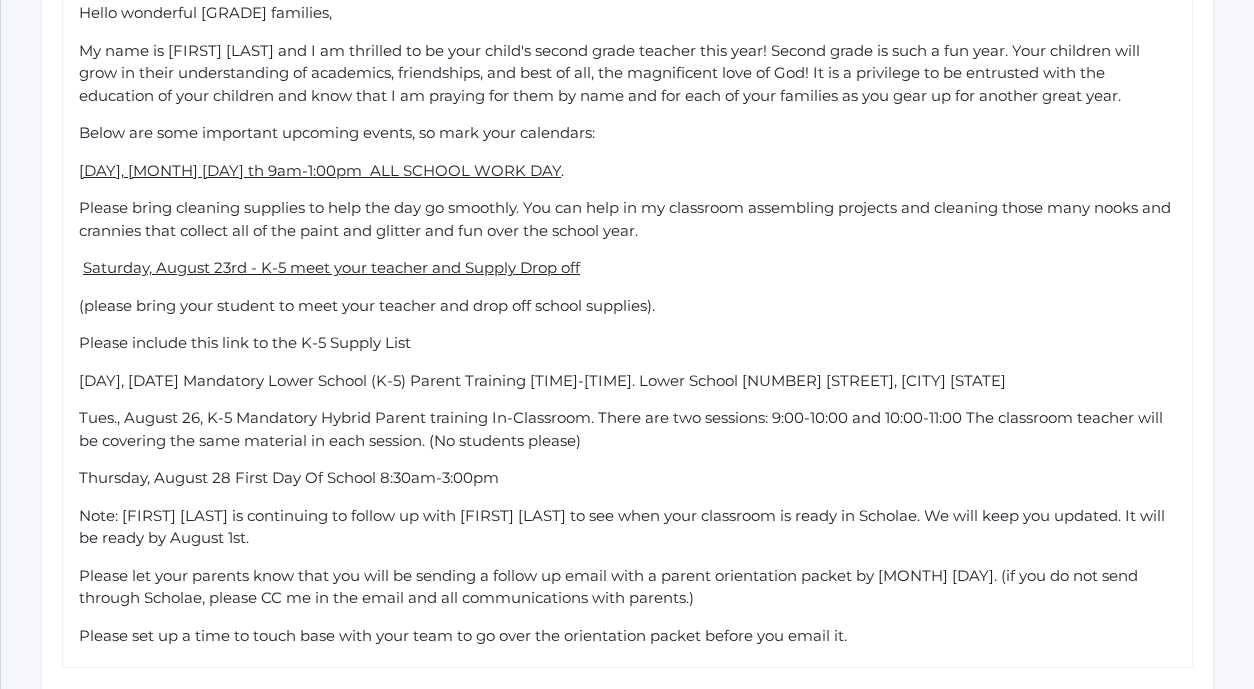 click on "[DAY], [MONTH] [DAY] th 9am-1:00pm  ALL SCHOOL WORK DAY" 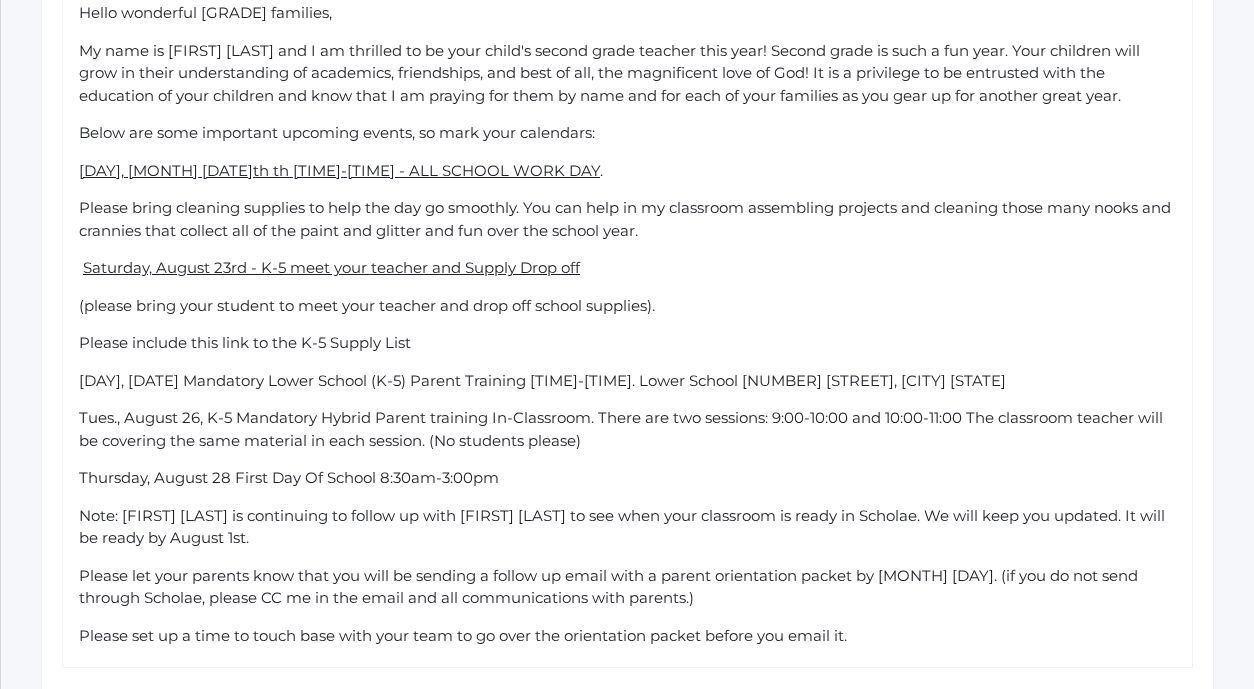 click on "Saturday, August 23rd - K-5 meet your teacher and Supply Drop off" 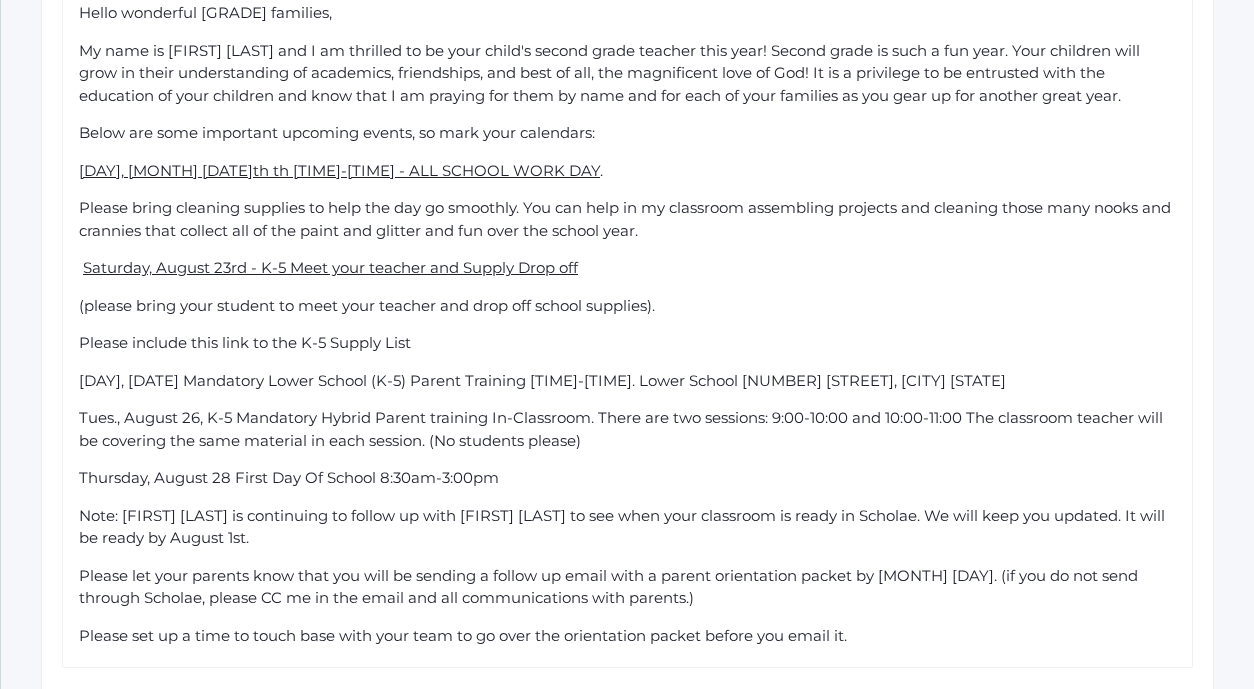 click on "Saturday, August 23rd - K-5 Meet your teacher and Supply Drop off" 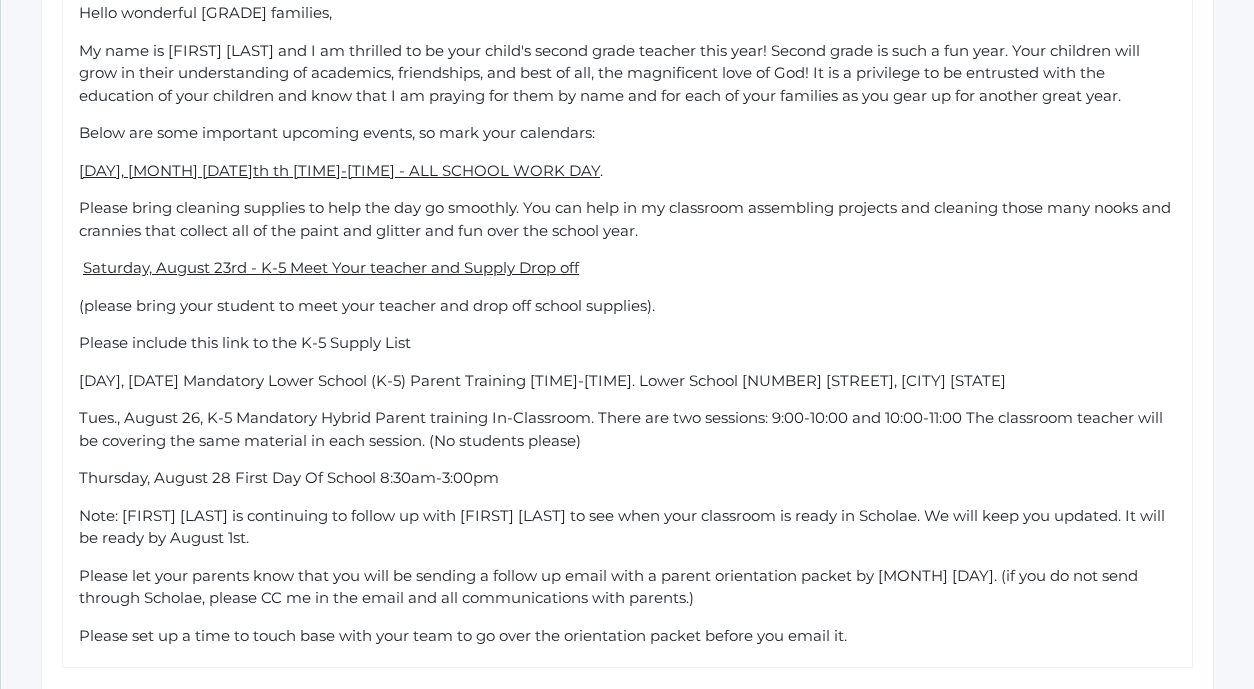click on "Saturday, August 23rd - K-5 Meet Your teacher and Supply Drop off" 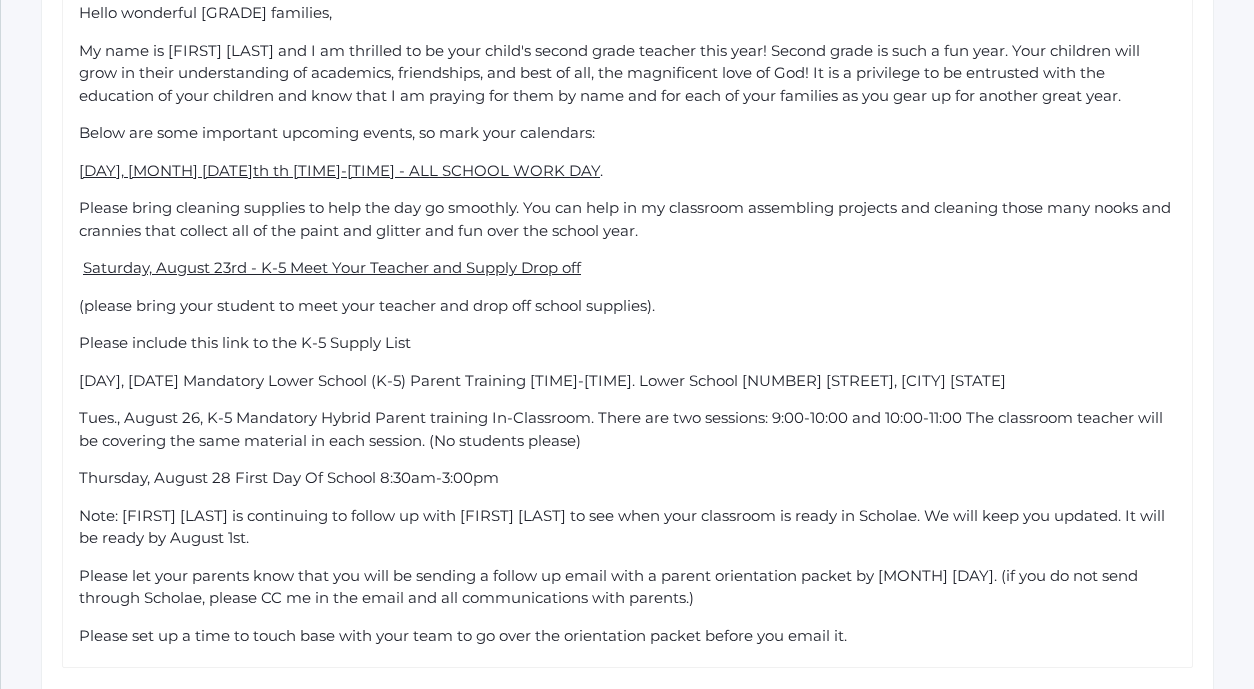 click on "Saturday, August 23rd - K-5 Meet Your Teacher and Supply Drop off" 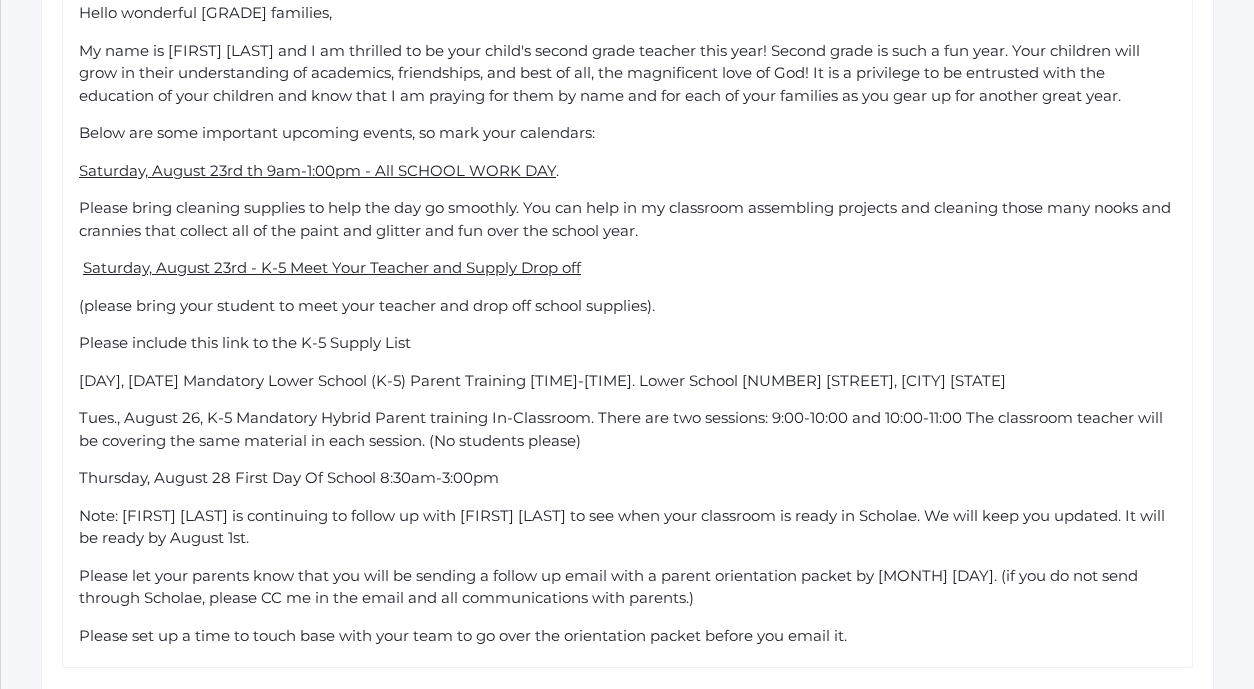 click on "Saturday, August 23rd th 9am-1:00pm - All SCHOOL WORK DAY" 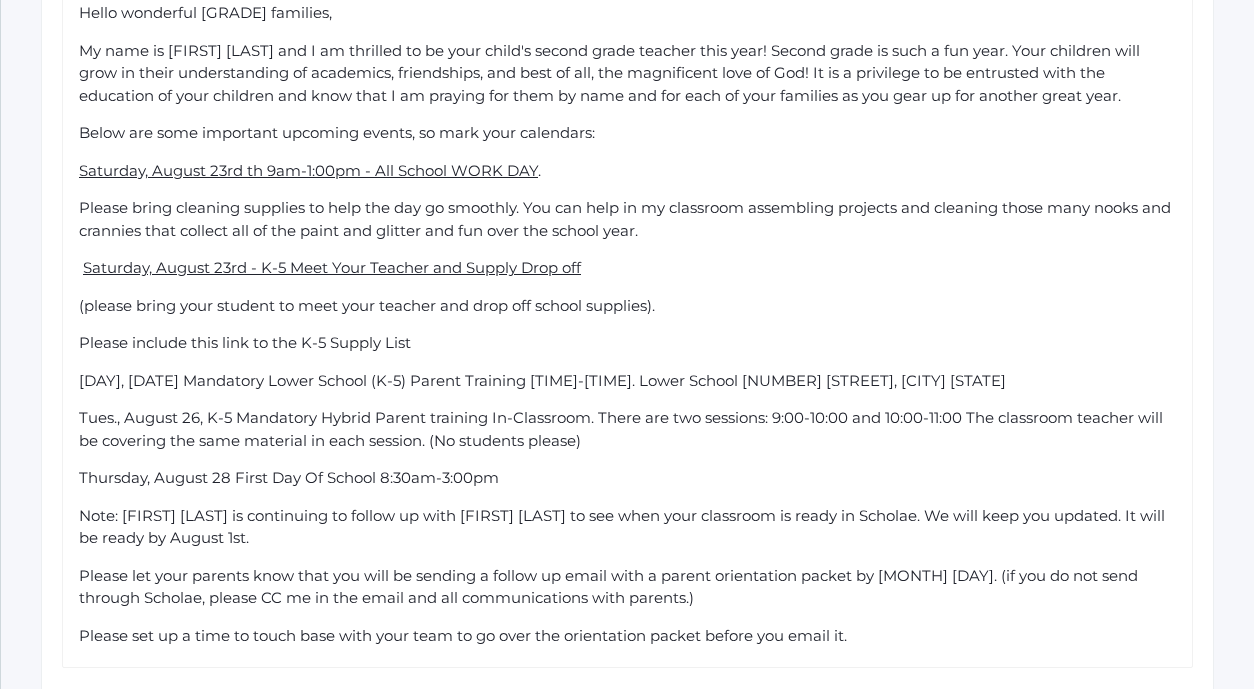 click on "Saturday, August 23rd th 9am-1:00pm - All School WORK DAY" 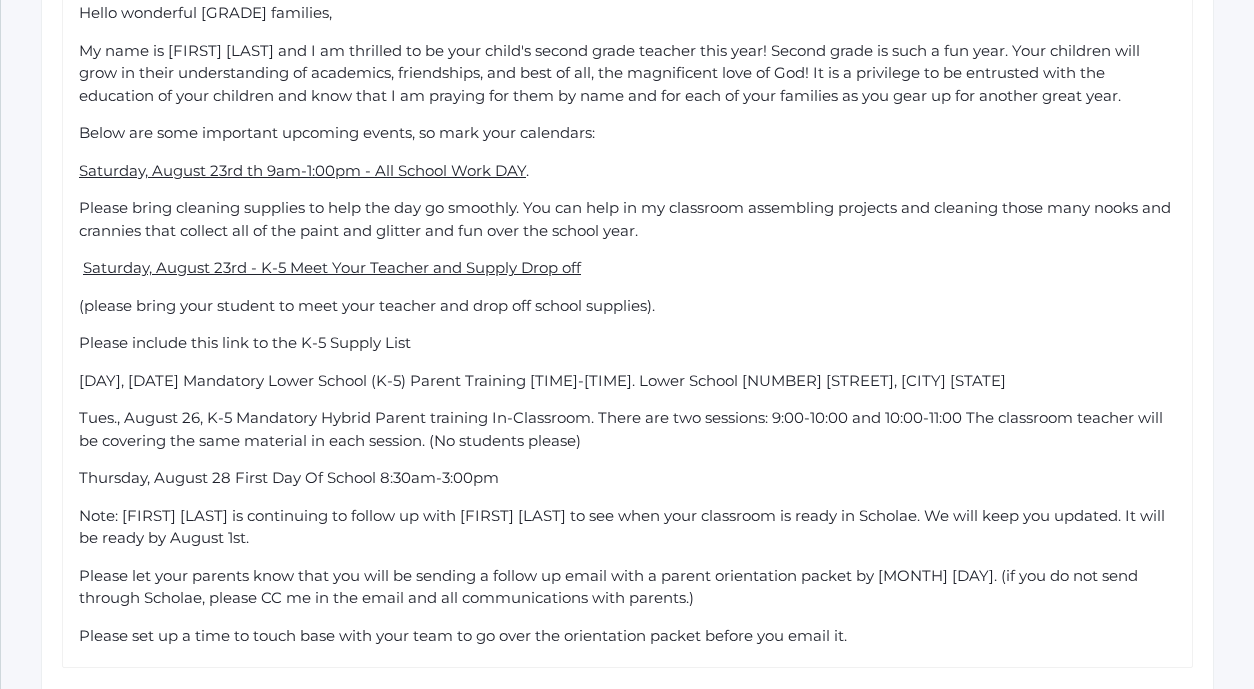 click on "Saturday, August 23rd th 9am-1:00pm - All School Work DAY" 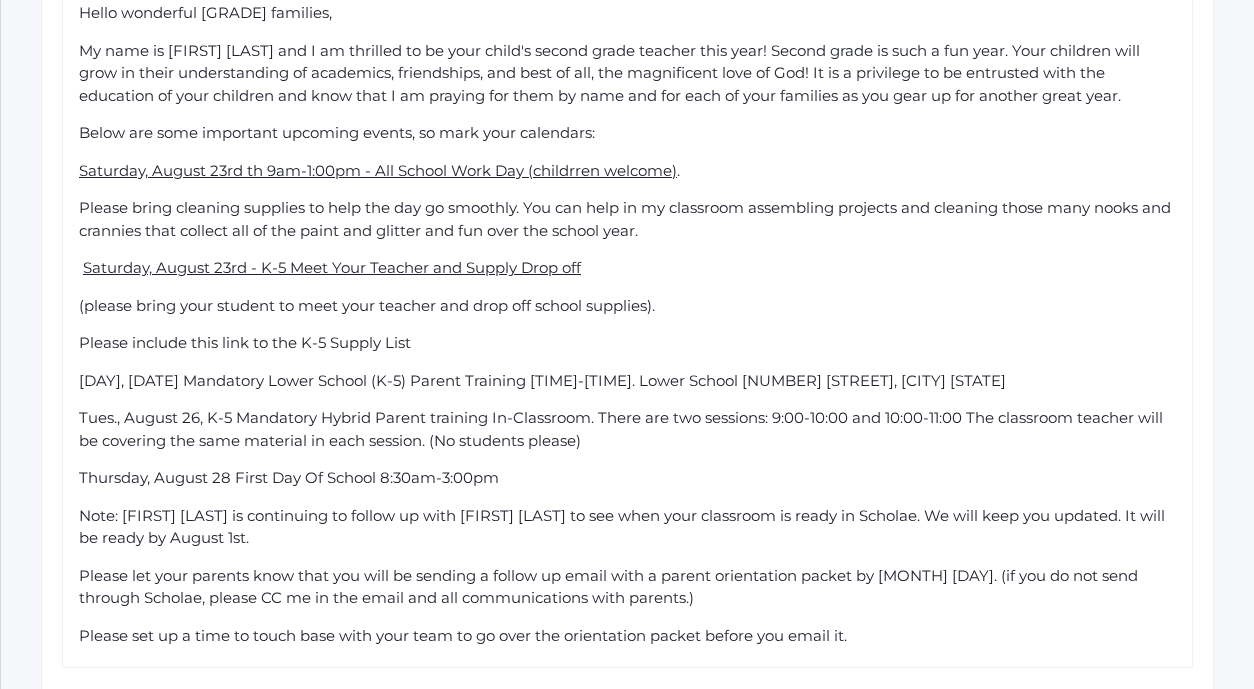 click on "Saturday, August 23rd th 9am-1:00pm - All School Work Day (childrren welcome)" 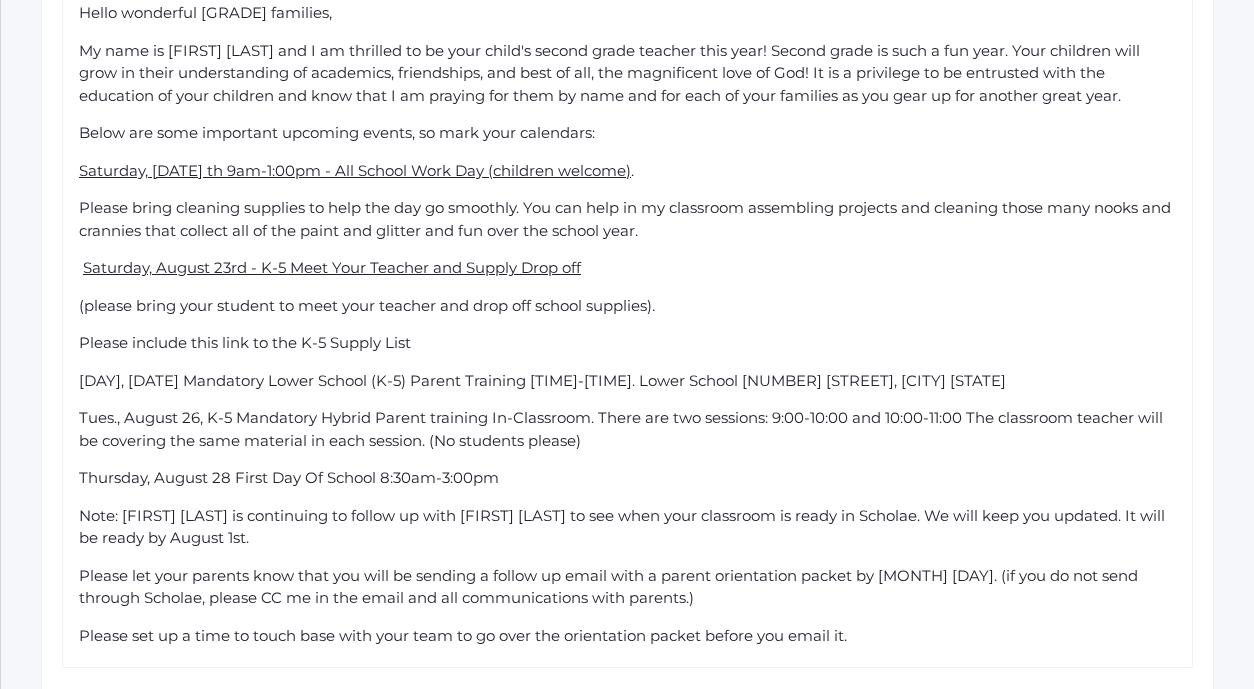 click on "Saturday, [DATE] th 9am-1:00pm - All School Work Day (children welcome)" 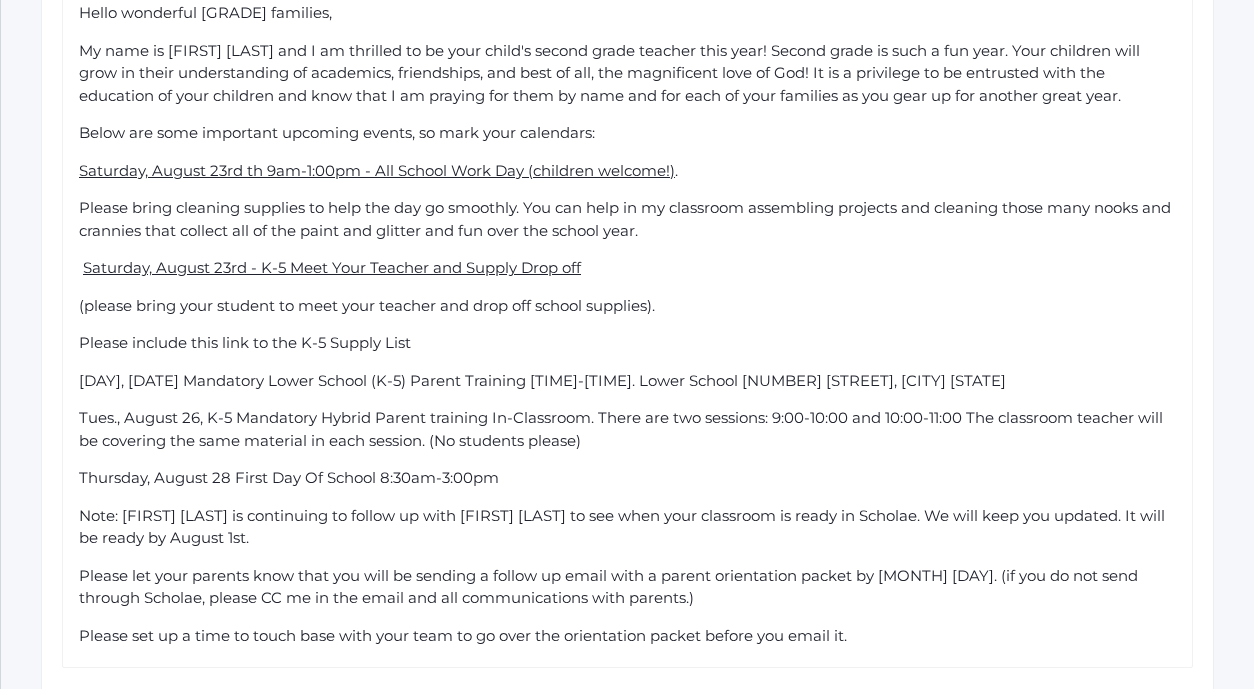 click on "Saturday, [DATE] th [TIME] - All School Work Day (children welcome!) ." 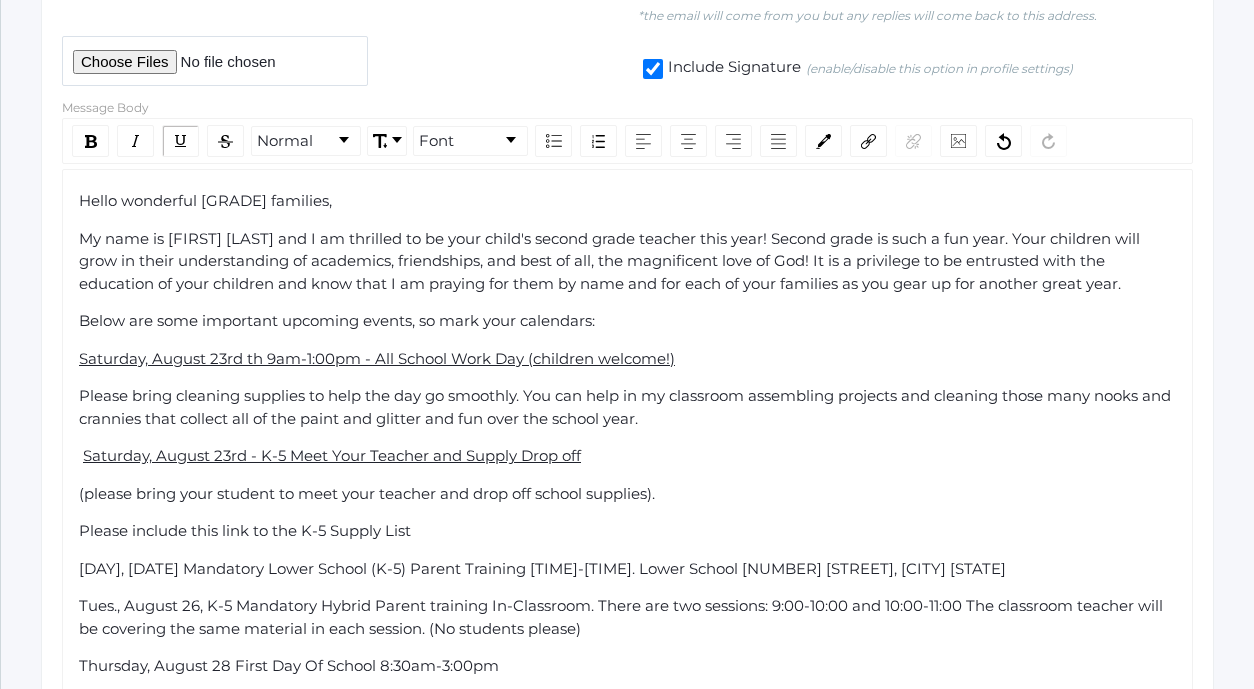 scroll, scrollTop: 724, scrollLeft: 0, axis: vertical 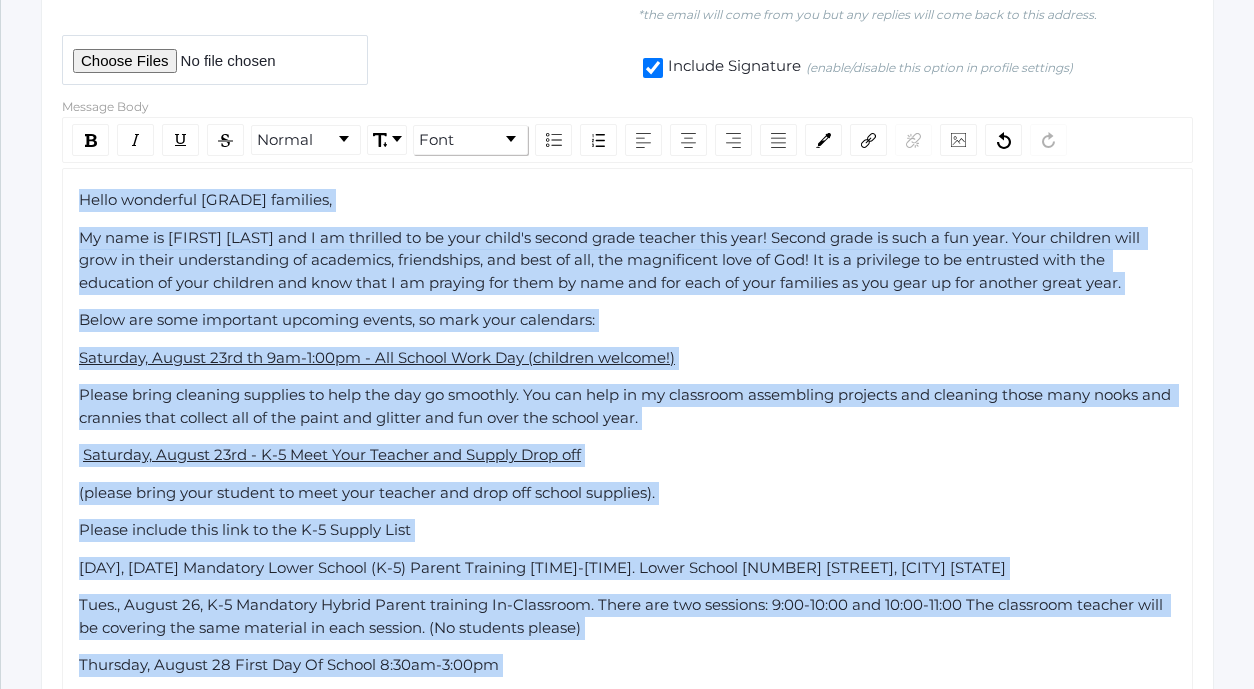 click on "Font" 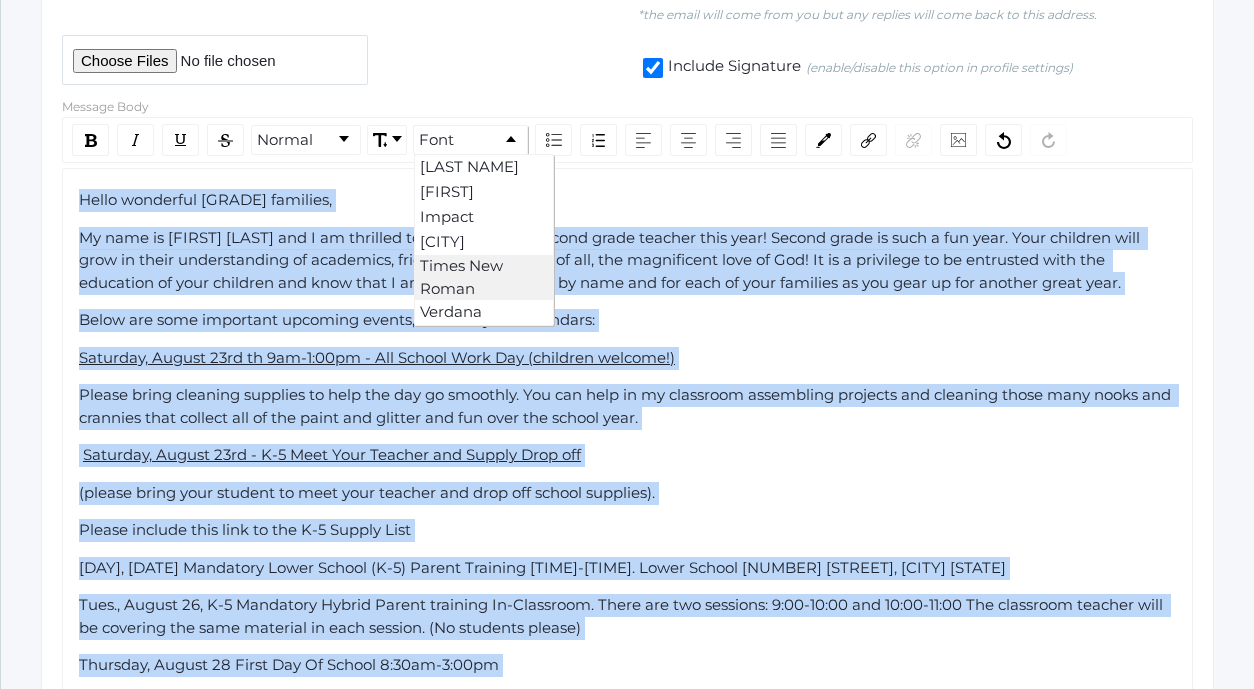 click on "Times New Roman" 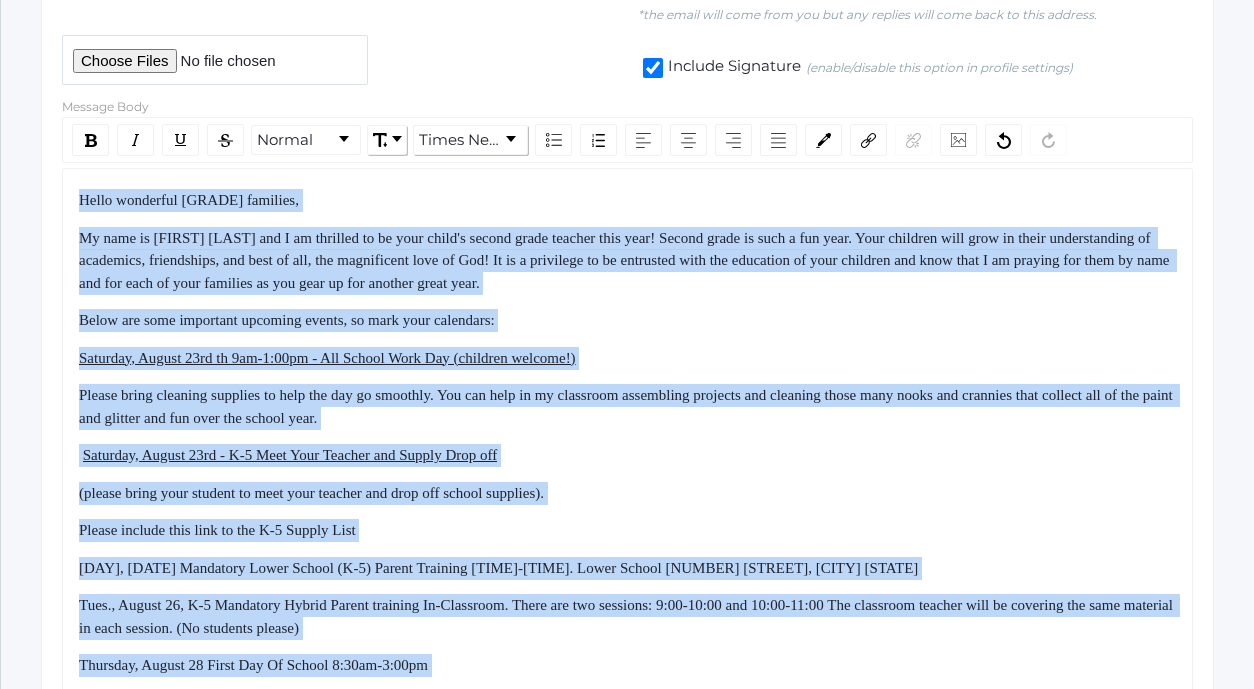 click 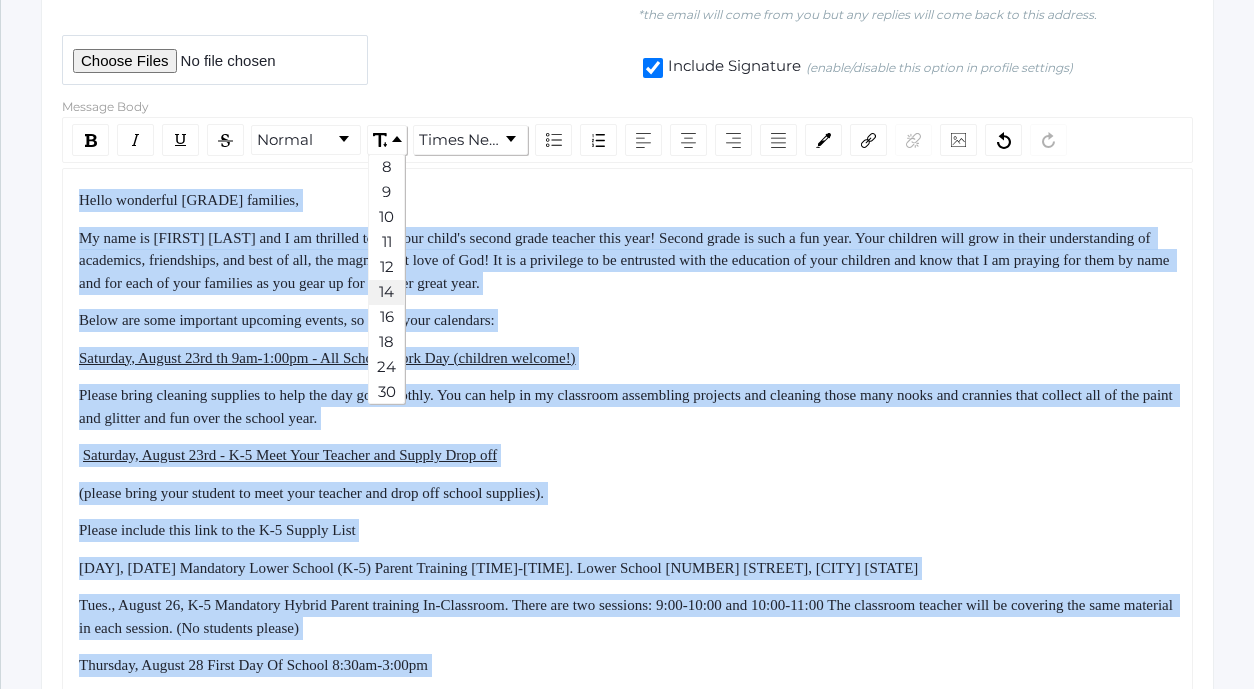 click on "14" 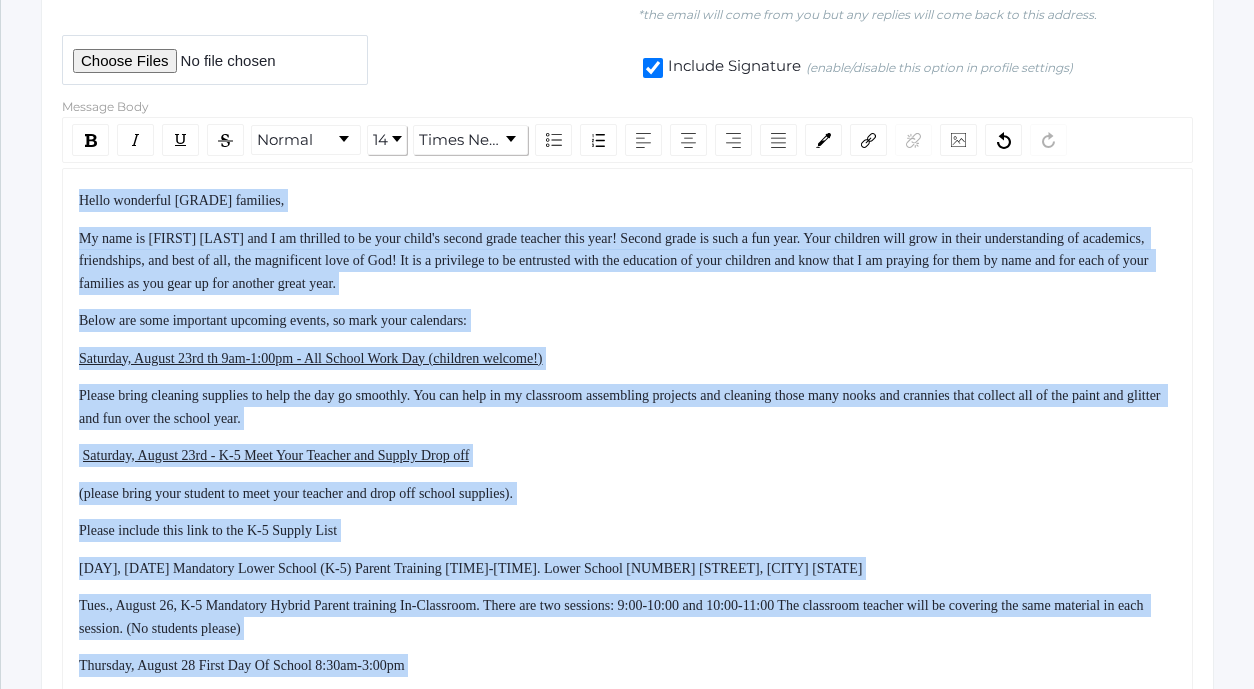 click on "14" 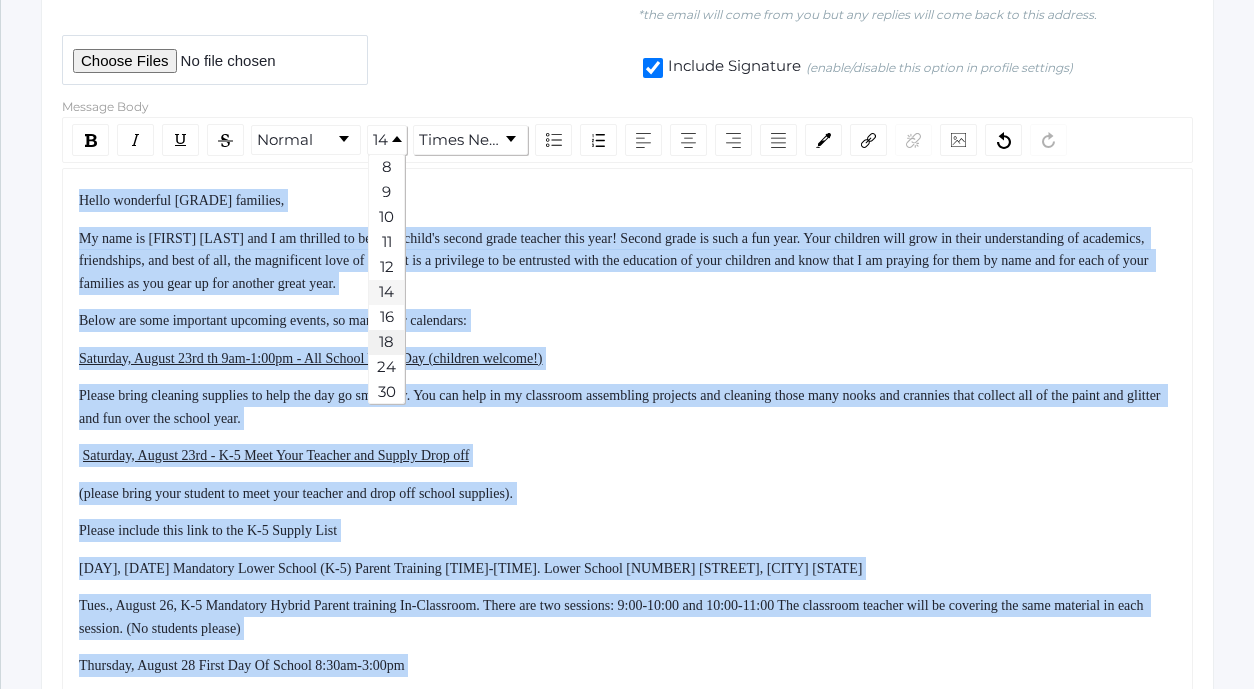 click on "18" 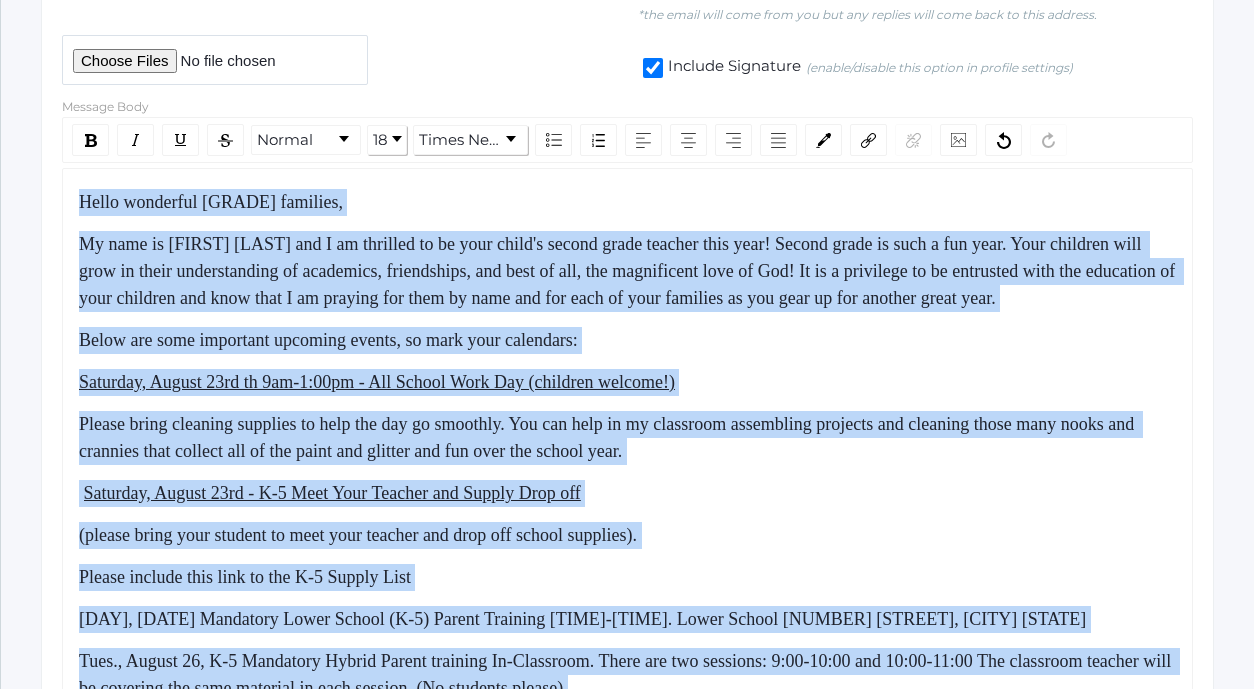 click on "Below are some important upcoming events, so mark your calendars:" 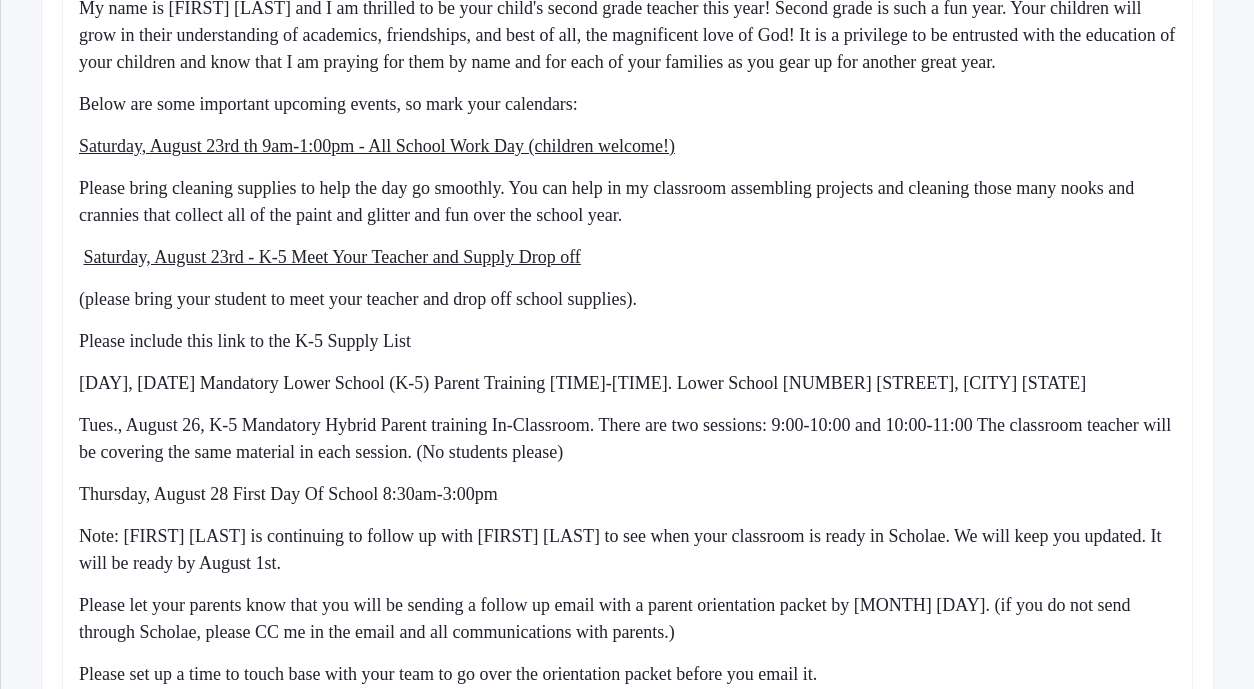 scroll, scrollTop: 961, scrollLeft: 0, axis: vertical 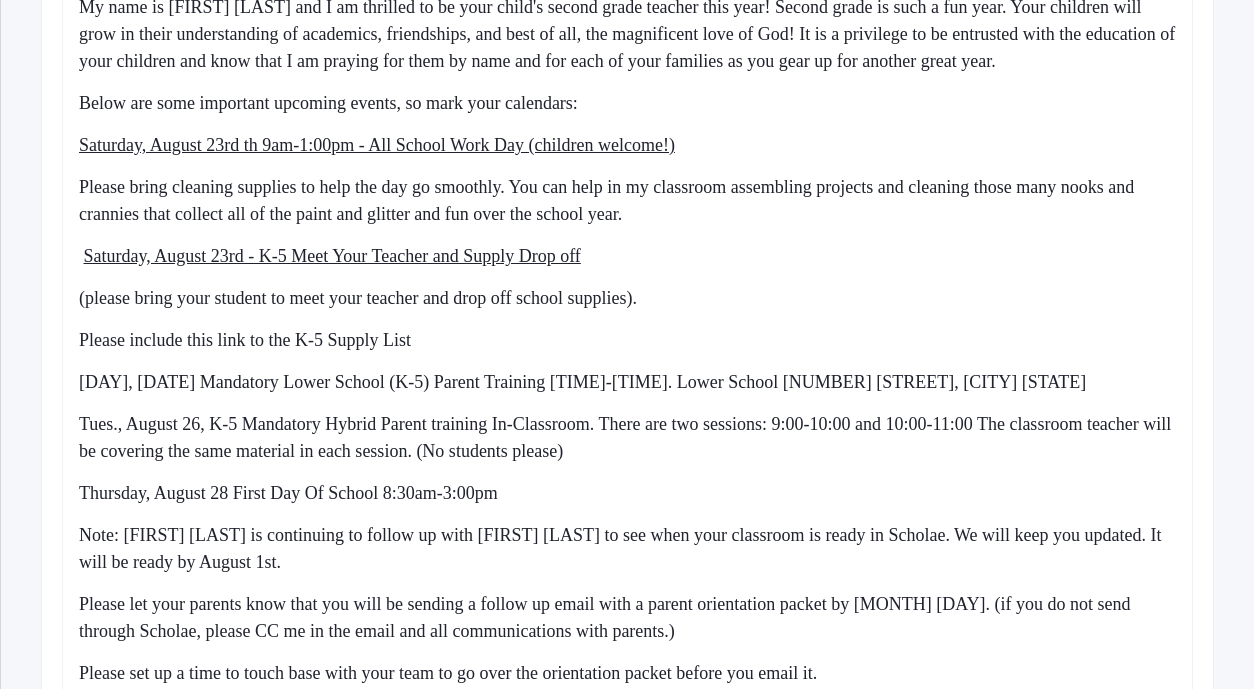 click on "(please bring your student to meet your teacher and drop off school supplies)." 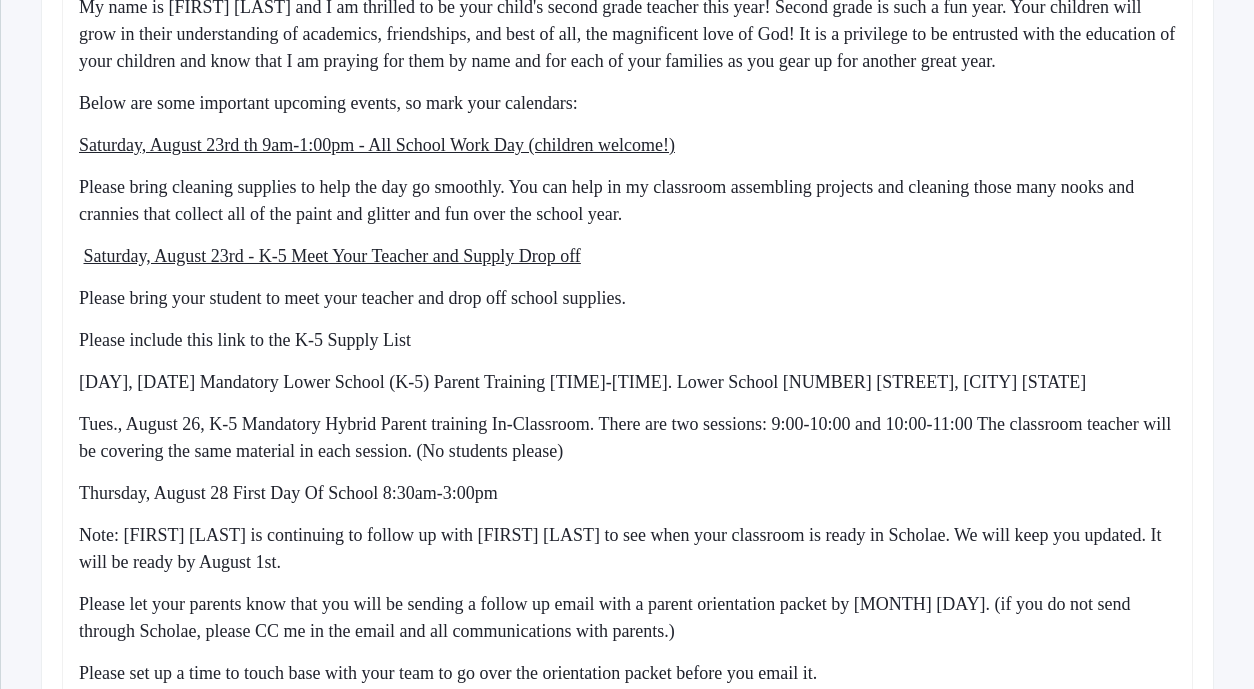click on "Saturday, August 23rd - K-5 Meet Your Teacher and Supply Drop off" 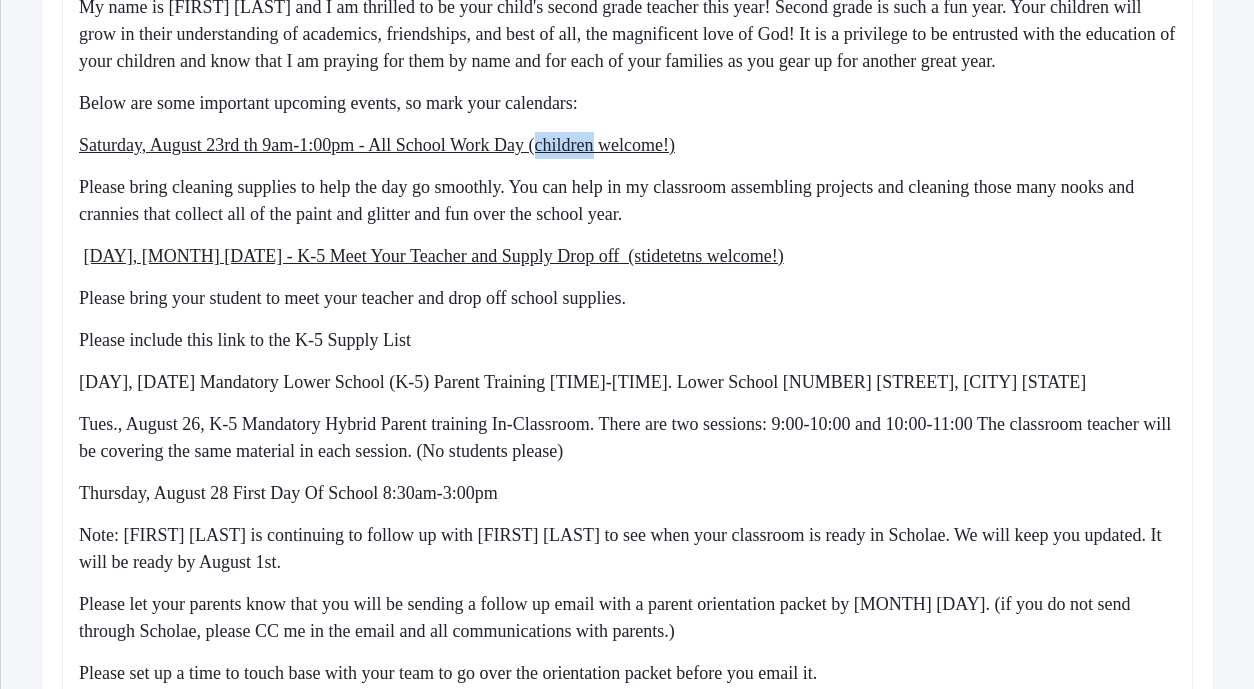 drag, startPoint x: 593, startPoint y: 173, endPoint x: 537, endPoint y: 171, distance: 56.0357 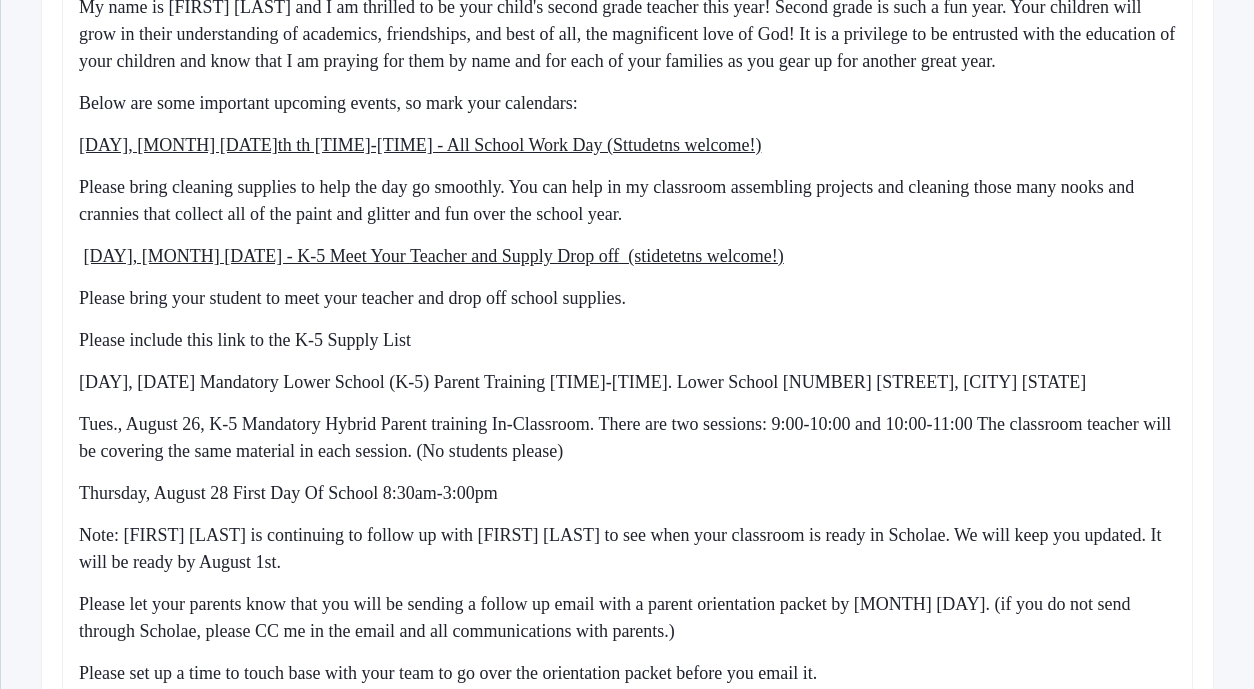 click on "[DAY], [MONTH] [DATE]th th [TIME]-[TIME] - All School Work Day (Sttudetns welcome!)" 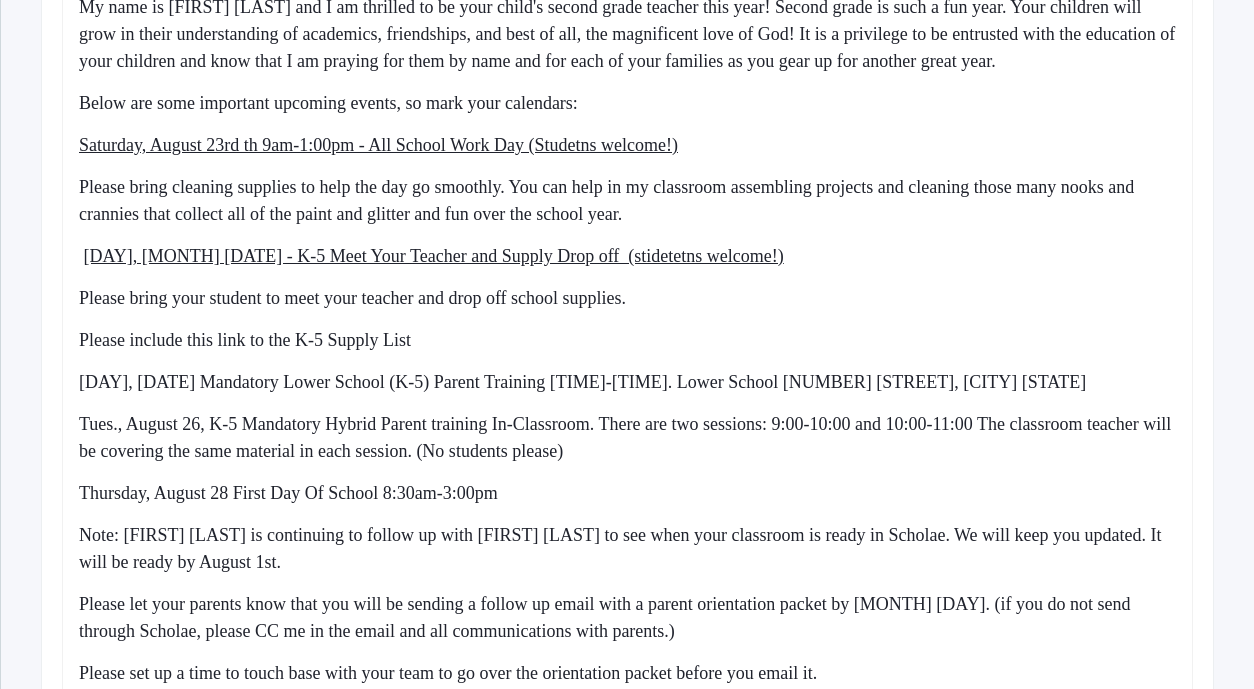 click on "[DAY], [MONTH] [DATE] - K-5 Meet Your Teacher and Supply Drop off  (stidetetns welcome!)" 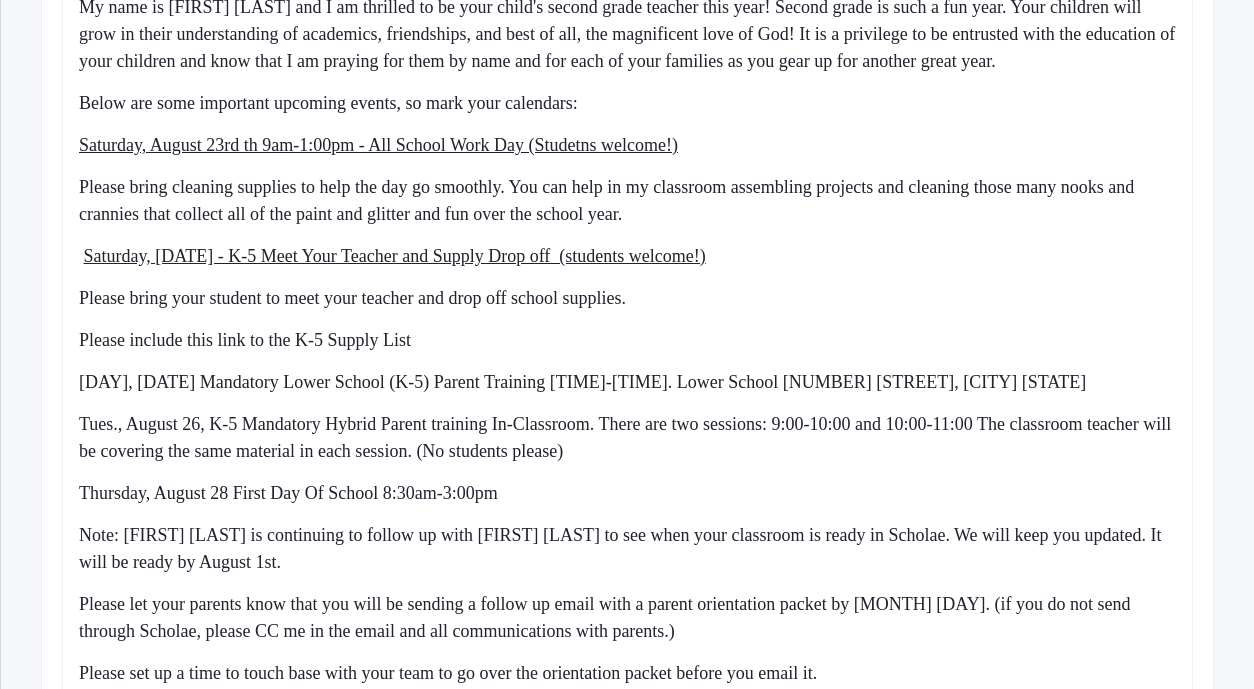 click on "Saturday, August 23rd th 9am-1:00pm - All School Work Day (Studetns welcome!)" 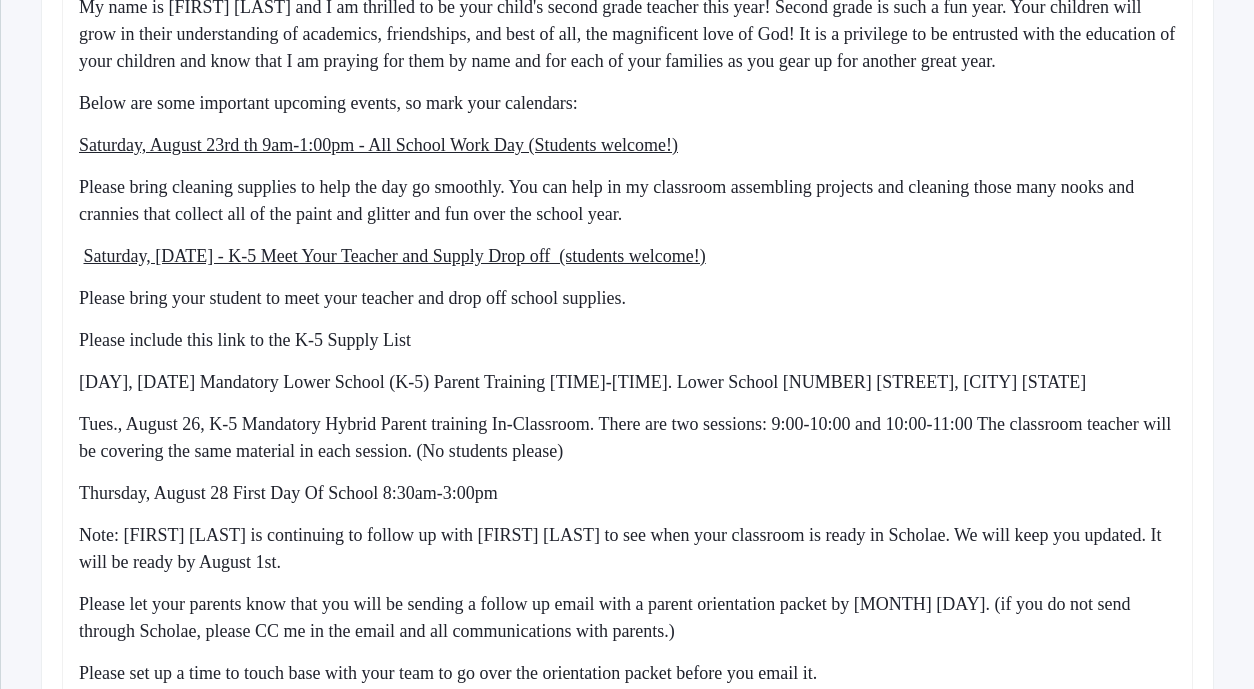 click on "Saturday, August 23rd th 9am-1:00pm - All School Work Day (Students welcome!)" 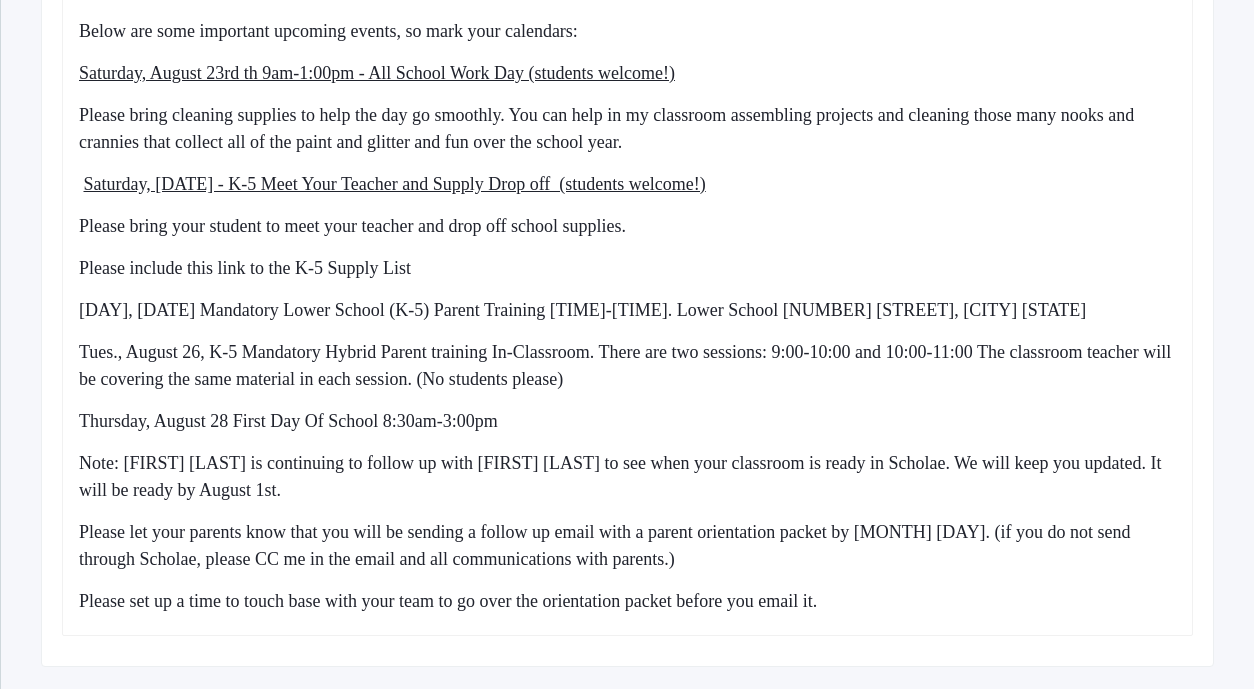 scroll, scrollTop: 1038, scrollLeft: 0, axis: vertical 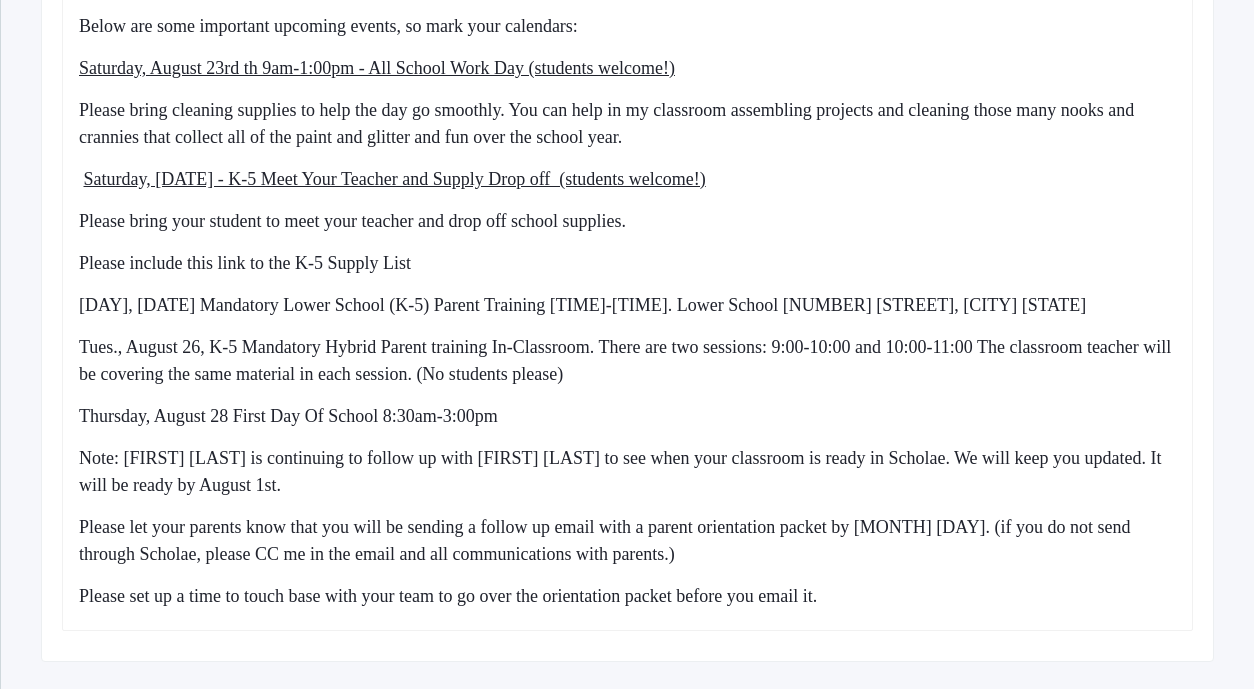 click on "Saturday, [DATE] - K-5 Meet Your Teacher and Supply Drop off  (students welcome!)" 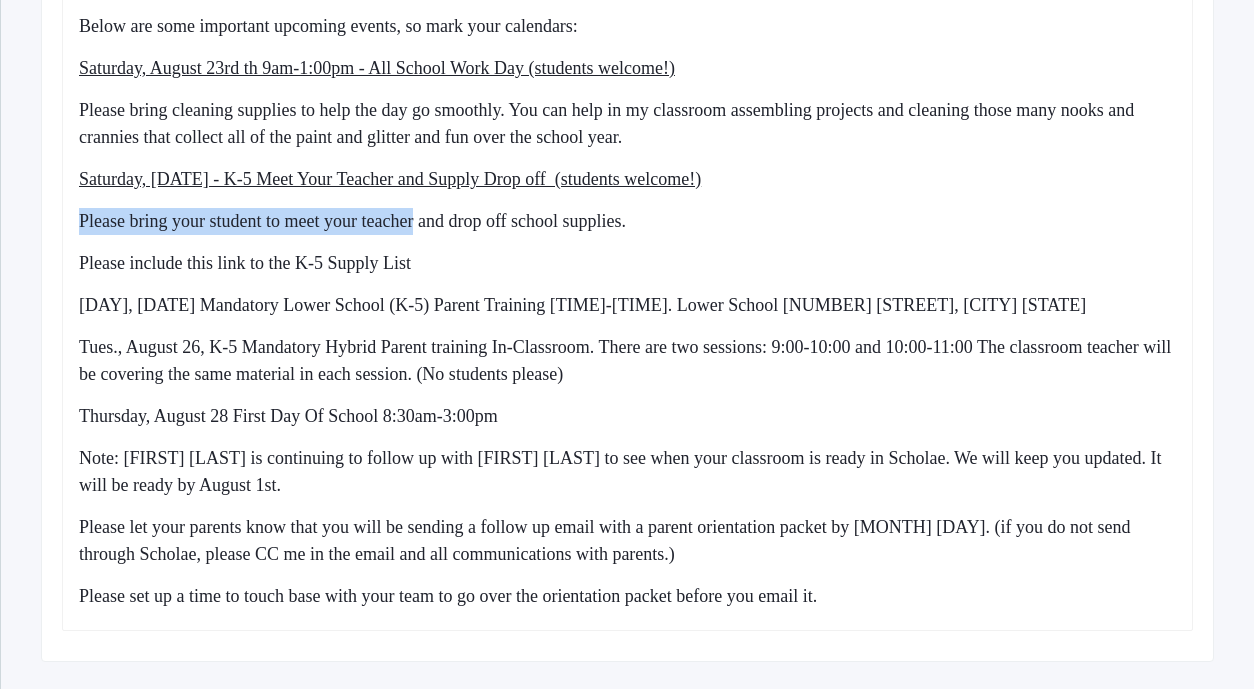 drag, startPoint x: 81, startPoint y: 242, endPoint x: 411, endPoint y: 248, distance: 330.05453 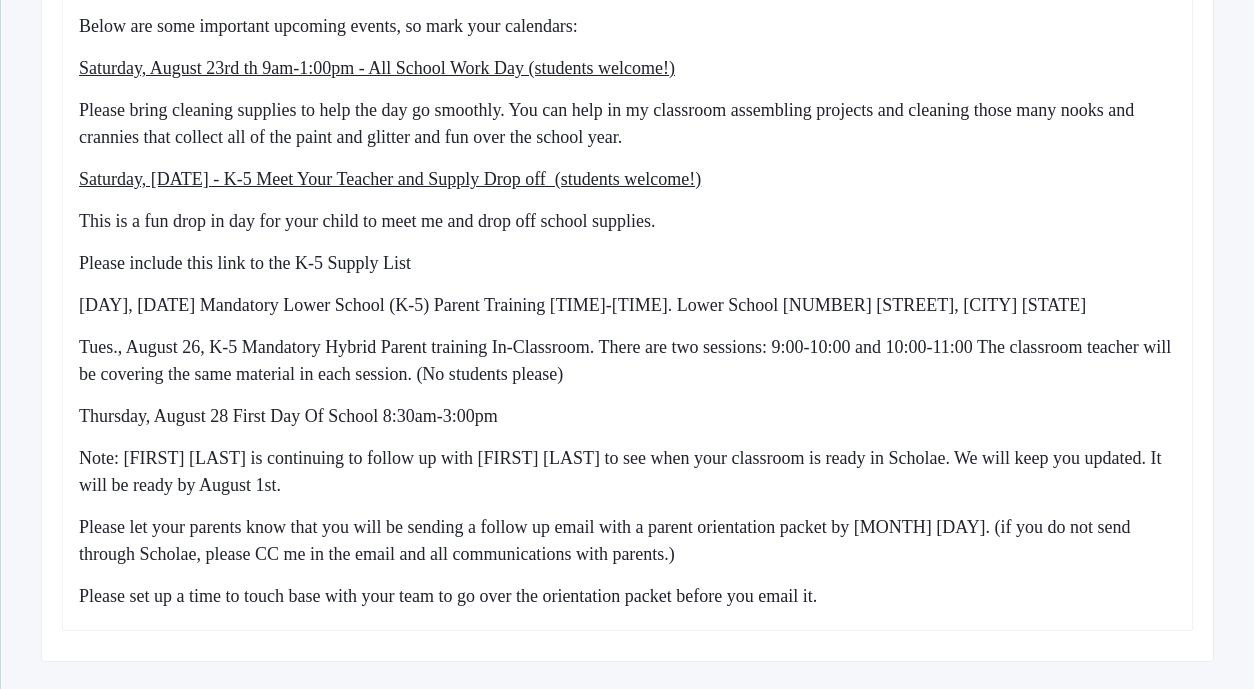 click on "This is a fun drop in day for your child to meet me and drop off school supplies." 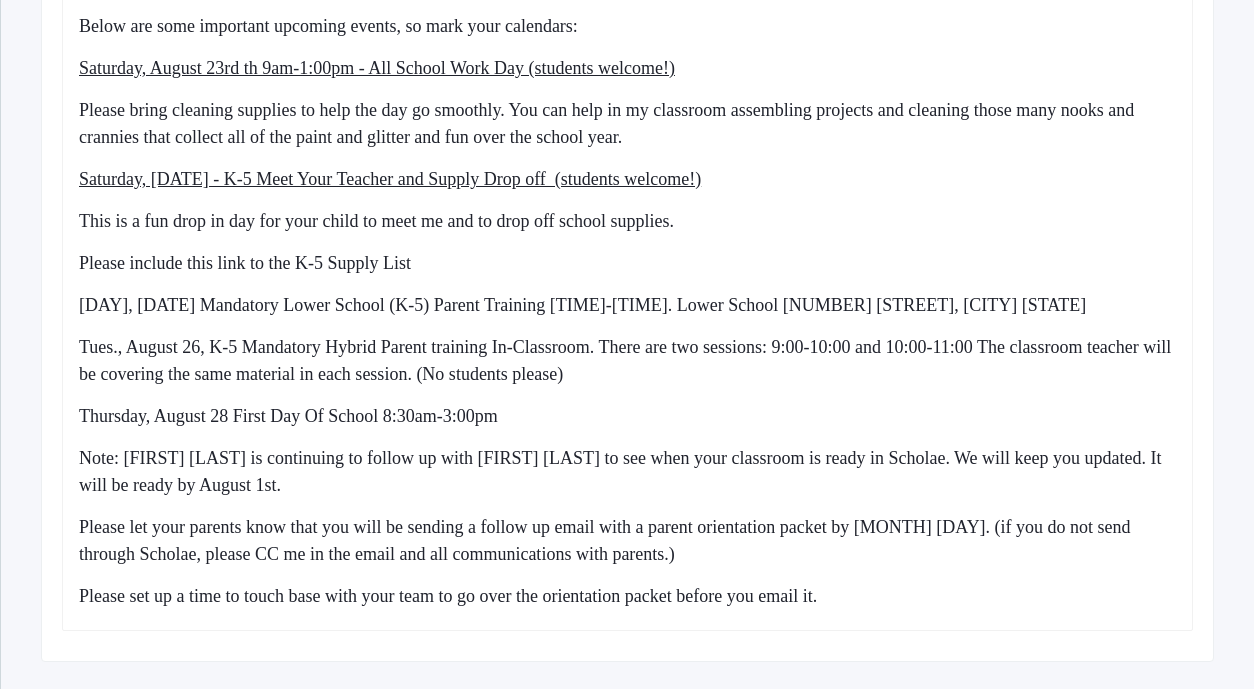 click on "This is a fun drop in day for your child to meet me and to drop off school supplies." 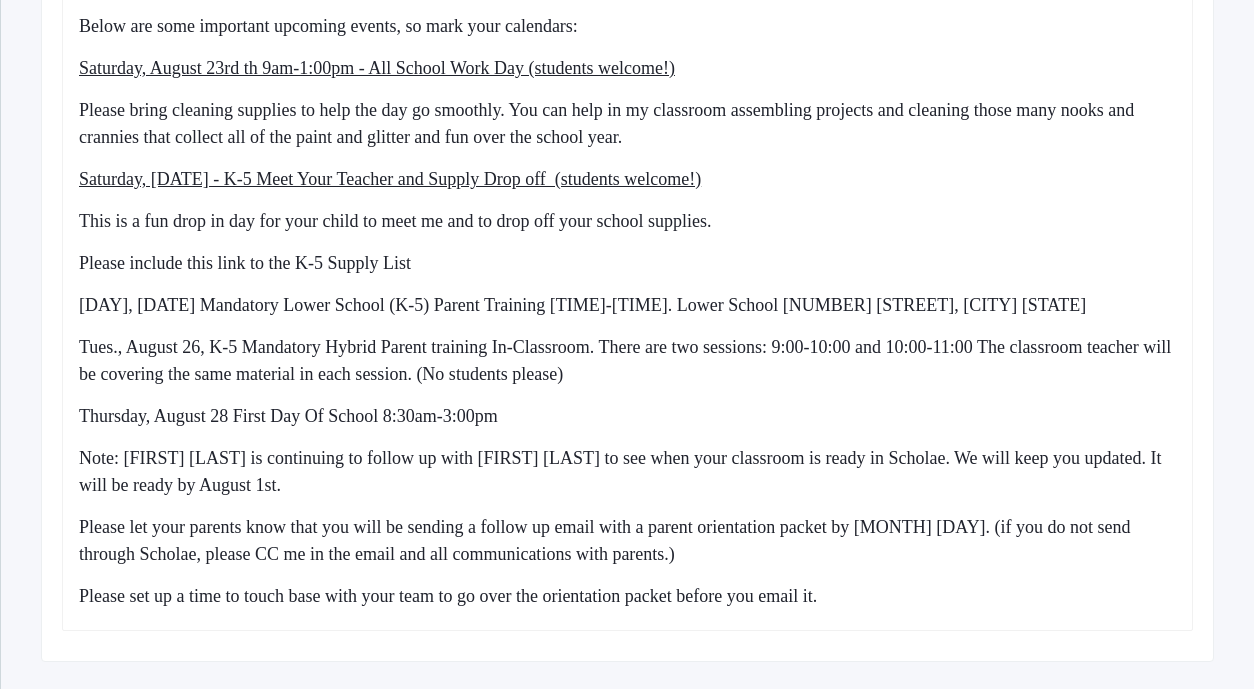 click on "Please include this link to the K-5 Supply List" 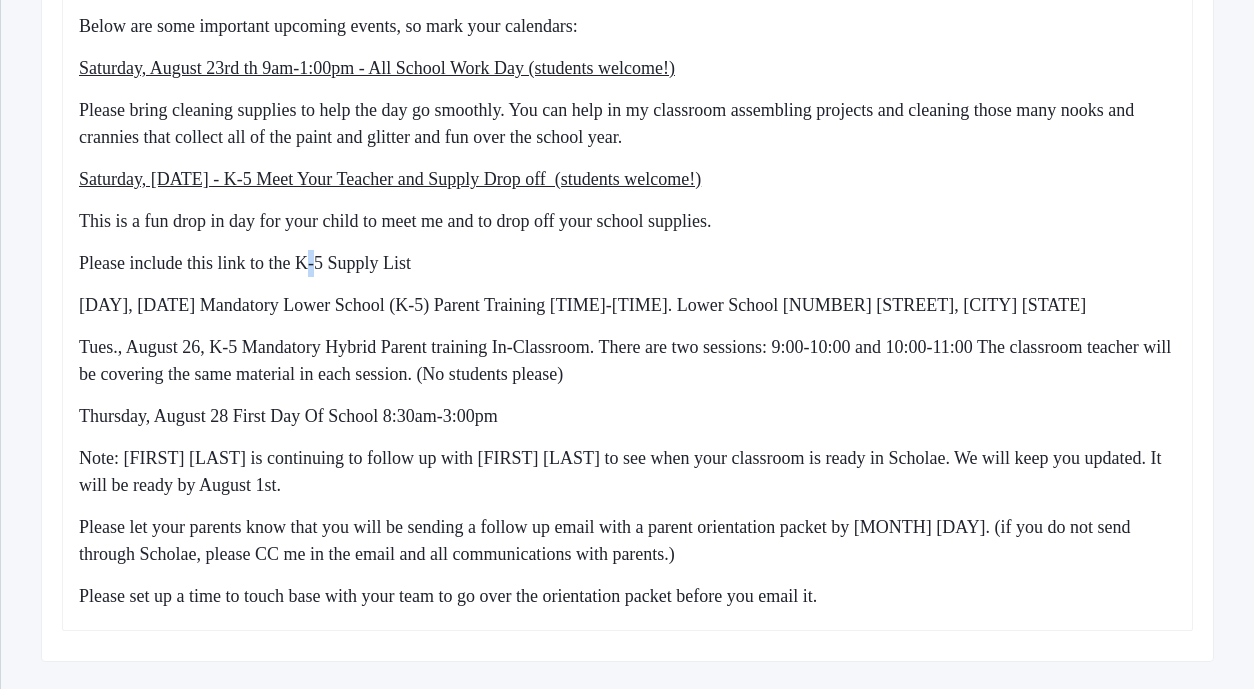 click on "Please include this link to the K-5 Supply List" 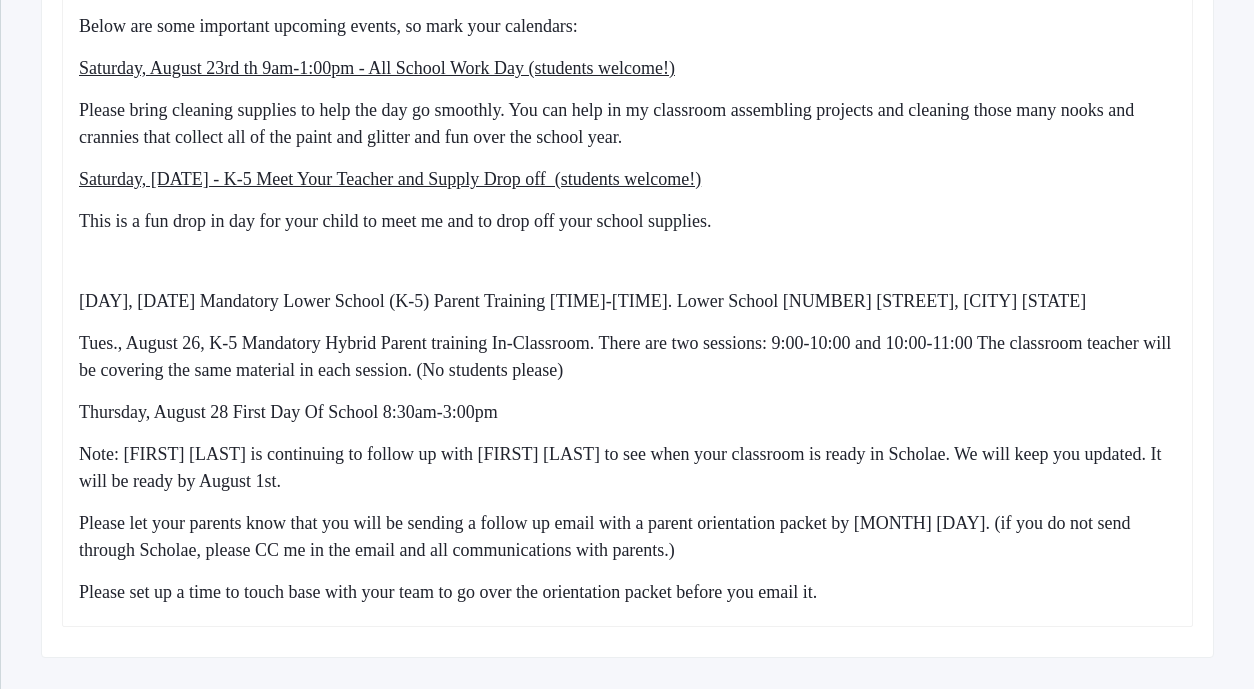 click on "This is a fun drop in day for your child to meet me and to drop off your school supplies." 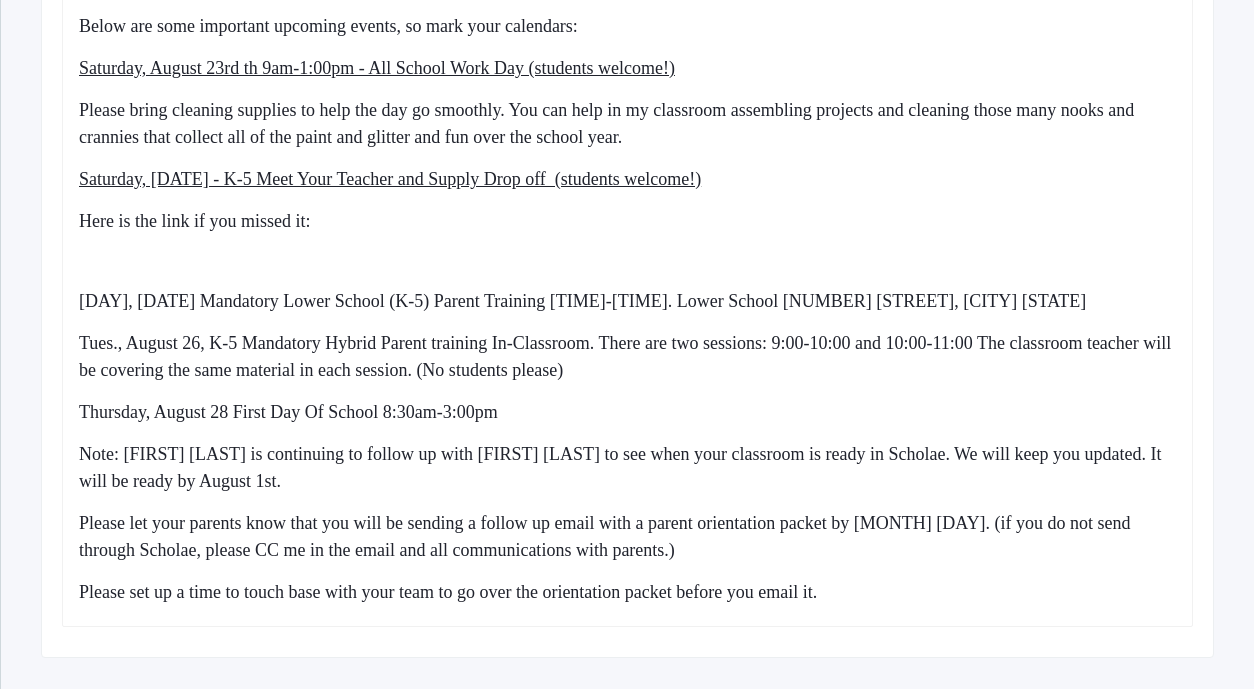 click on "Here is the link if you missed it:" 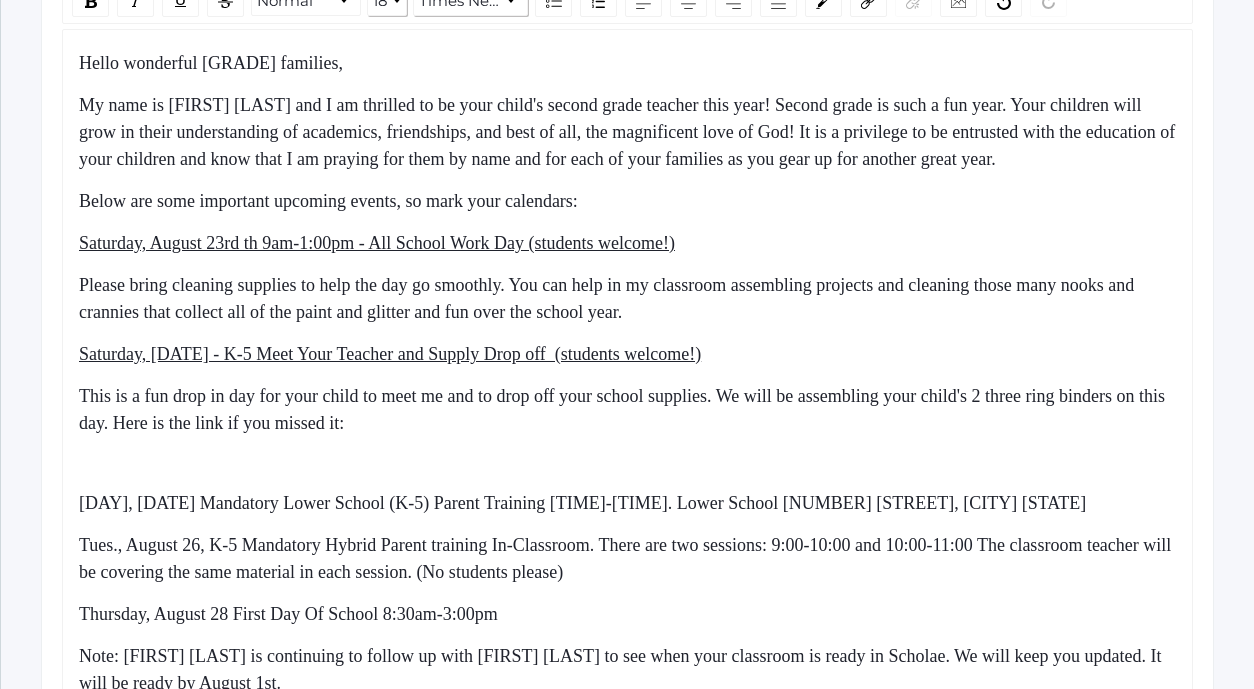 scroll, scrollTop: 857, scrollLeft: 0, axis: vertical 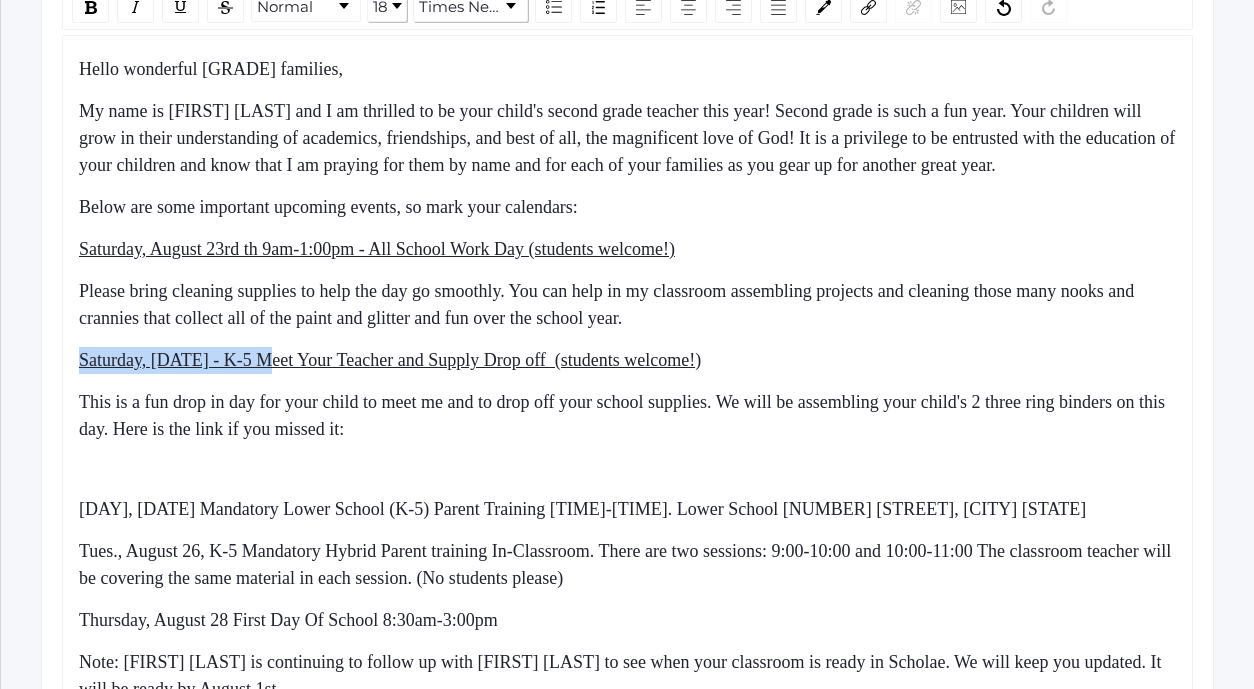 drag, startPoint x: 252, startPoint y: 384, endPoint x: 82, endPoint y: 377, distance: 170.14406 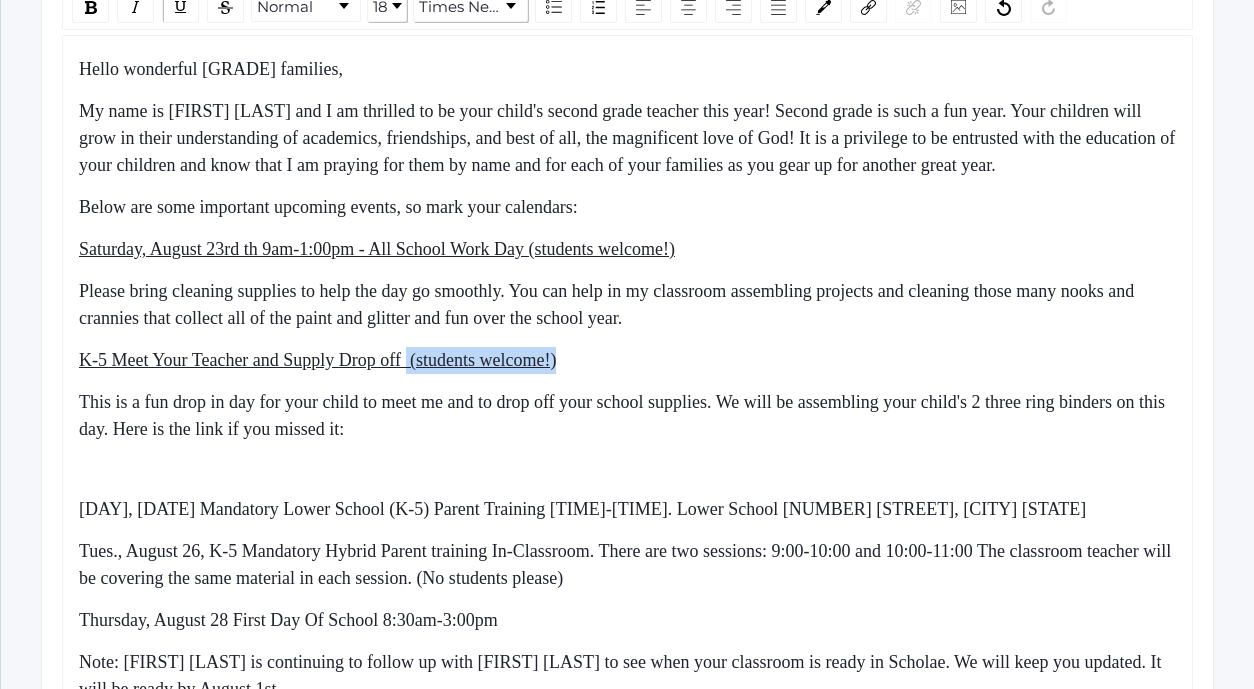 drag, startPoint x: 572, startPoint y: 390, endPoint x: 409, endPoint y: 391, distance: 163.00307 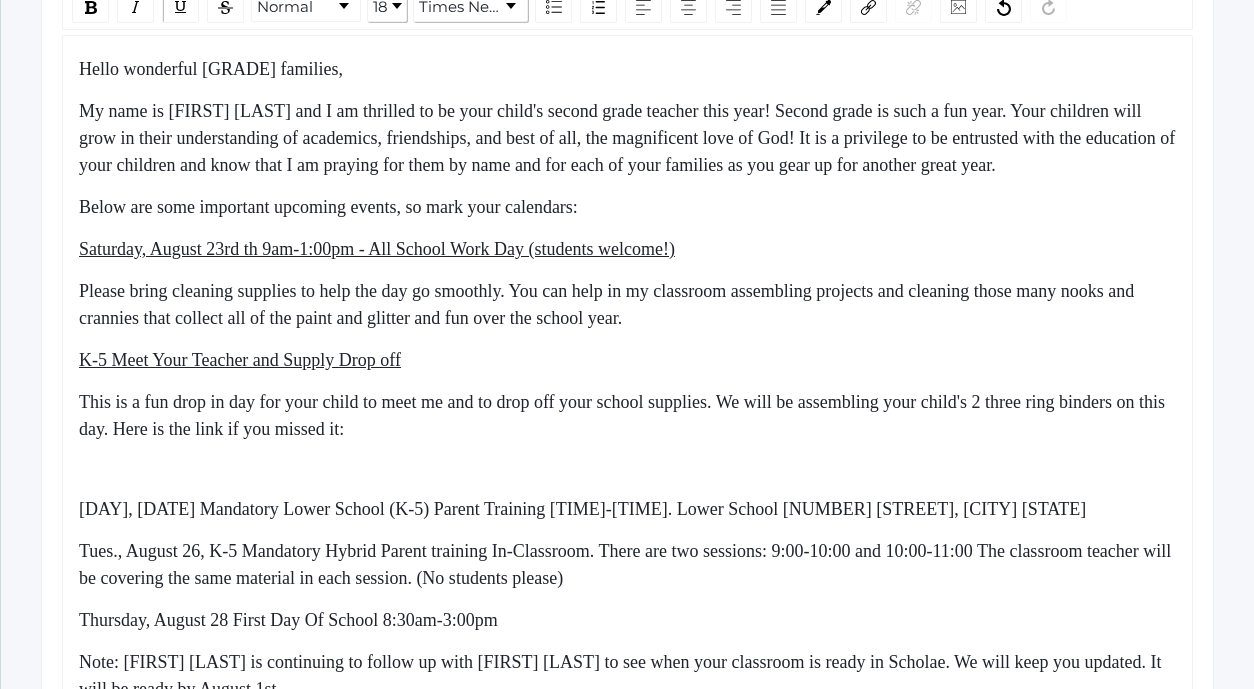drag, startPoint x: 416, startPoint y: 391, endPoint x: 59, endPoint y: 390, distance: 357.0014 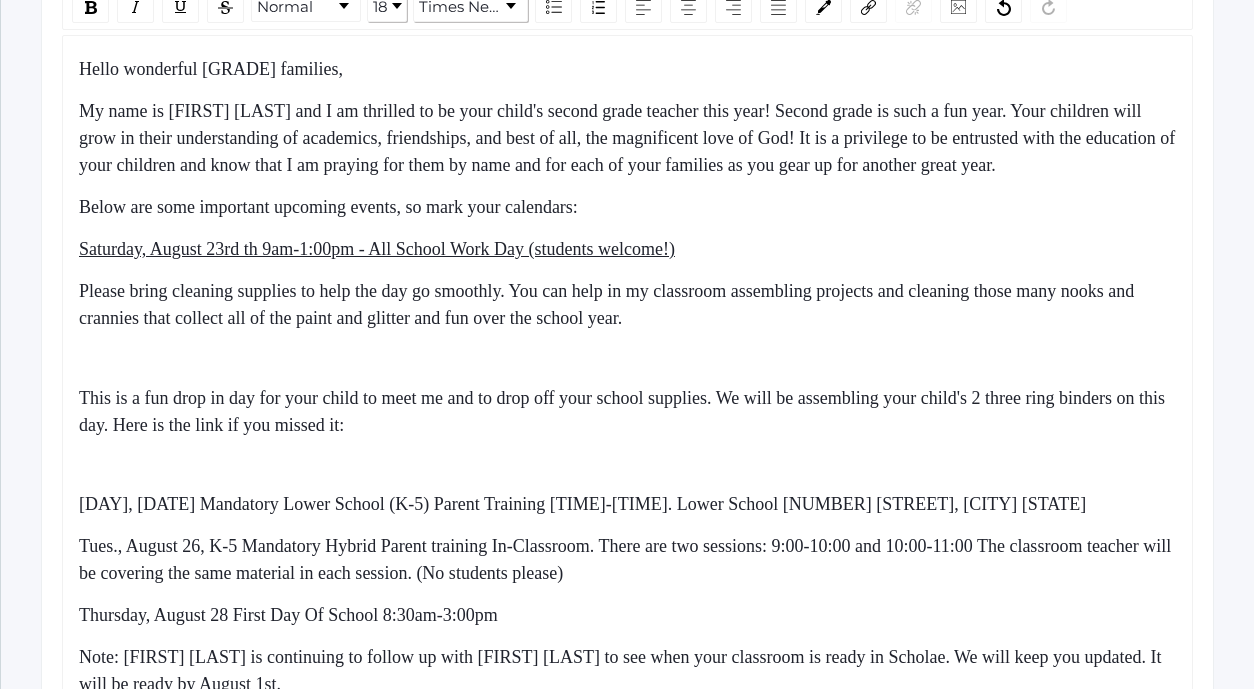 click on "Saturday, August 23rd th 9am-1:00pm - All School Work Day (students welcome!)" 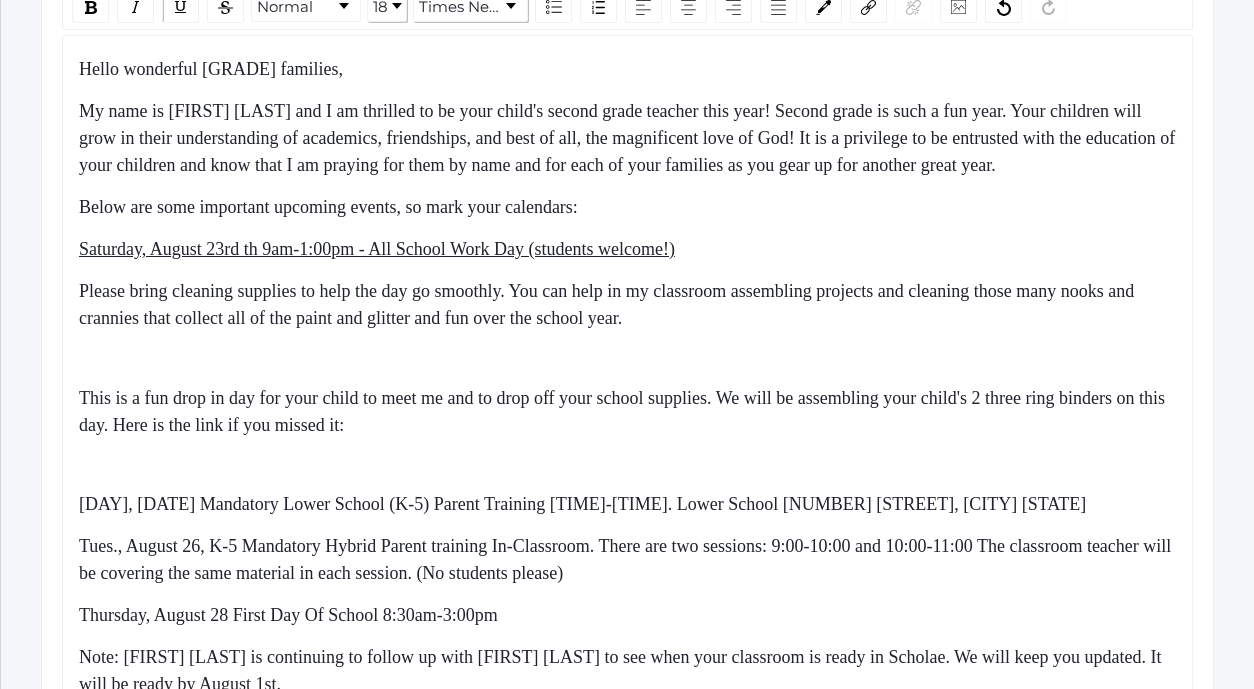 click on "Saturday, August 23rd th 9am-1:00pm - All School Work Day (students welcome!)" 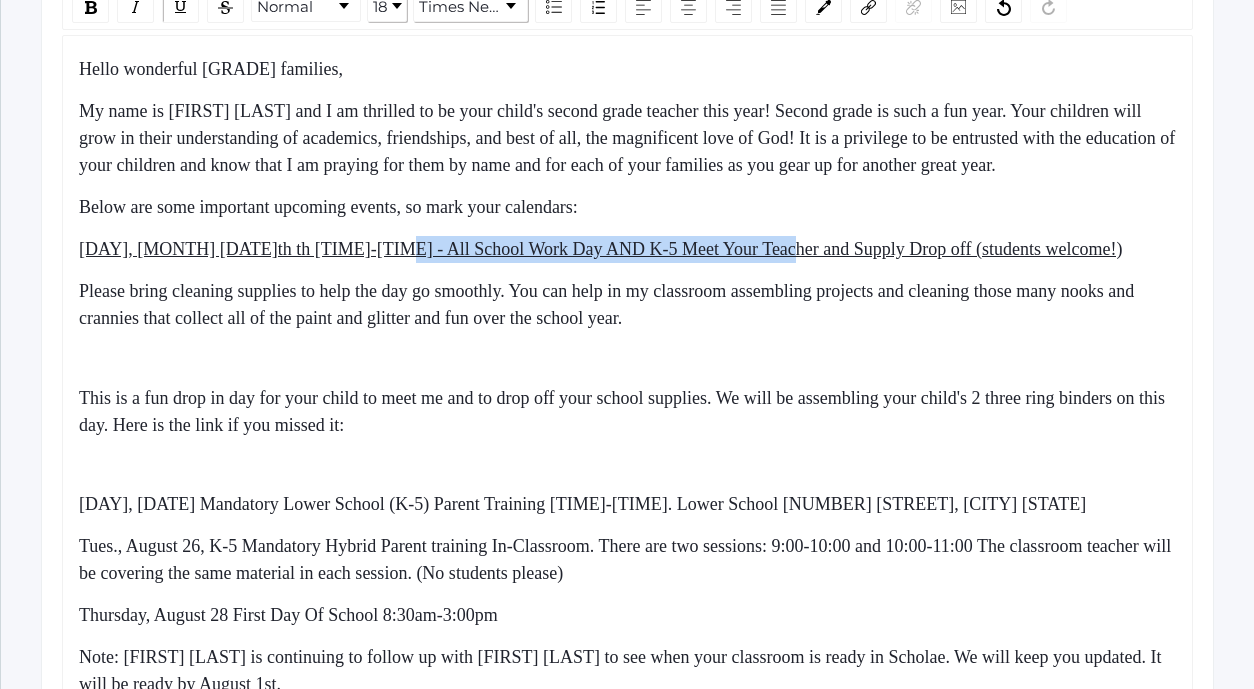drag, startPoint x: 370, startPoint y: 275, endPoint x: 756, endPoint y: 267, distance: 386.0829 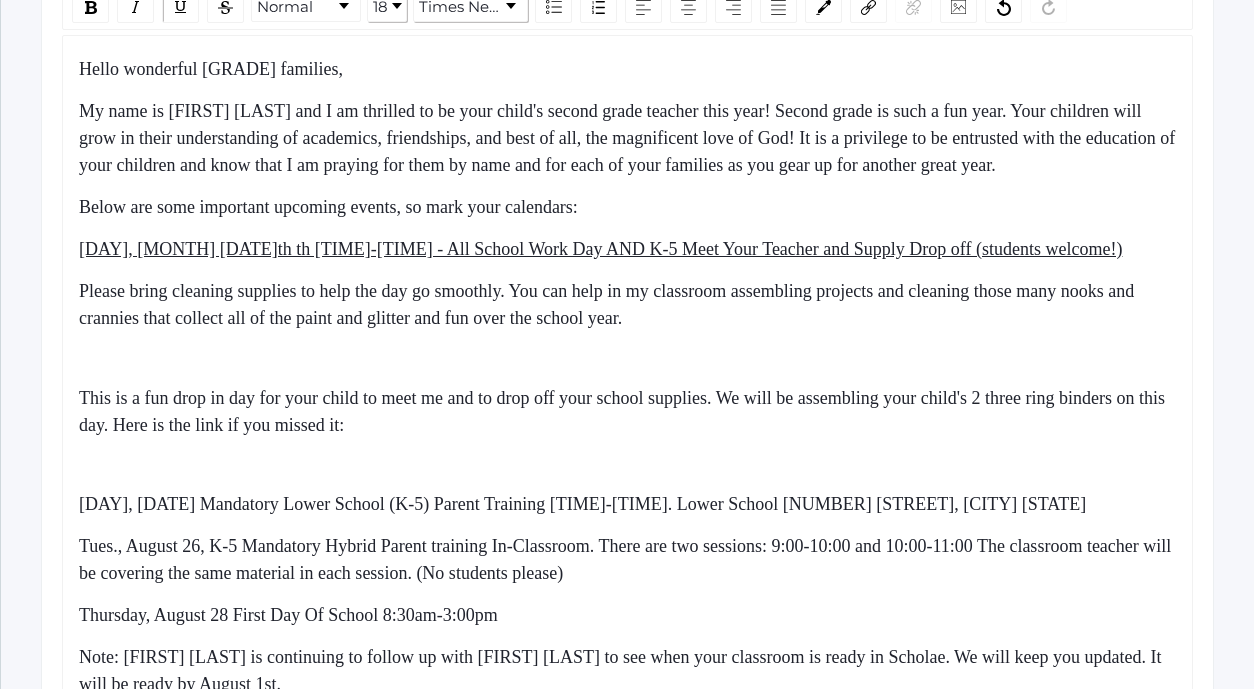 click on "Please bring cleaning supplies to help the day go smoothly. You can help in my classroom assembling projects and cleaning those many nooks and crannies that collect all of the paint and glitter and fun over the school year." 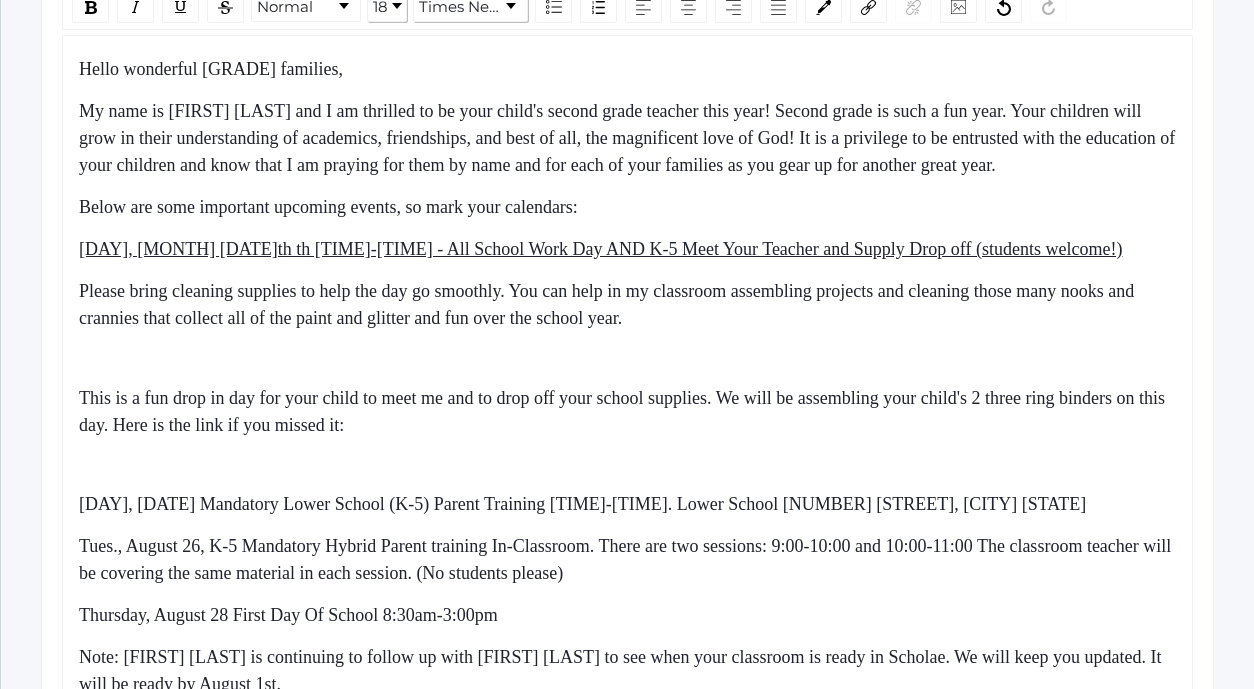 click on "Hello wonderful second grade families, My name is Emily [LAST] and I am thrilled to be your child's second grade teacher this year! Second grade is such a fun year. Your children will grow in their understanding of academics, friendships, and best of all, the magnificent love of God! It is a privilege to be entrusted with the education of your children and know that I am praying for them by name and for each of your families as you gear up for another great year. Below are some important upcoming events, so mark your calendars: Saturday, August 23rd th 9am-1:00pm - All School Work Day AND K-5 Meet Your Teacher and Supply Drop off (students welcome!) Please bring cleaning supplies to help the day go smoothly. You can help in my classroom assembling projects and cleaning those many nooks and crannies that collect all of the paint and glitter and fun over the school year. Monday, August 25th Mandatory Lower School (K-5) Parent Training 6:00-7:30pm. Lower School 2304 Antonio Ave., [CITY], [STATE]" 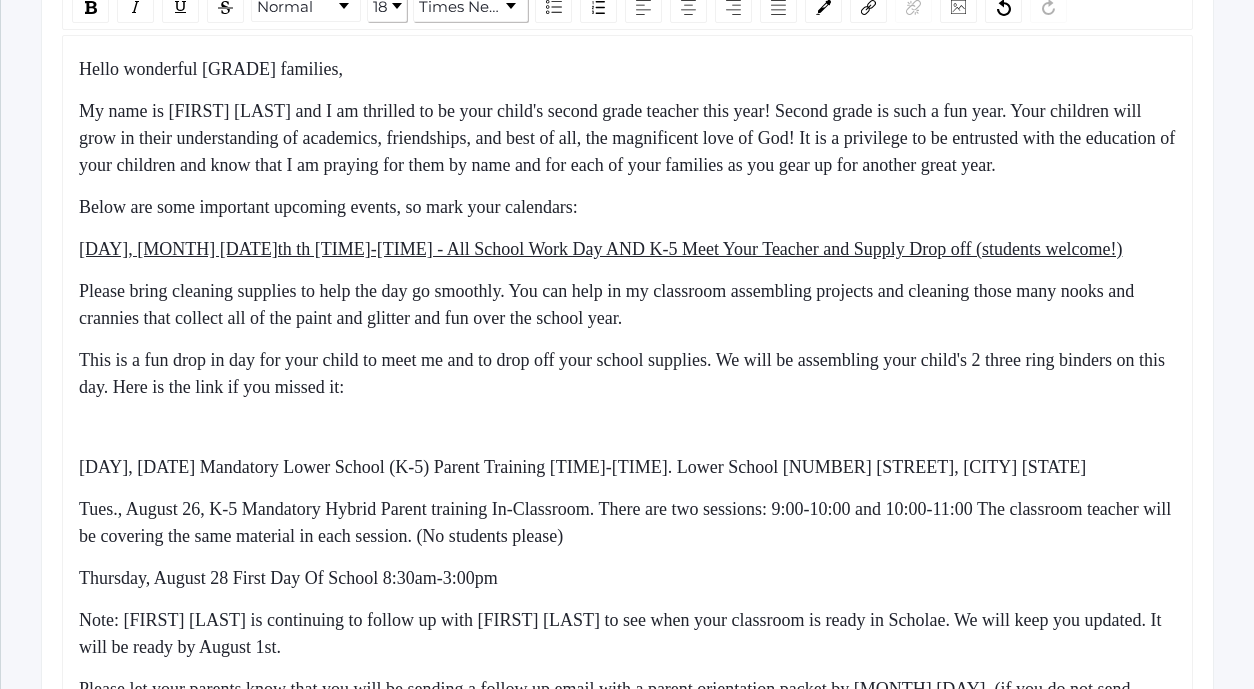 click on "This is a fun drop in day for your child to meet me and to drop off your school supplies. We will be assembling your child's 2 three ring binders on this day. Here is the link if you missed it:" 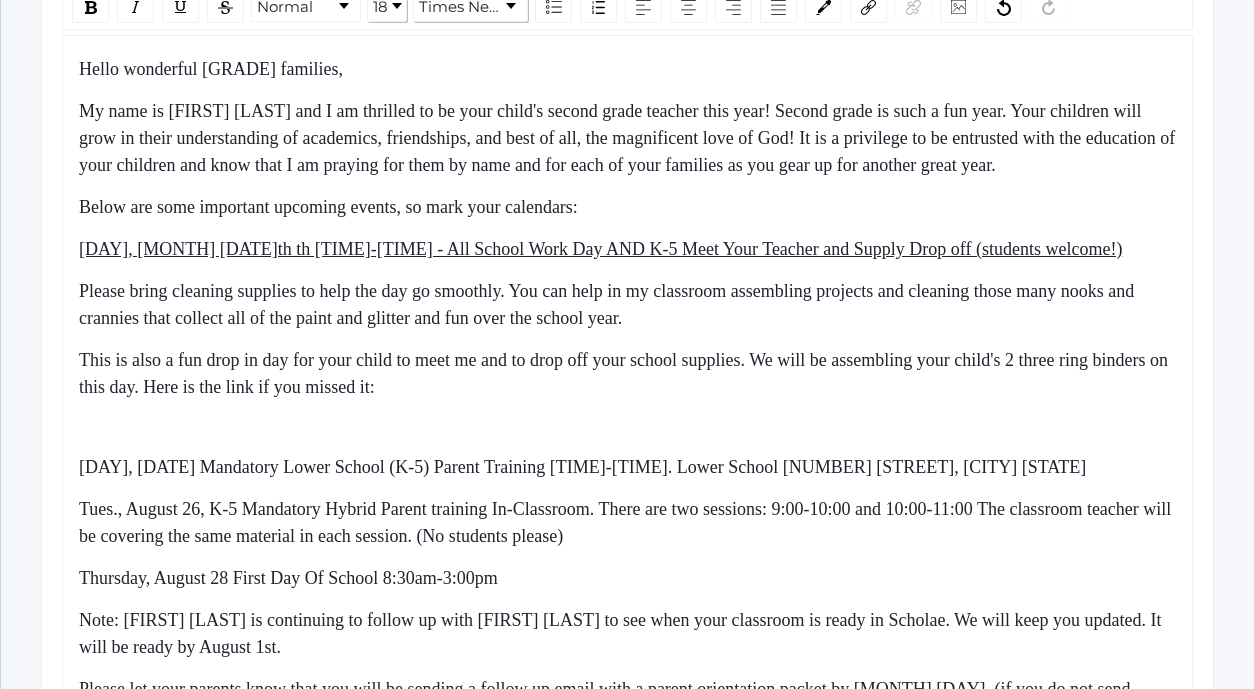 click on "This is also a fun drop in day for your child to meet me and to drop off your school supplies. We will be assembling your child's 2 three ring binders on this day. Here is the link if you missed it:" 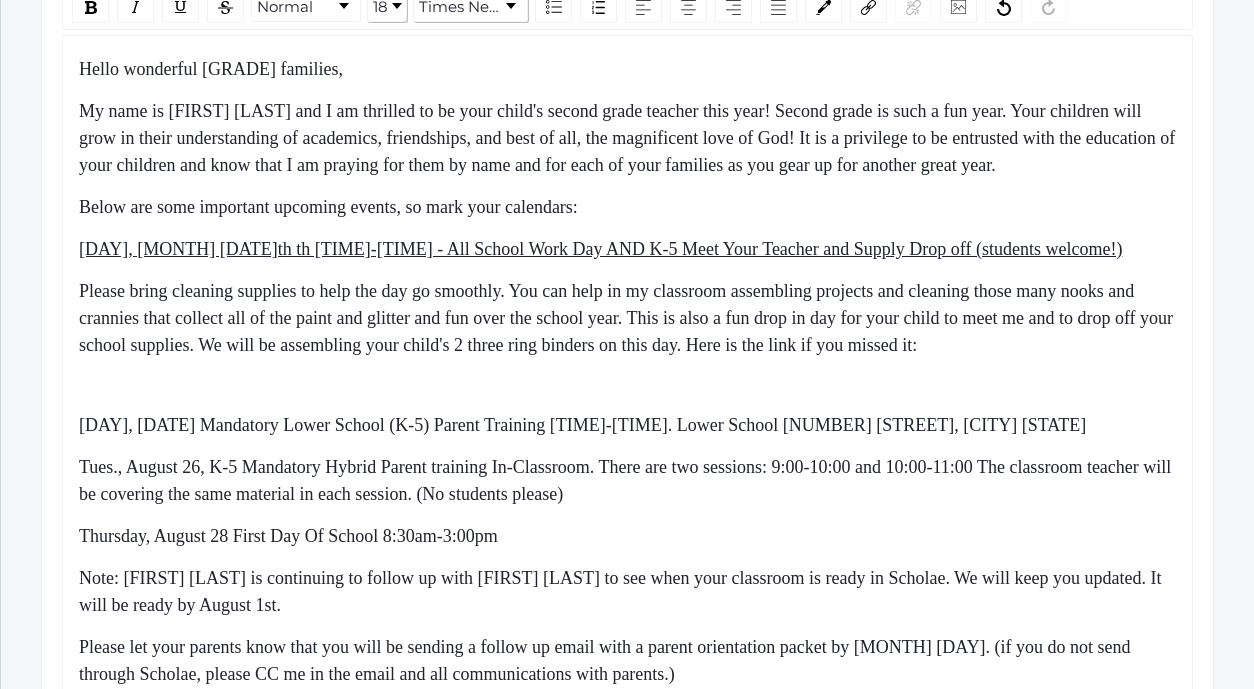 click on "Please bring cleaning supplies to help the day go smoothly. You can help in my classroom assembling projects and cleaning those many nooks and crannies that collect all of the paint and glitter and fun over the school year. This is also a fun drop in day for your child to meet me and to drop off your school supplies. We will be assembling your child's 2 three ring binders on this day. Here is the link if you missed it:" 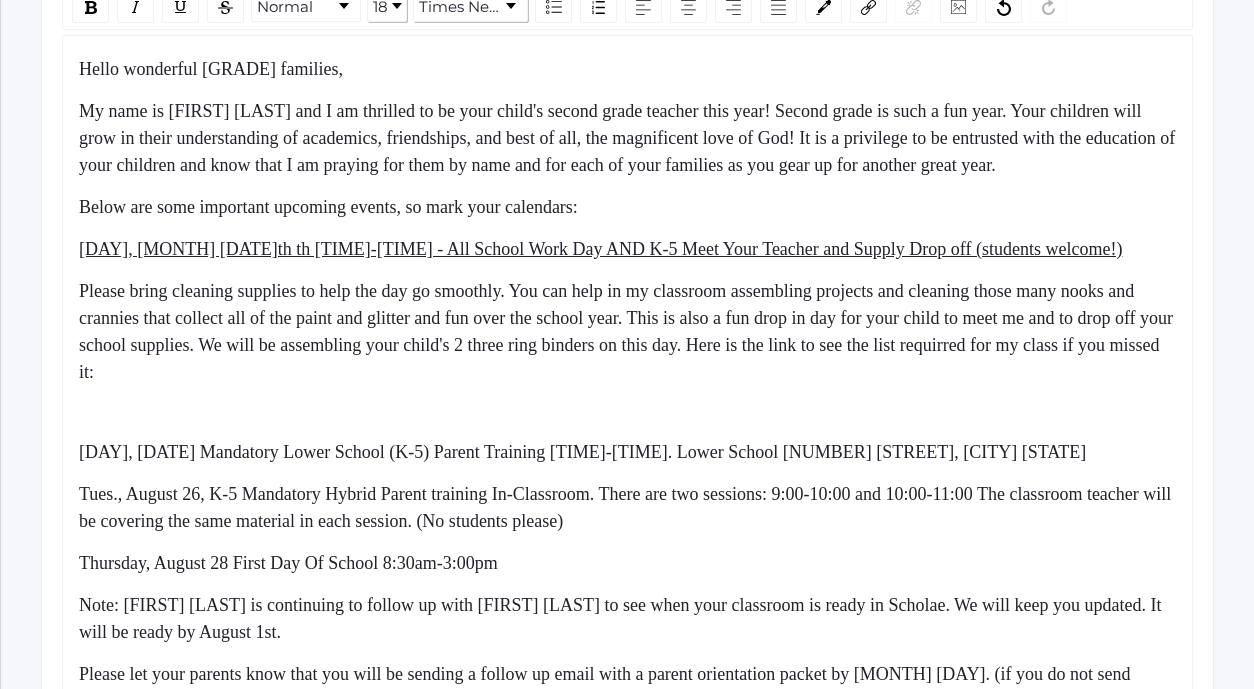 click on "Please bring cleaning supplies to help the day go smoothly. You can help in my classroom assembling projects and cleaning those many nooks and crannies that collect all of the paint and glitter and fun over the school year. This is also a fun drop in day for your child to meet me and to drop off your school supplies. We will be assembling your child's 2 three ring binders on this day. Here is the link to see the list requirred for my class if you missed it:" 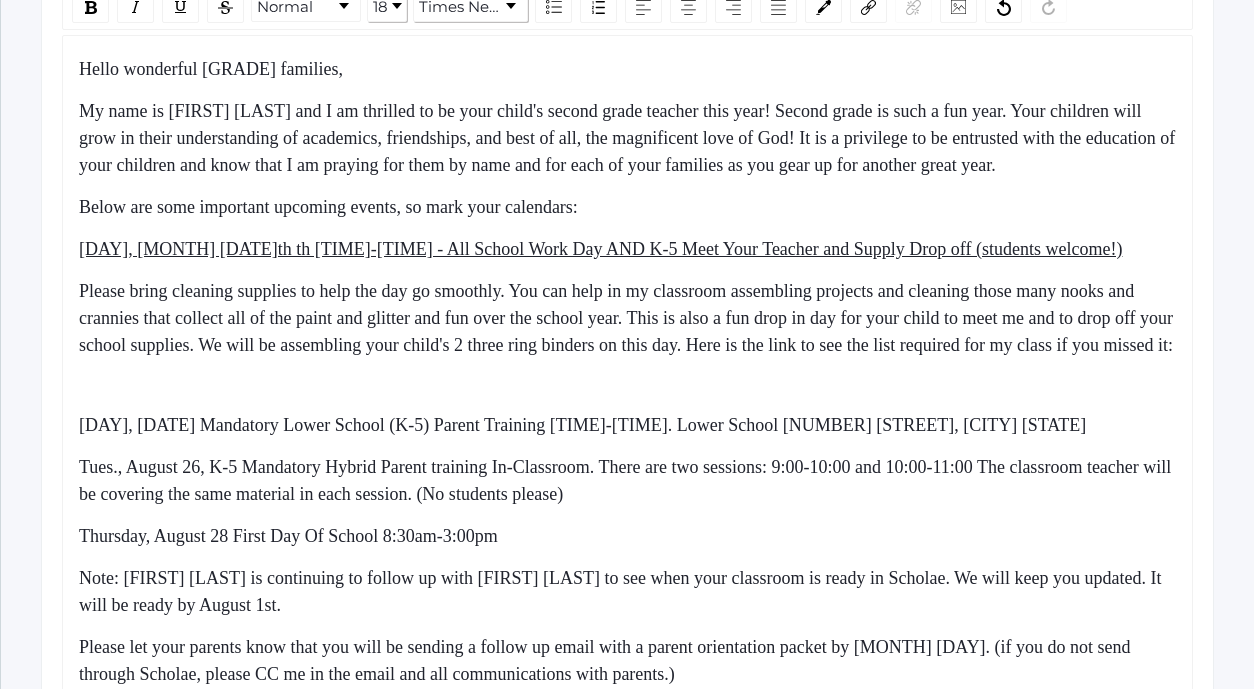 click on "Please bring cleaning supplies to help the day go smoothly. You can help in my classroom assembling projects and cleaning those many nooks and crannies that collect all of the paint and glitter and fun over the school year. This is also a fun drop in day for your child to meet me and to drop off your school supplies. We will be assembling your child's 2 three ring binders on this day. Here is the link to see the list required for my class if you missed it:" 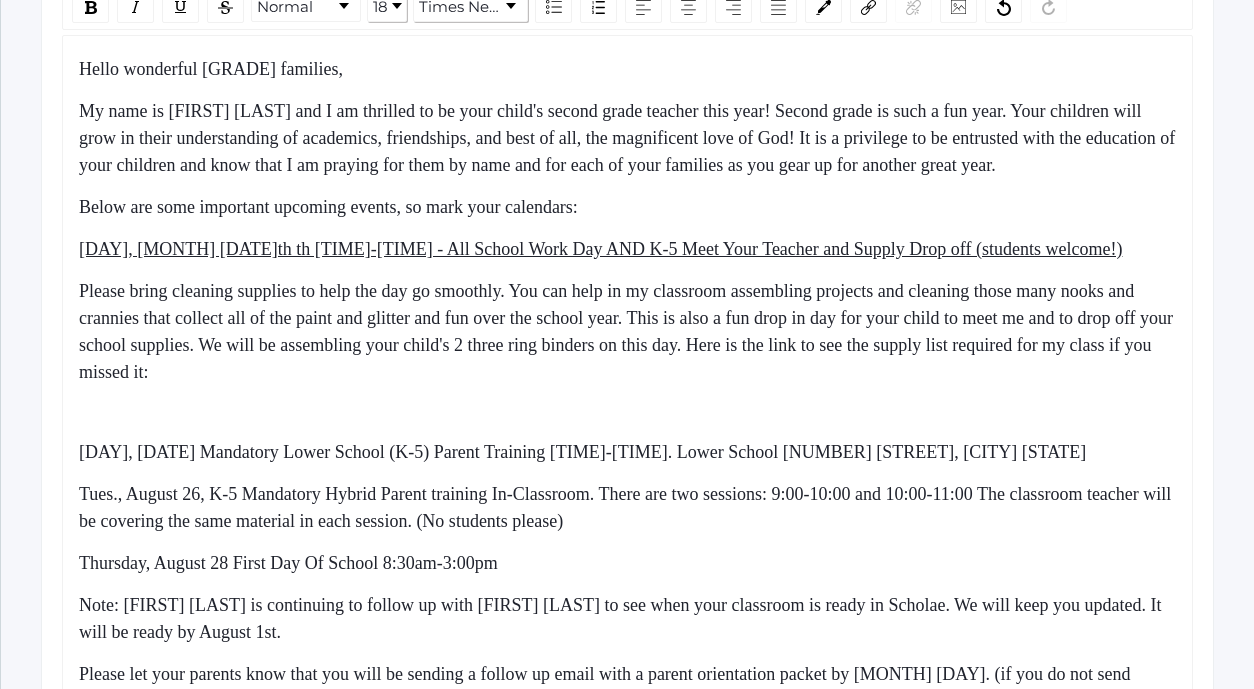click on "Please bring cleaning supplies to help the day go smoothly. You can help in my classroom assembling projects and cleaning those many nooks and crannies that collect all of the paint and glitter and fun over the school year. This is also a fun drop in day for your child to meet me and to drop off your school supplies. We will be assembling your child's 2 three ring binders on this day. Here is the link to see the supply list required for my class if you missed it:" 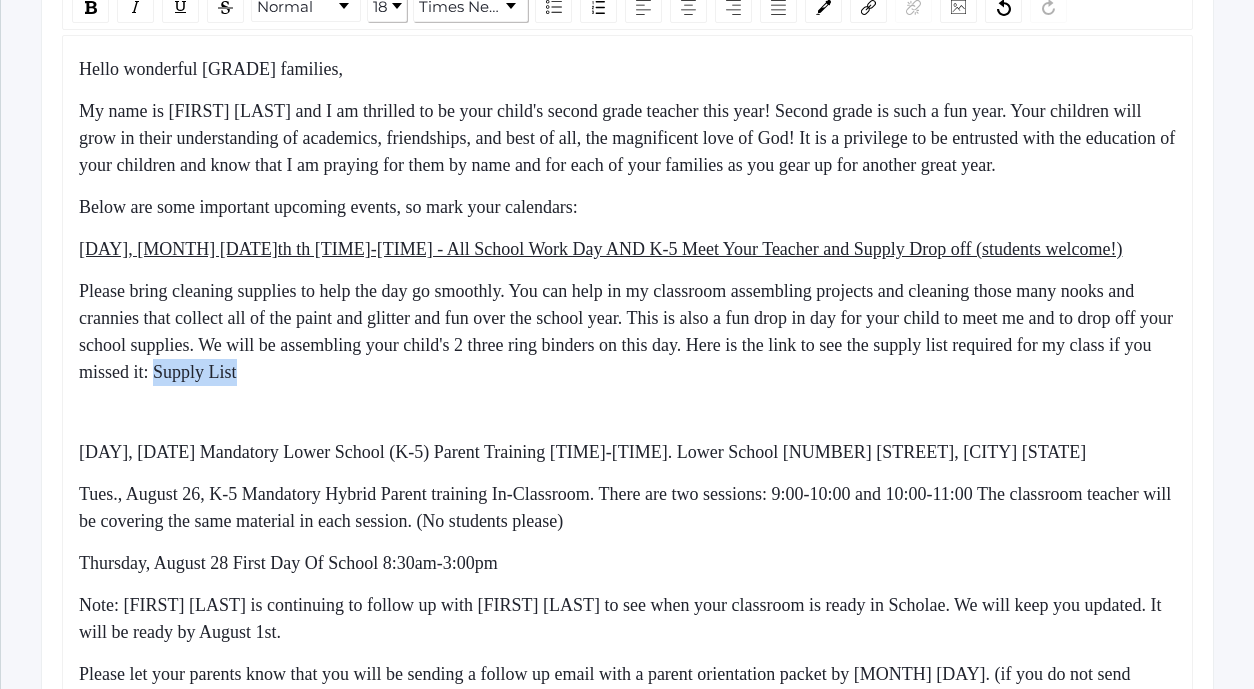 drag, startPoint x: 238, startPoint y: 395, endPoint x: 157, endPoint y: 398, distance: 81.055534 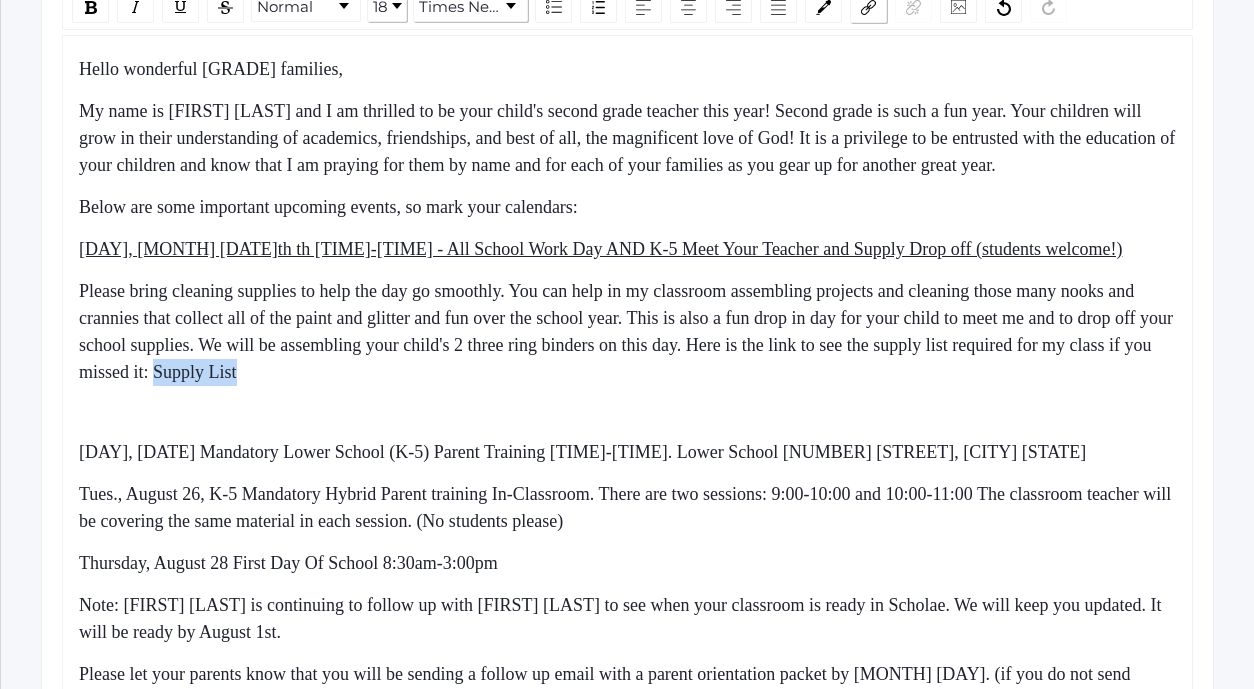 click 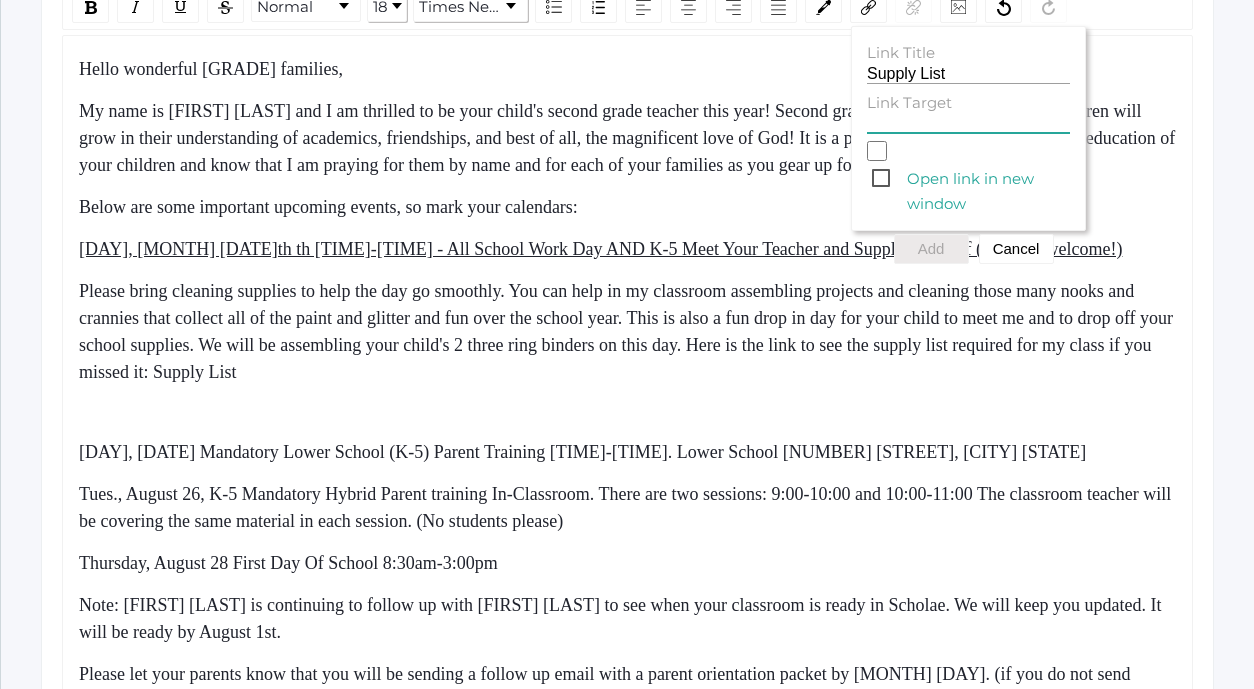 click on "Link Target" 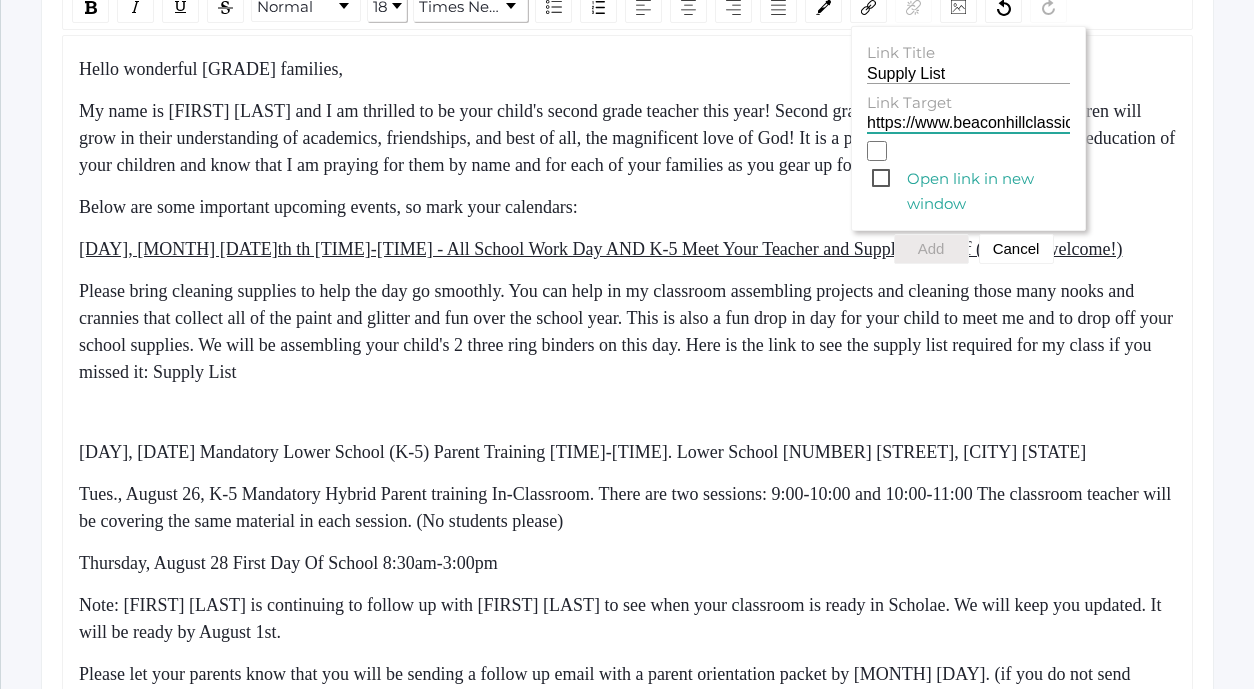 scroll, scrollTop: 0, scrollLeft: 281, axis: horizontal 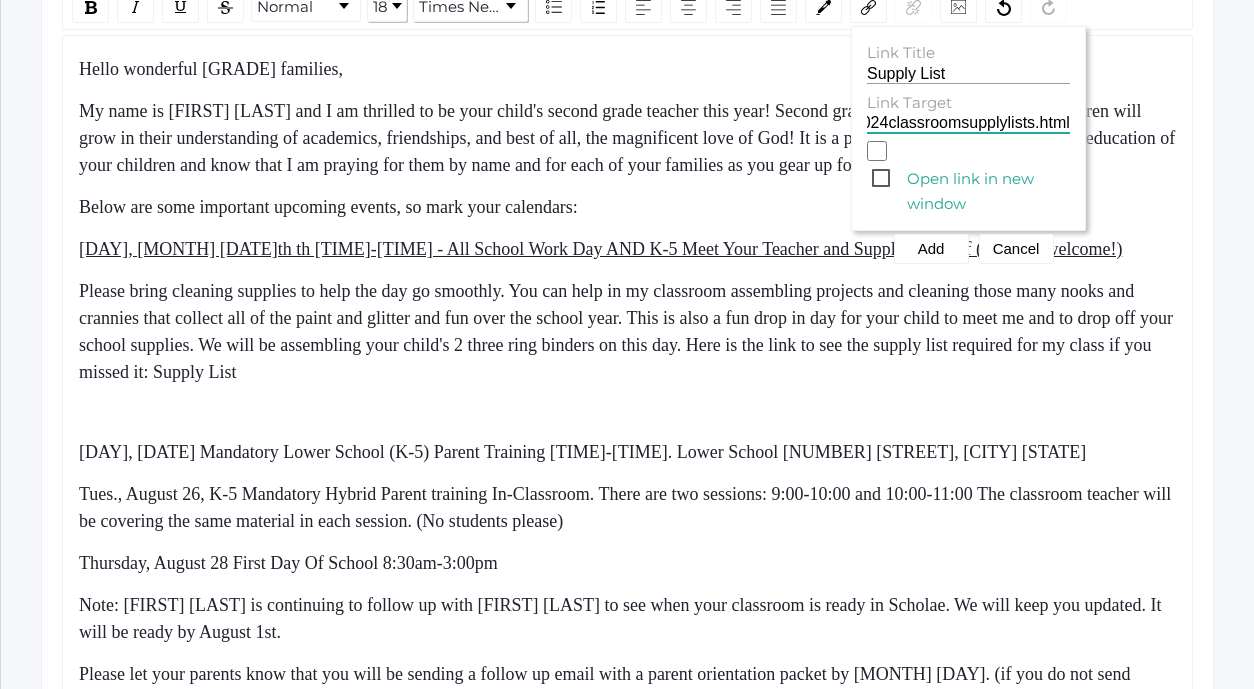 click on "Open link in new window" 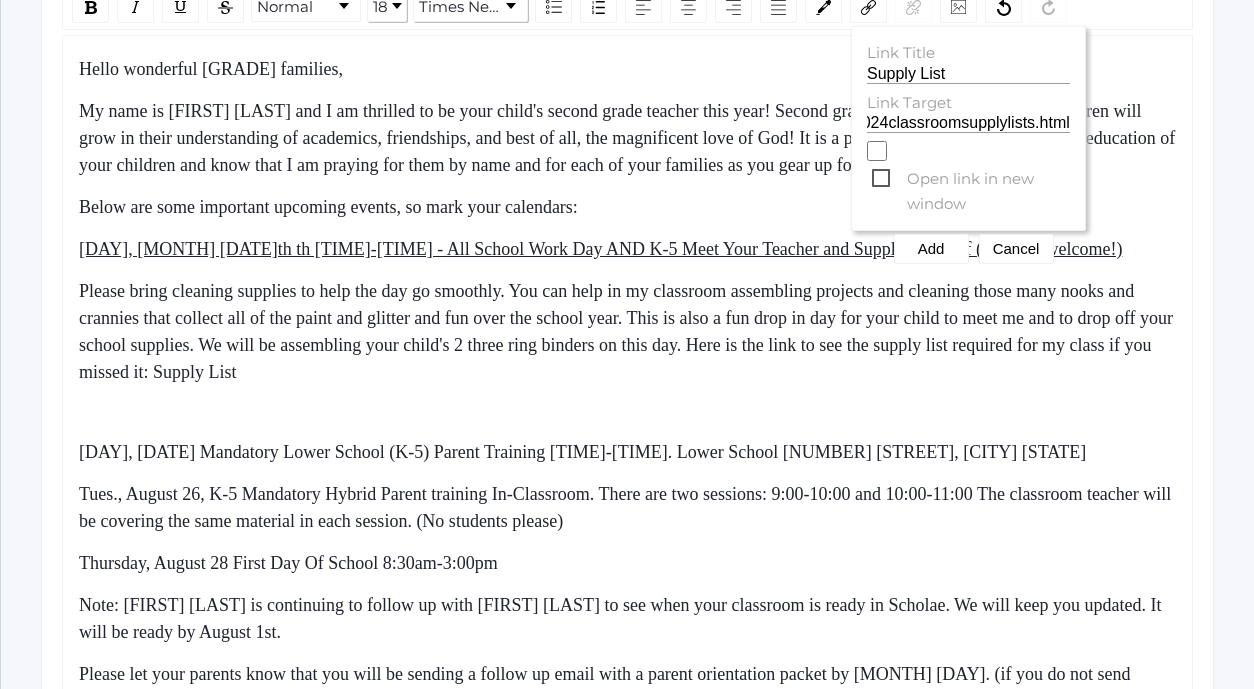 click on "Open link in new window" 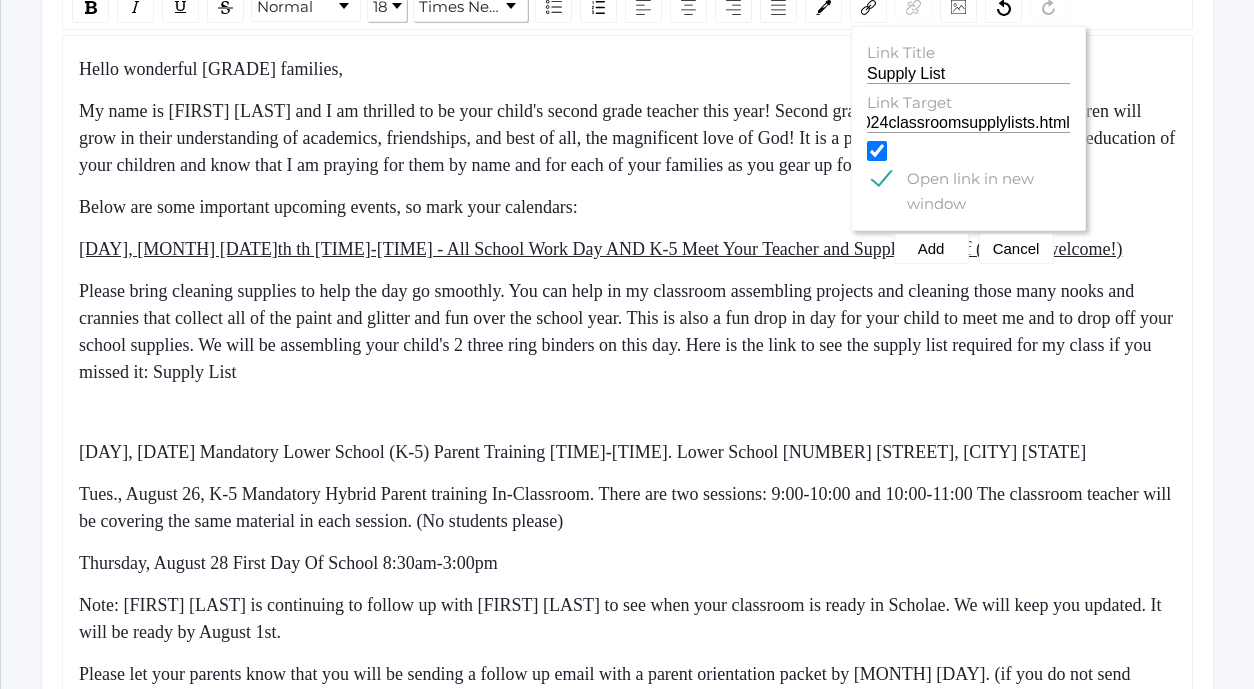 scroll, scrollTop: 0, scrollLeft: 0, axis: both 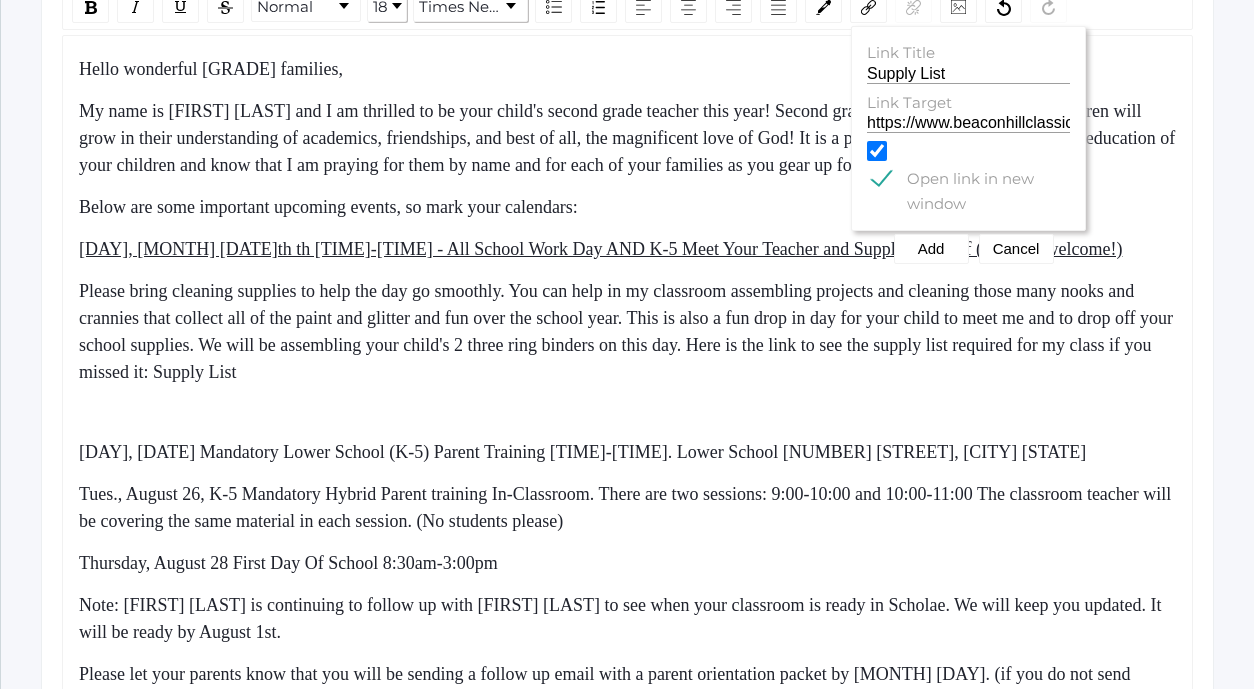 click on "Open link in new window" 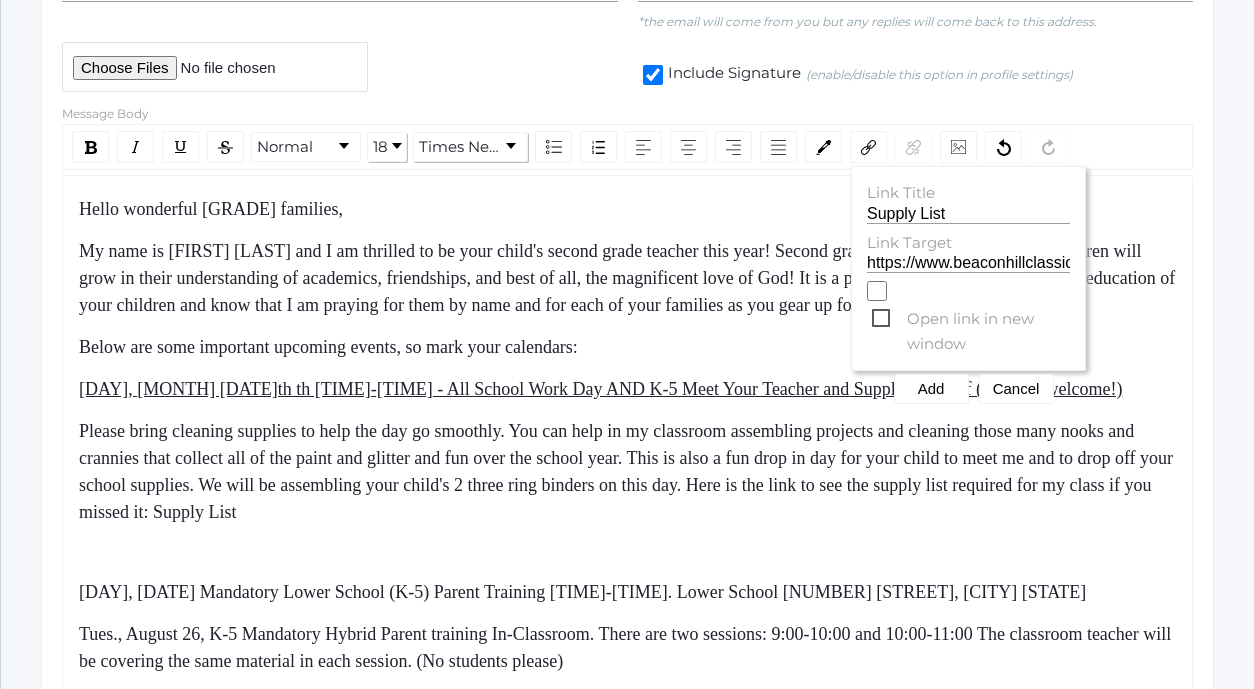 scroll, scrollTop: 719, scrollLeft: 0, axis: vertical 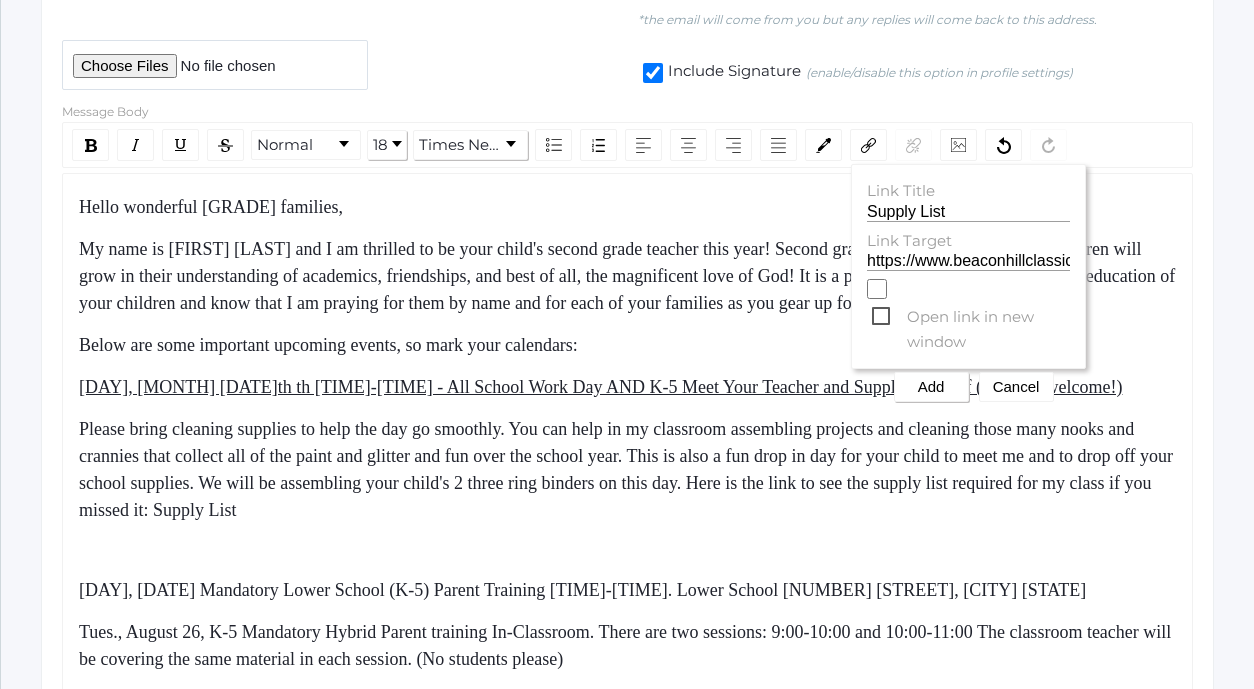 click on "Add" 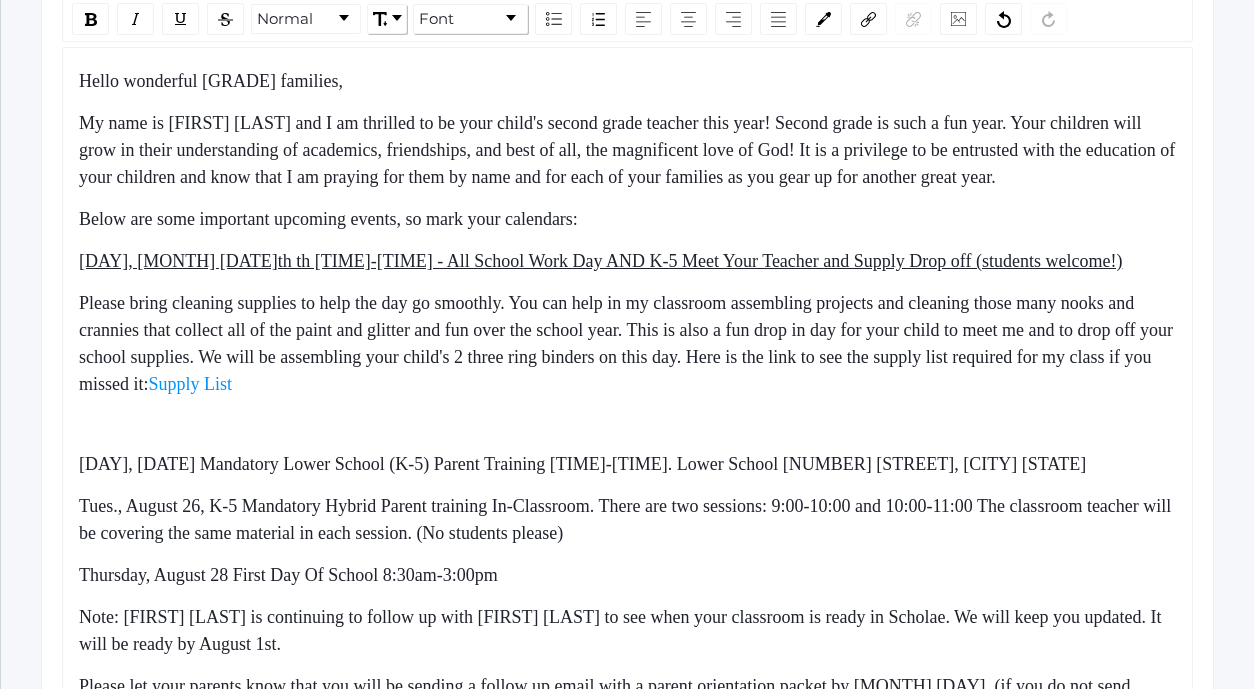 scroll, scrollTop: 847, scrollLeft: 0, axis: vertical 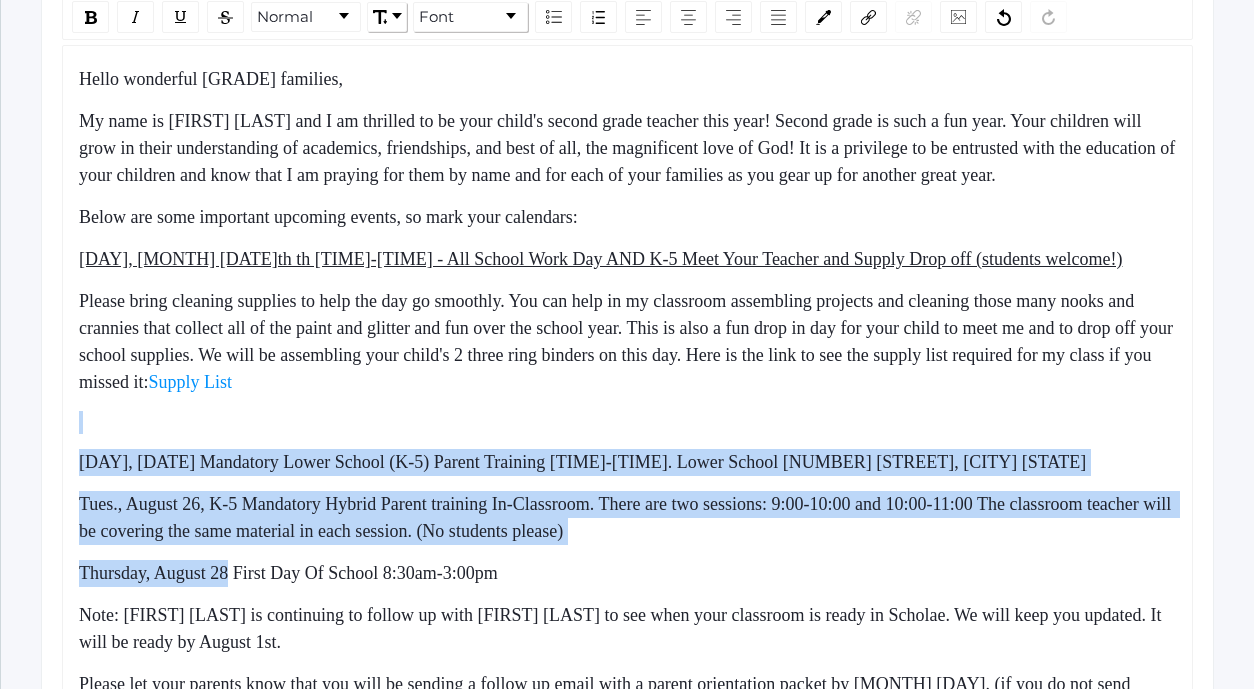 drag, startPoint x: 224, startPoint y: 601, endPoint x: 274, endPoint y: 438, distance: 170.49634 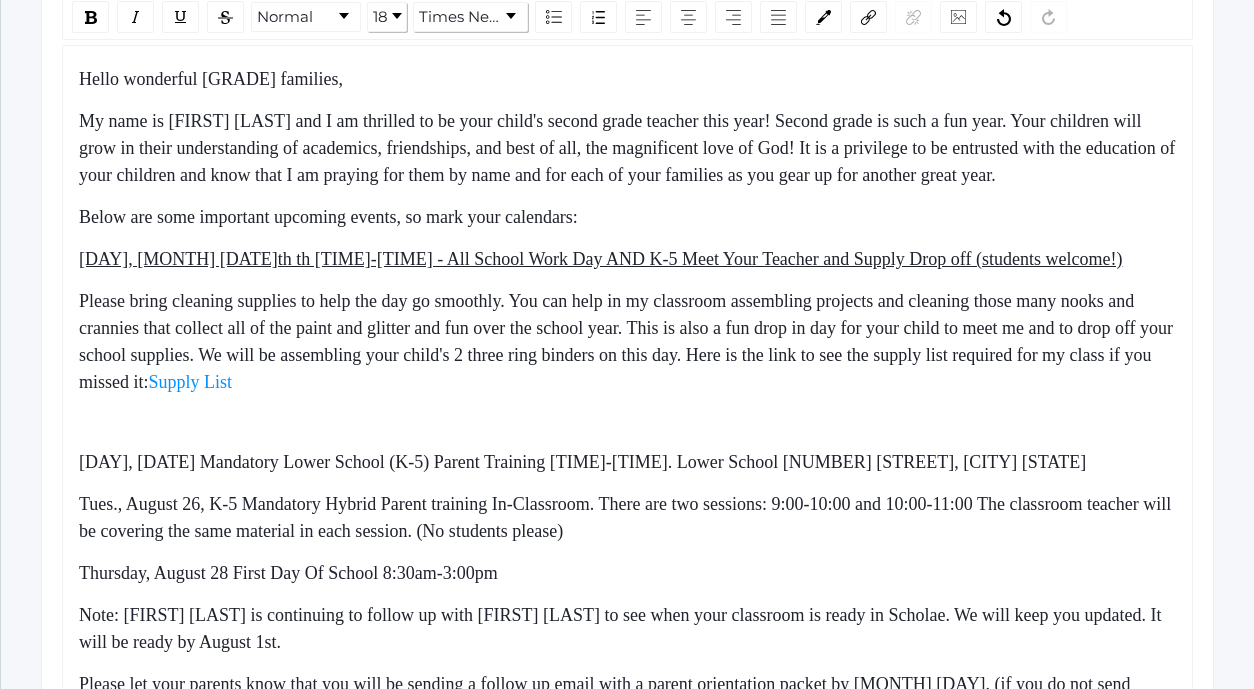 click on "Please bring cleaning supplies to help the day go smoothly. You can help in my classroom assembling projects and cleaning those many nooks and crannies that collect all of the paint and glitter and fun over the school year. This is also a fun drop in day for your child to meet me and to drop off your school supplies. We will be assembling your child's 2 three ring binders on this day. Here is the link to see the supply list required for my class if you missed it:  Supply List" 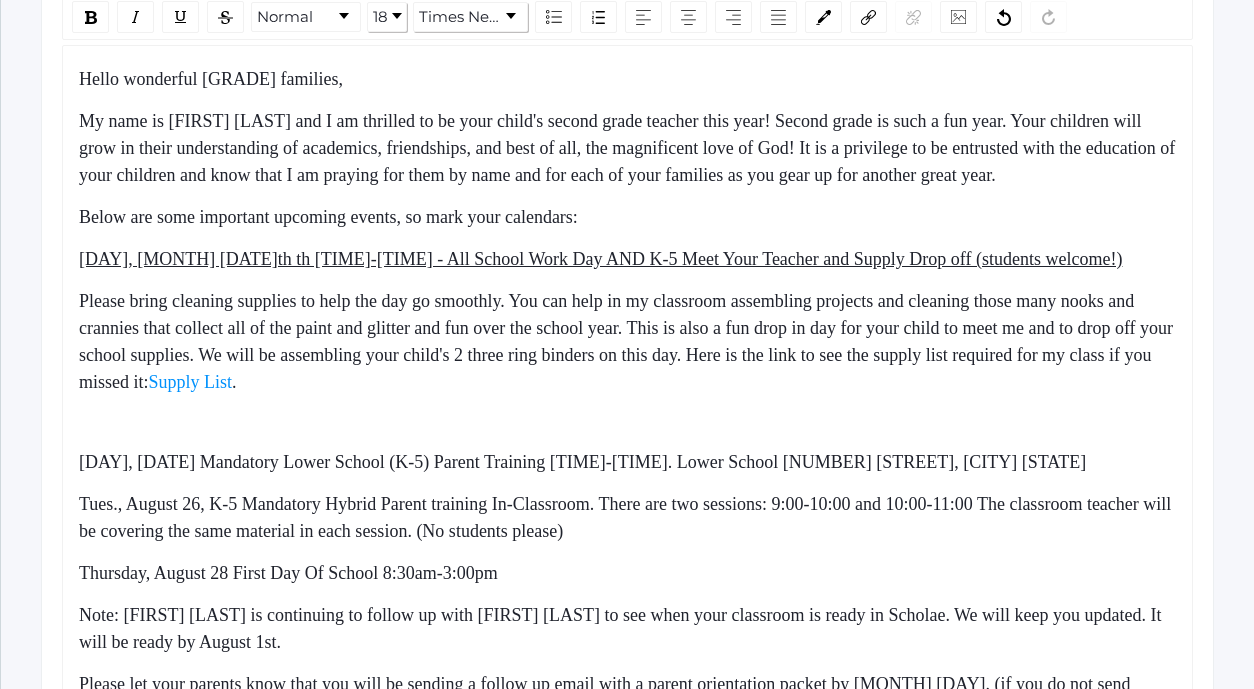 click on "Please bring cleaning supplies to help the day go smoothly. You can help in my classroom assembling projects and cleaning those many nooks and crannies that collect all of the paint and glitter and fun over the school year. This is also a fun drop in day for your child to meet me and to drop off your school supplies. We will be assembling your child's 2 three ring binders on this day. Here is the link to see the supply list required for my class if you missed it:" 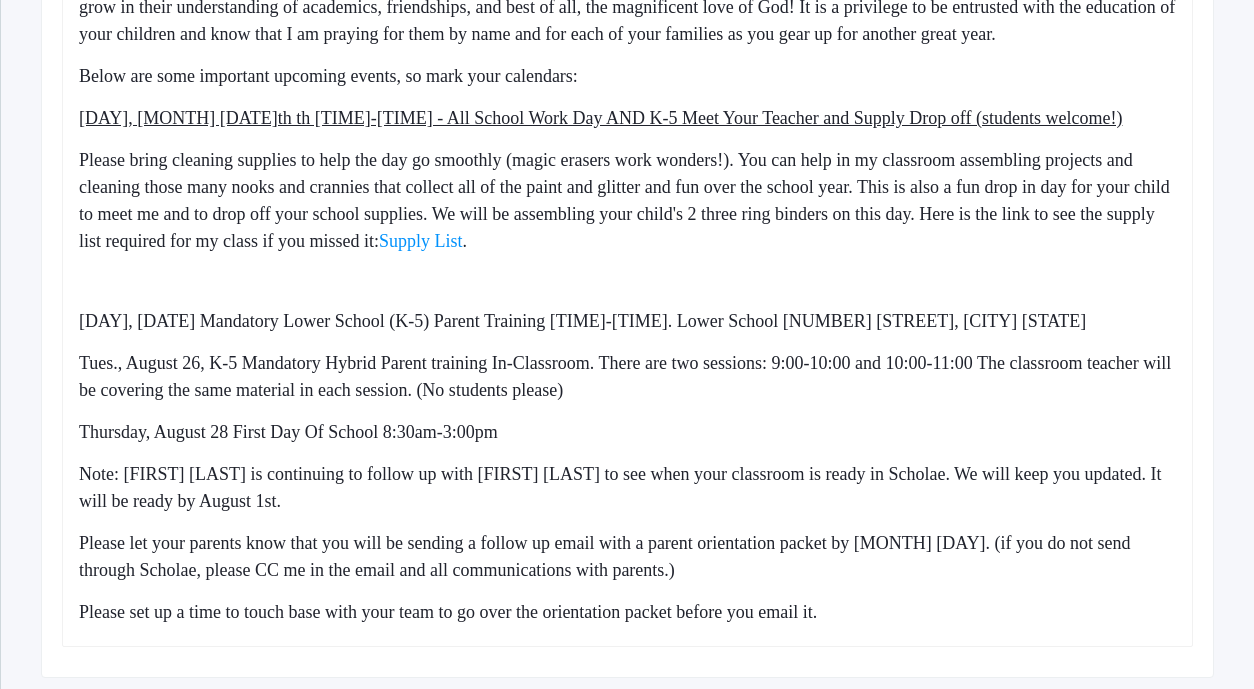 scroll, scrollTop: 1003, scrollLeft: 0, axis: vertical 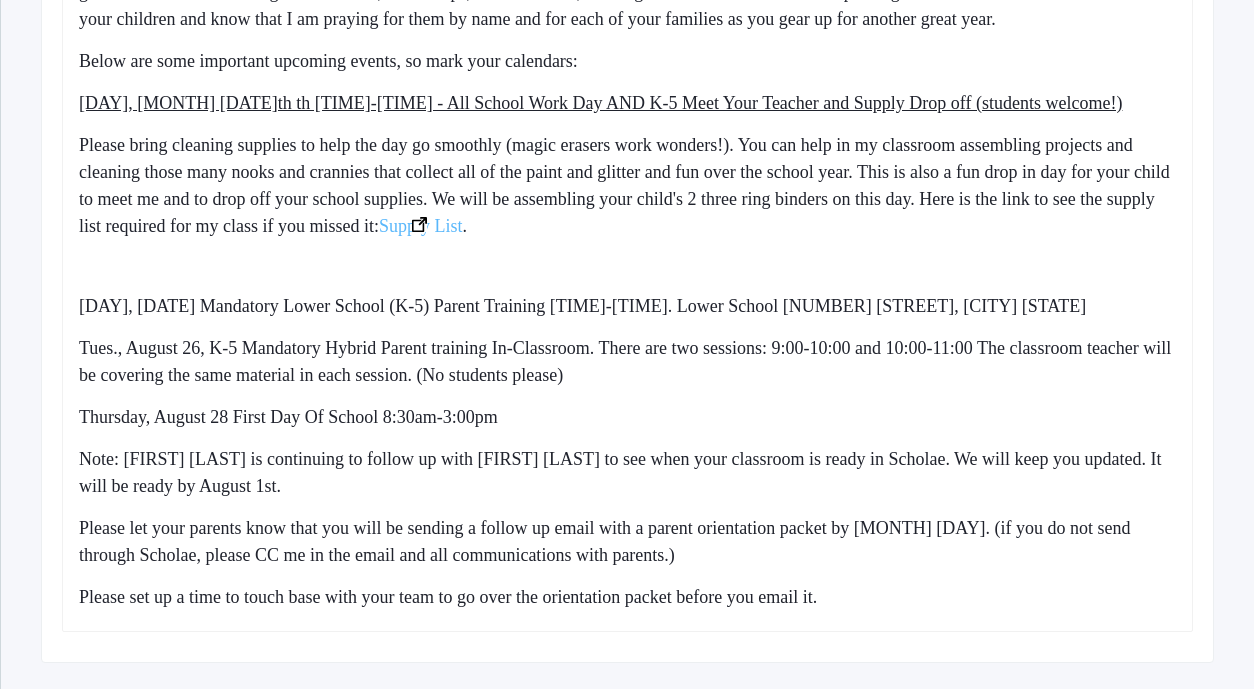 click on "Supply List" 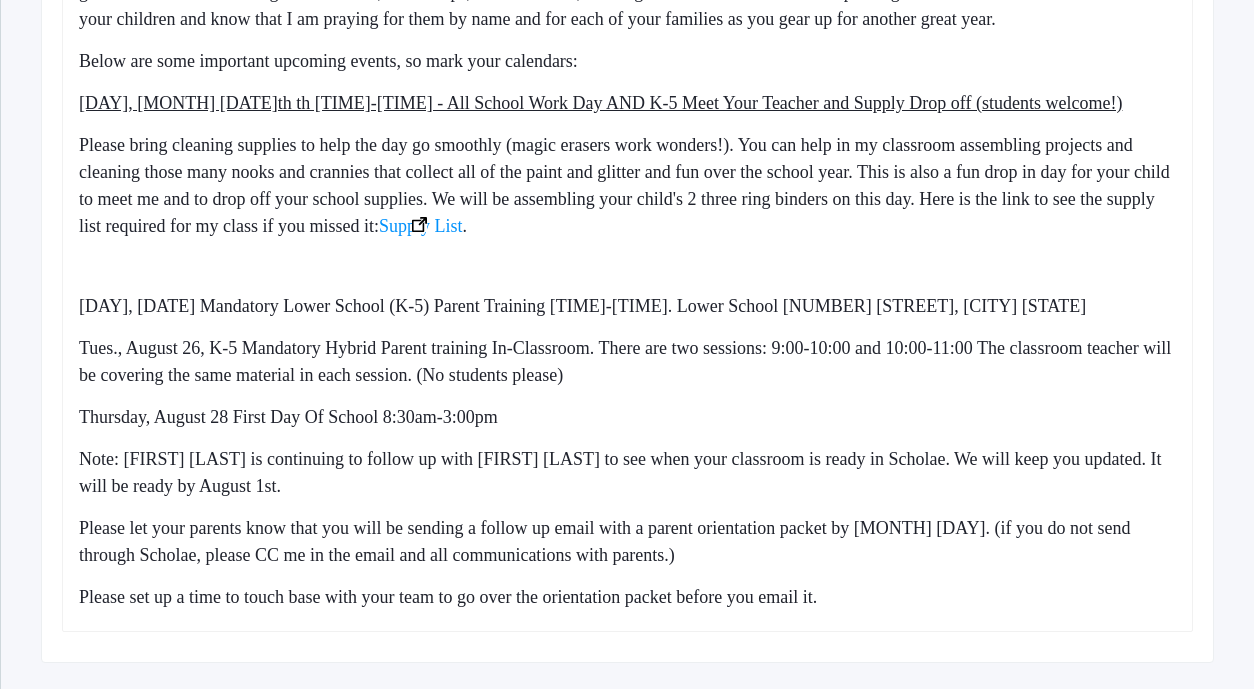 click 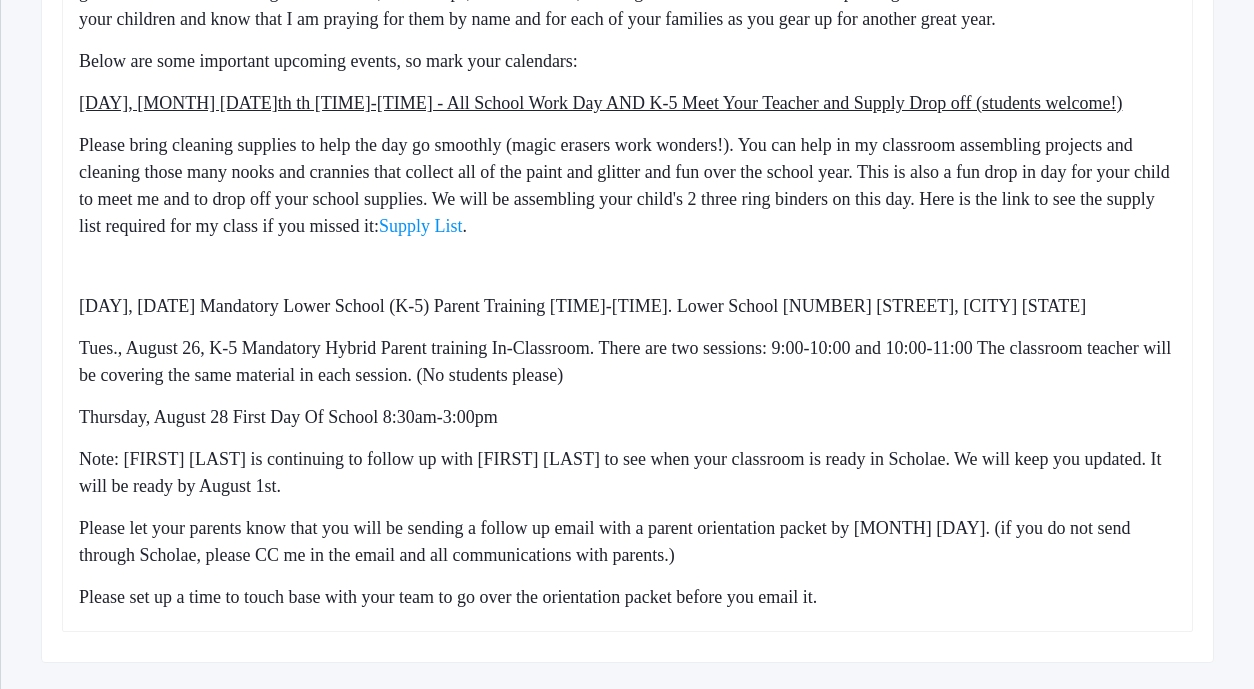 click on "Please bring cleaning supplies to help the day go smoothly (magic erasers work wonders!). You can help in my classroom assembling projects and cleaning those many nooks and crannies that collect all of the paint and glitter and fun over the school year. This is also a fun drop in day for your child to meet me and to drop off your school supplies. We will be assembling your child's 2 three ring binders on this day. Here is the link to see the supply list required for my class if you missed it:  Supply List ." 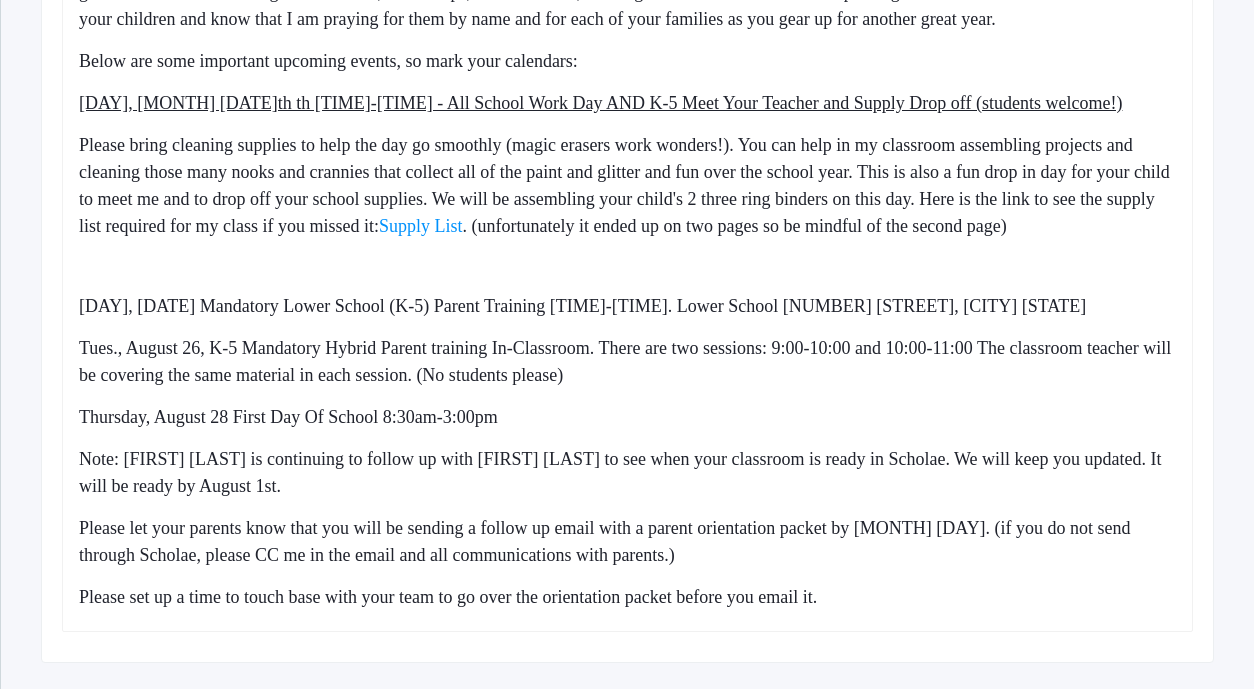 click on "[DAY], [DATE] Mandatory Lower School (K-5) Parent Training [TIME]-[TIME]. Lower School [NUMBER] [STREET], [CITY] [STATE]" 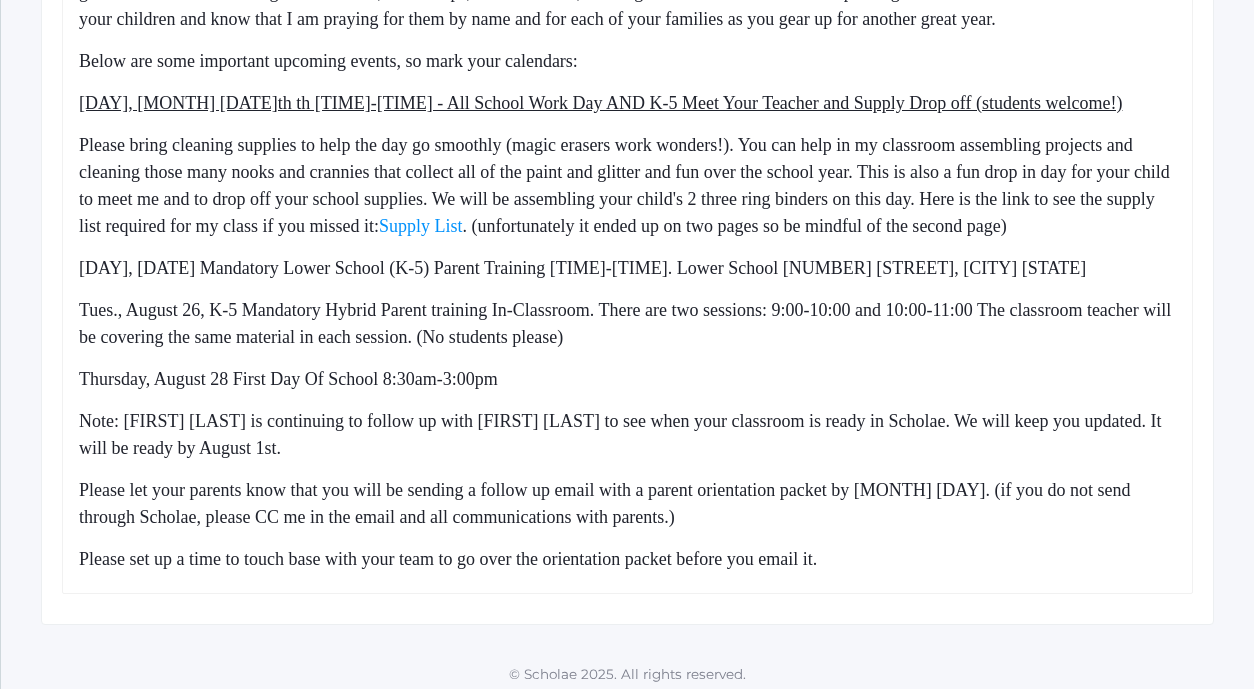 drag, startPoint x: 77, startPoint y: 287, endPoint x: 429, endPoint y: 307, distance: 352.56772 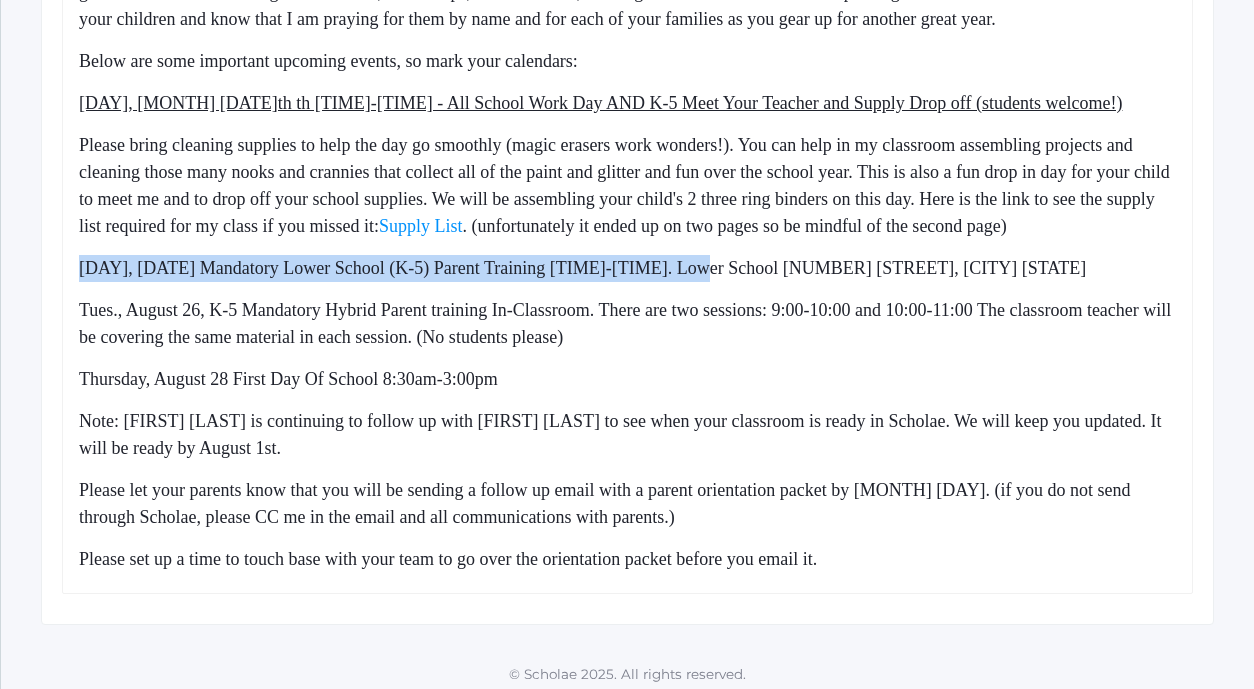 drag, startPoint x: 686, startPoint y: 292, endPoint x: 84, endPoint y: 290, distance: 602.0033 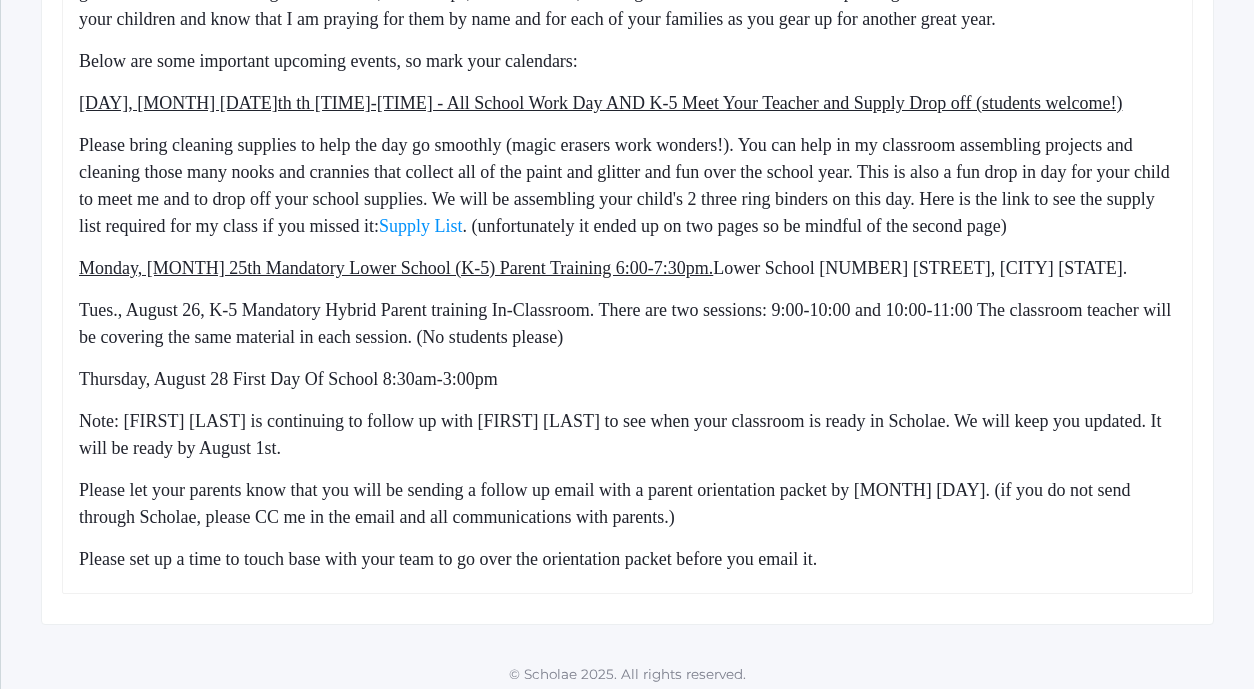 click on "Lower School [NUMBER] [STREET], [CITY] [STATE]." 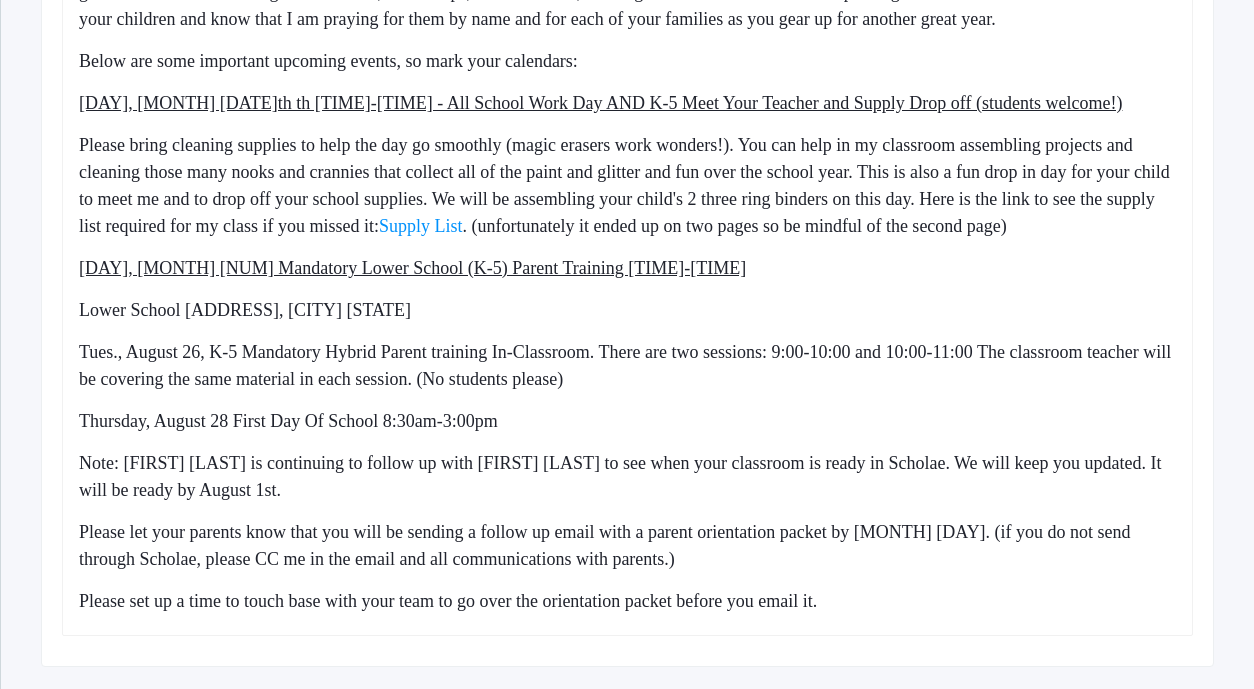 click on "Lower School [ADDRESS], [CITY] [STATE]" 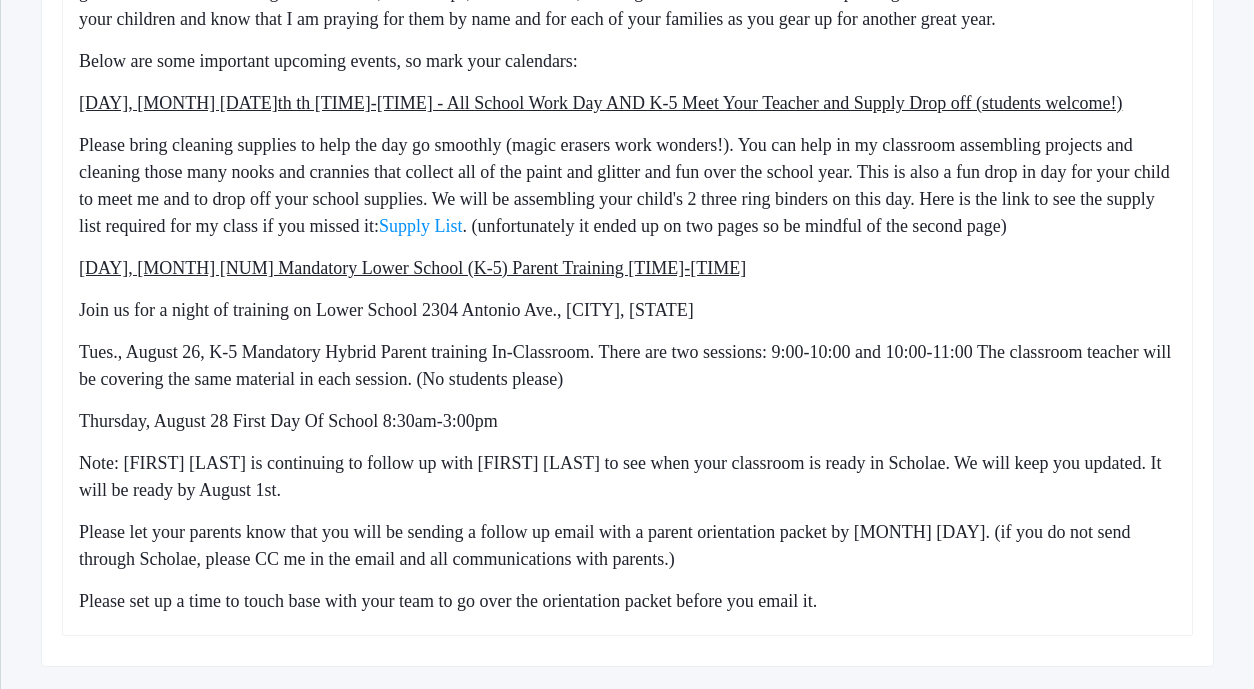 click on "Join us for a night of training on Lower School 2304 Antonio Ave., [CITY], [STATE]" 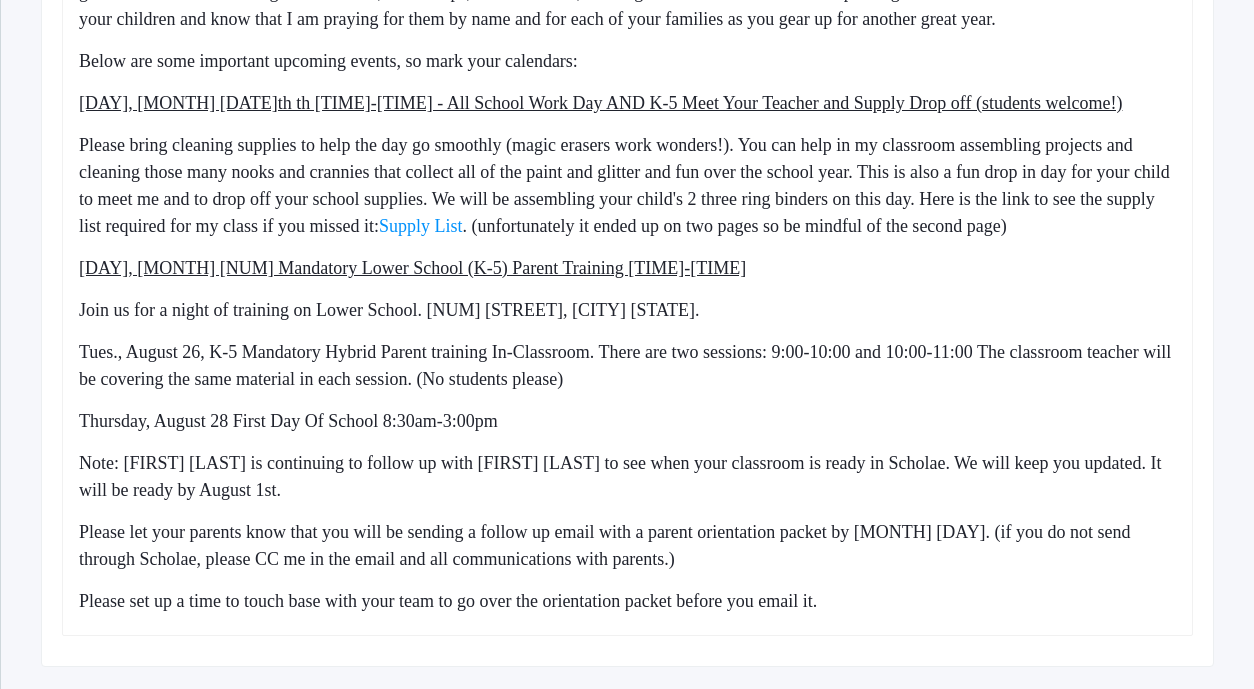 drag, startPoint x: 689, startPoint y: 334, endPoint x: 422, endPoint y: 331, distance: 267.01685 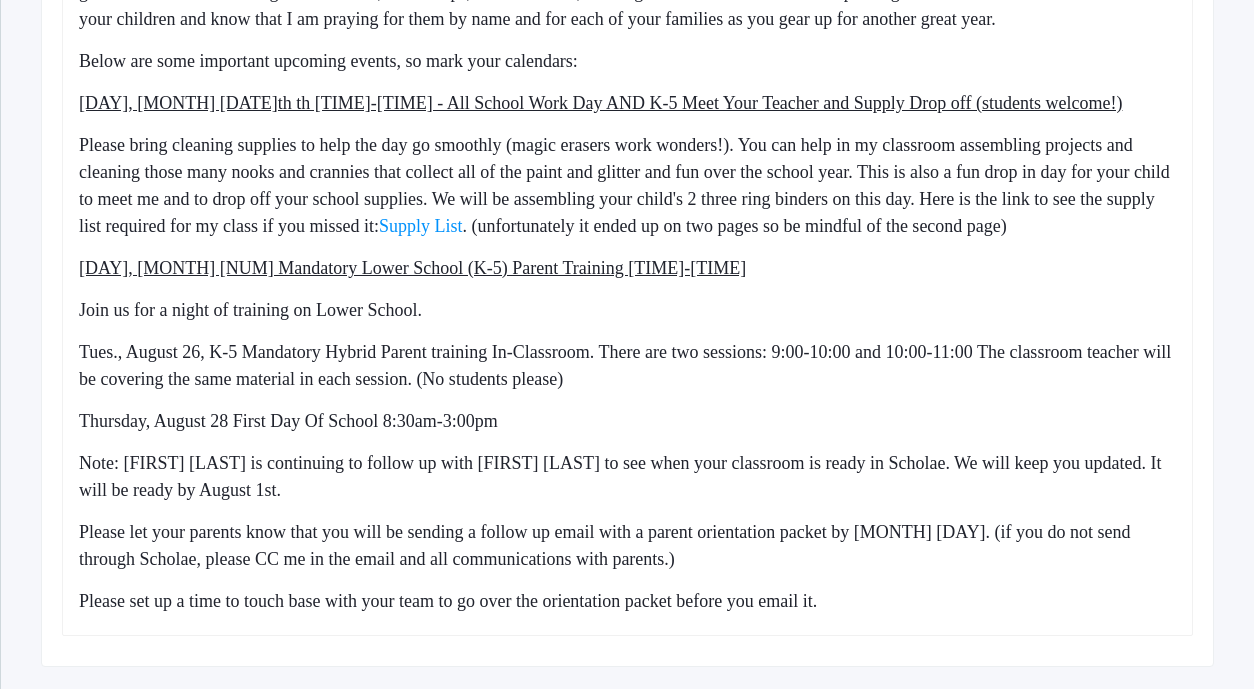 click on "Tues., August 26, K-5 Mandatory Hybrid Parent training In-Classroom. There are two sessions: 9:00-10:00 and 10:00-11:00 The classroom teacher will be covering the same material in each session. (No students please)" 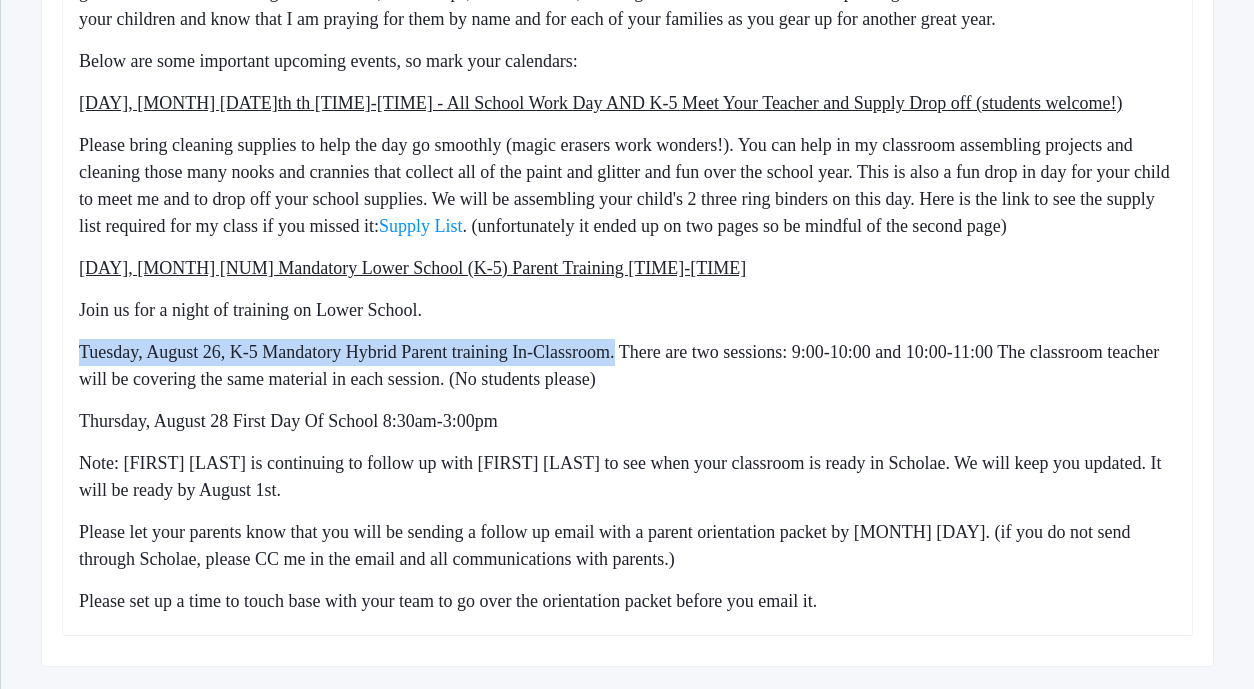 drag, startPoint x: 79, startPoint y: 375, endPoint x: 614, endPoint y: 371, distance: 535.01495 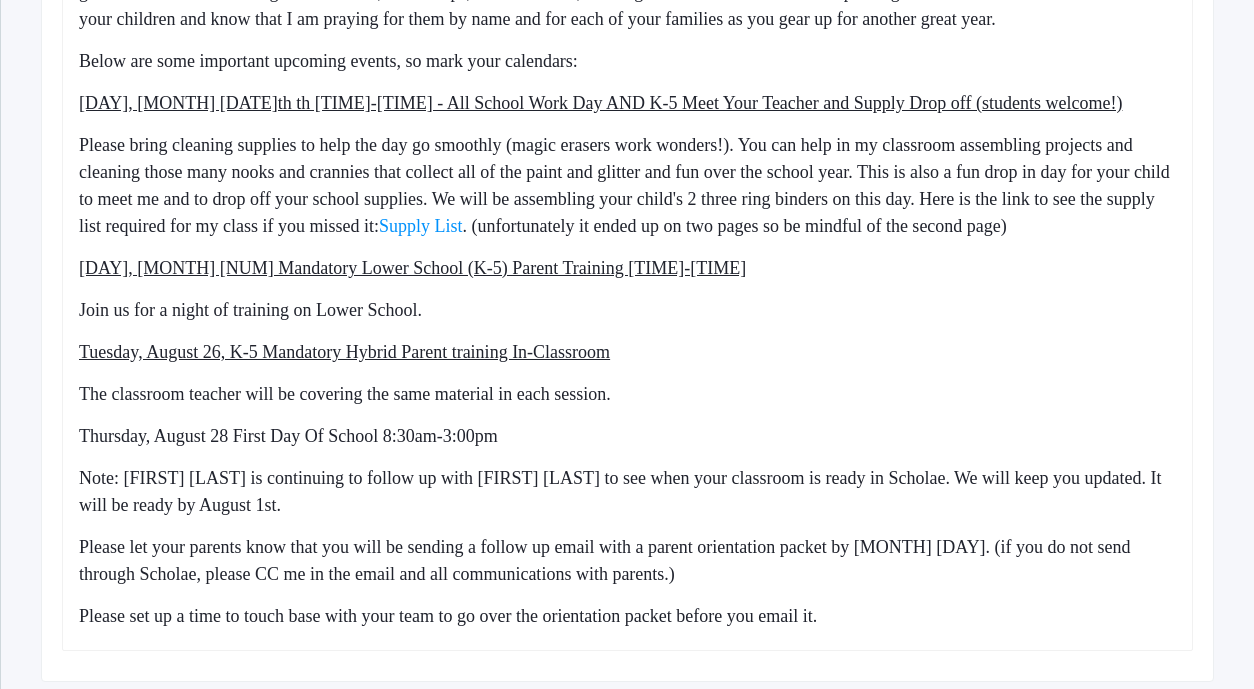 click on "The classroom teacher will be covering the same material in each session." 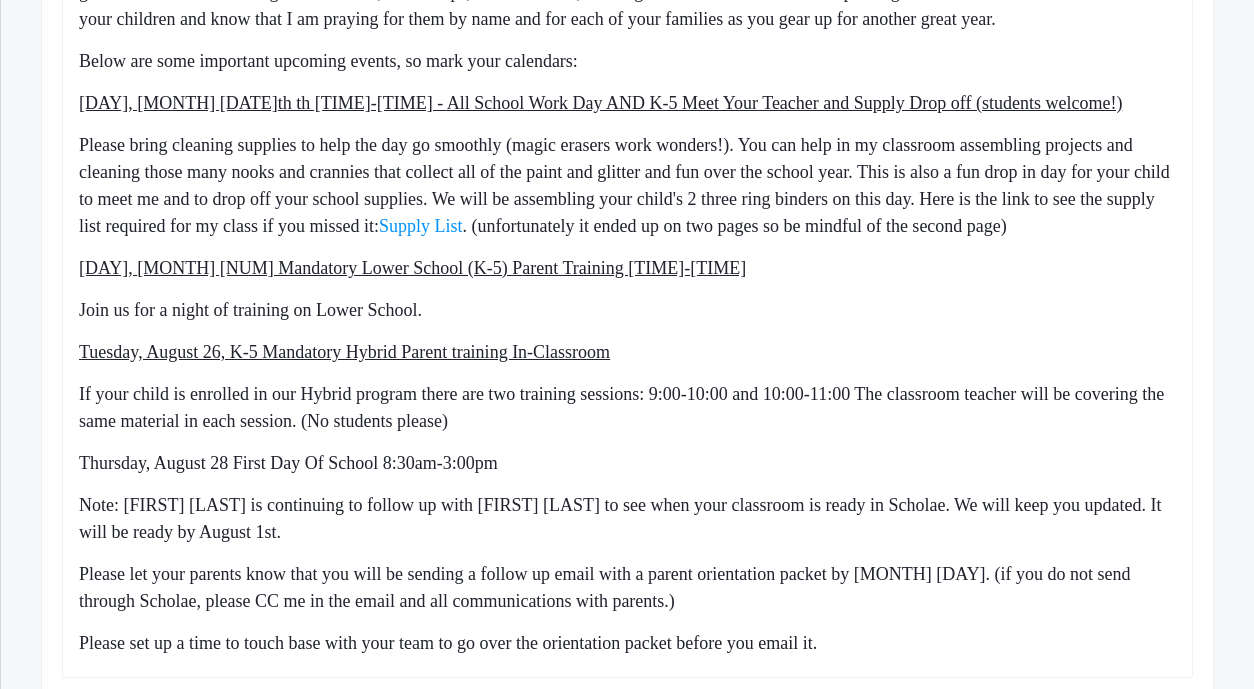 click on "If your child is enrolled in our Hybrid program there are two training sessions: 9:00-10:00 and 10:00-11:00 The classroom teacher will be covering the same material in each session. (No students please)" 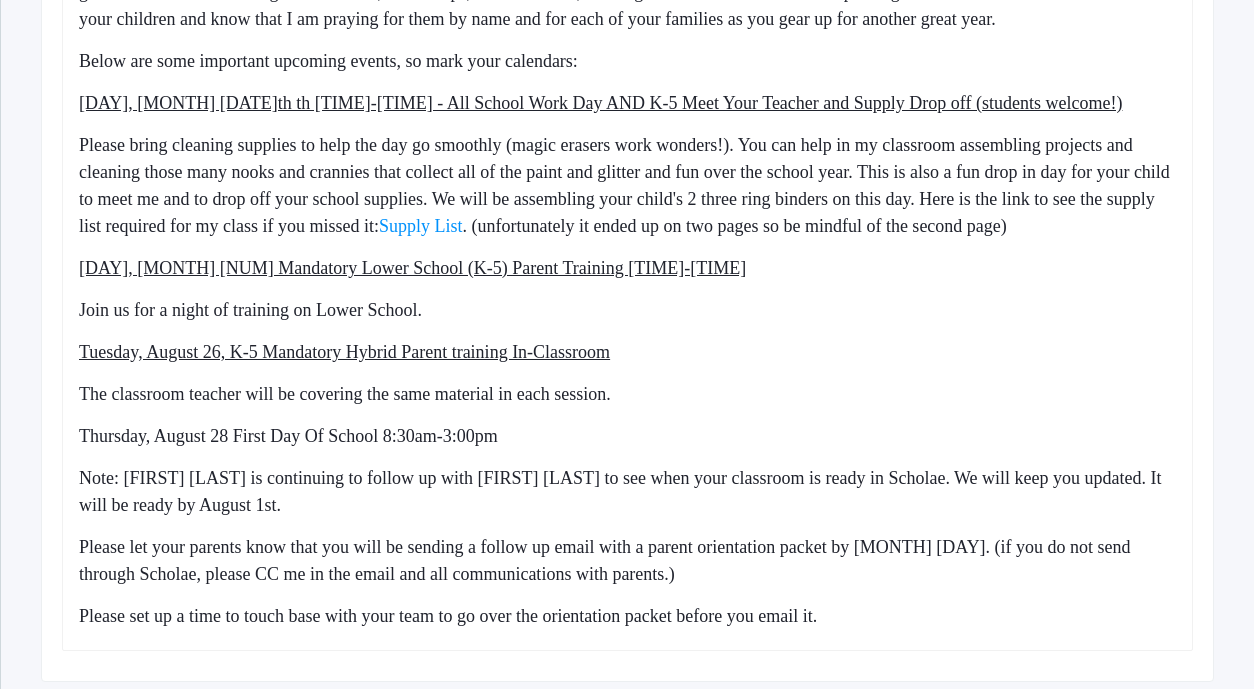 click on "The classroom teacher will be covering the same material in each session." 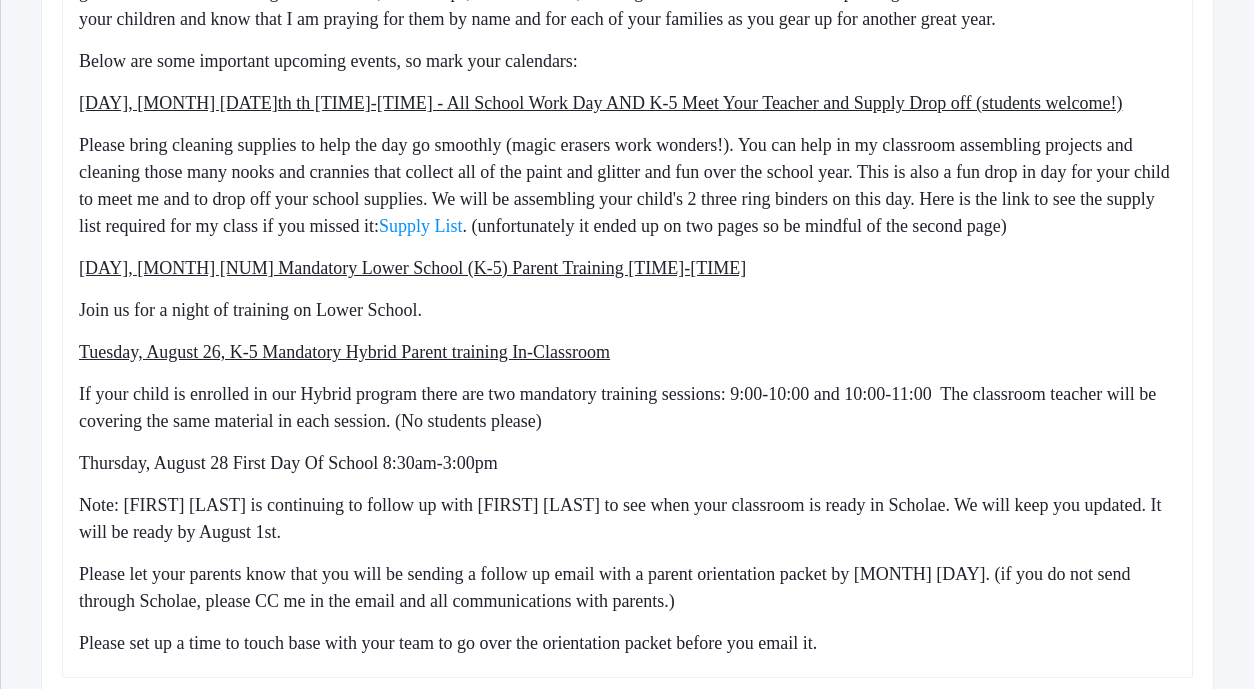 click on "If your child is enrolled in our Hybrid program there are two mandatory training sessions: 9:00-10:00 and 10:00-11:00  The classroom teacher will be covering the same material in each session. (No students please)" 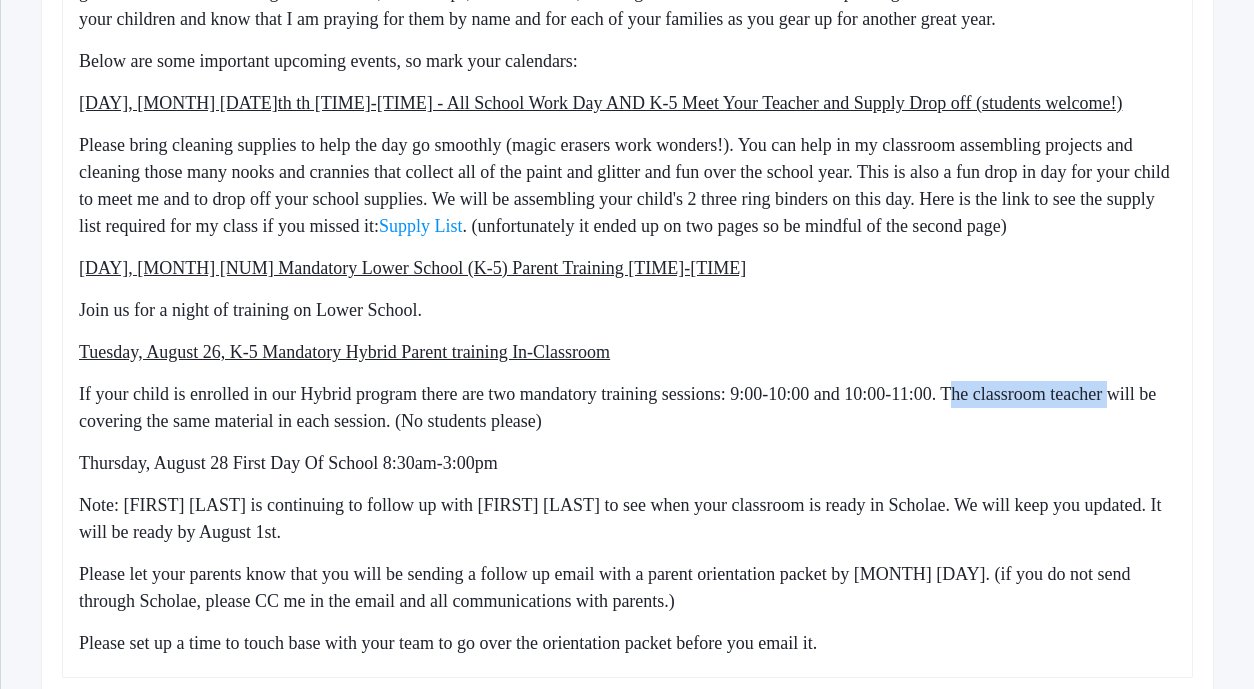 drag, startPoint x: 1108, startPoint y: 421, endPoint x: 946, endPoint y: 425, distance: 162.04938 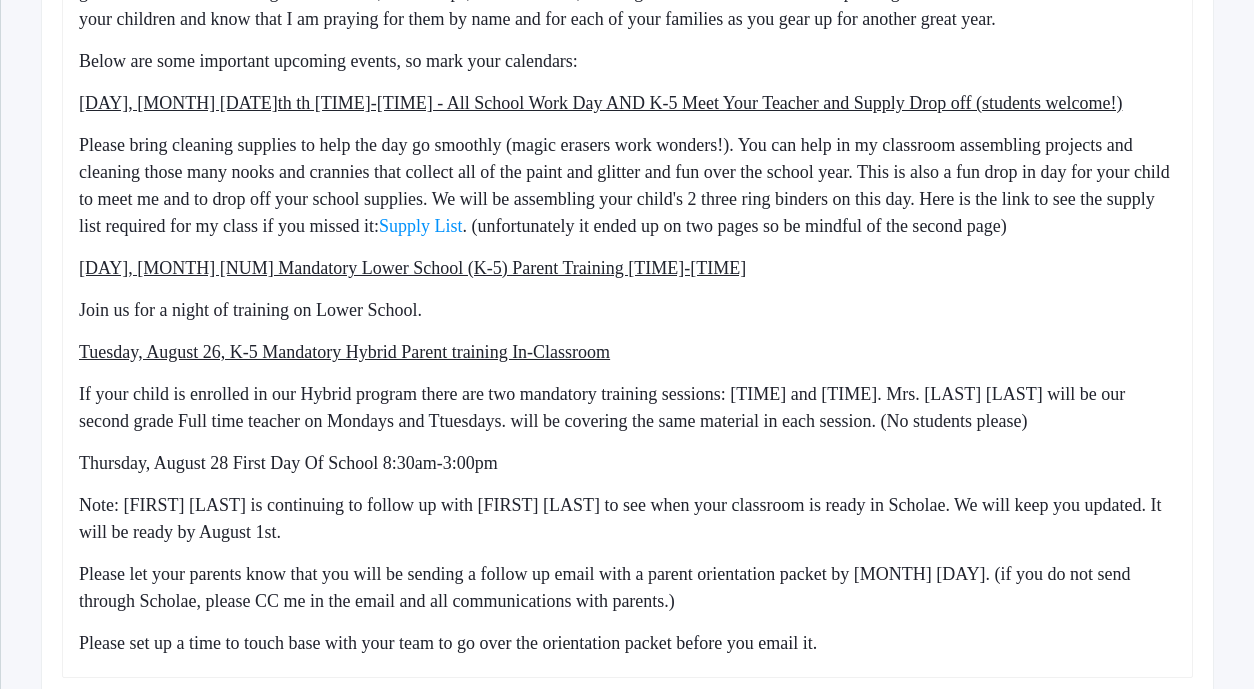 click on "If your child is enrolled in our Hybrid program there are two mandatory training sessions: [TIME] and [TIME]. Mrs. [LAST] [LAST] will be our second grade Full time teacher on Mondays and Ttuesdays. will be covering the same material in each session. (No students please)" 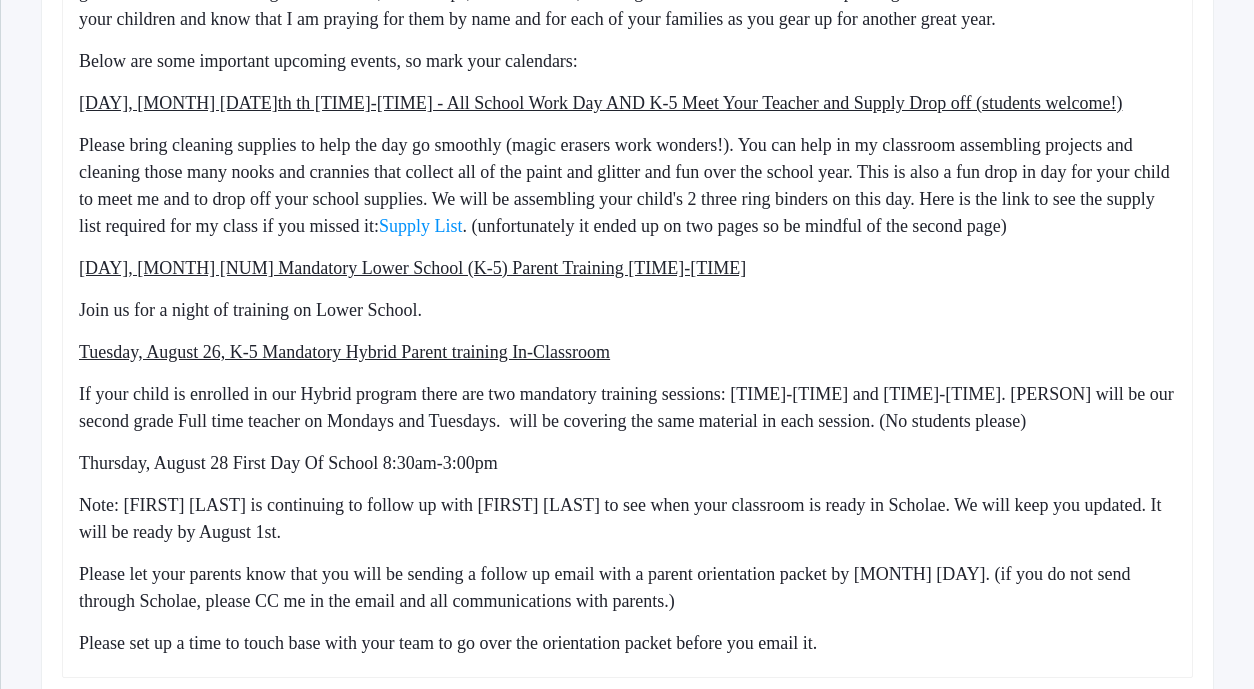 drag, startPoint x: 1043, startPoint y: 448, endPoint x: 859, endPoint y: 448, distance: 184 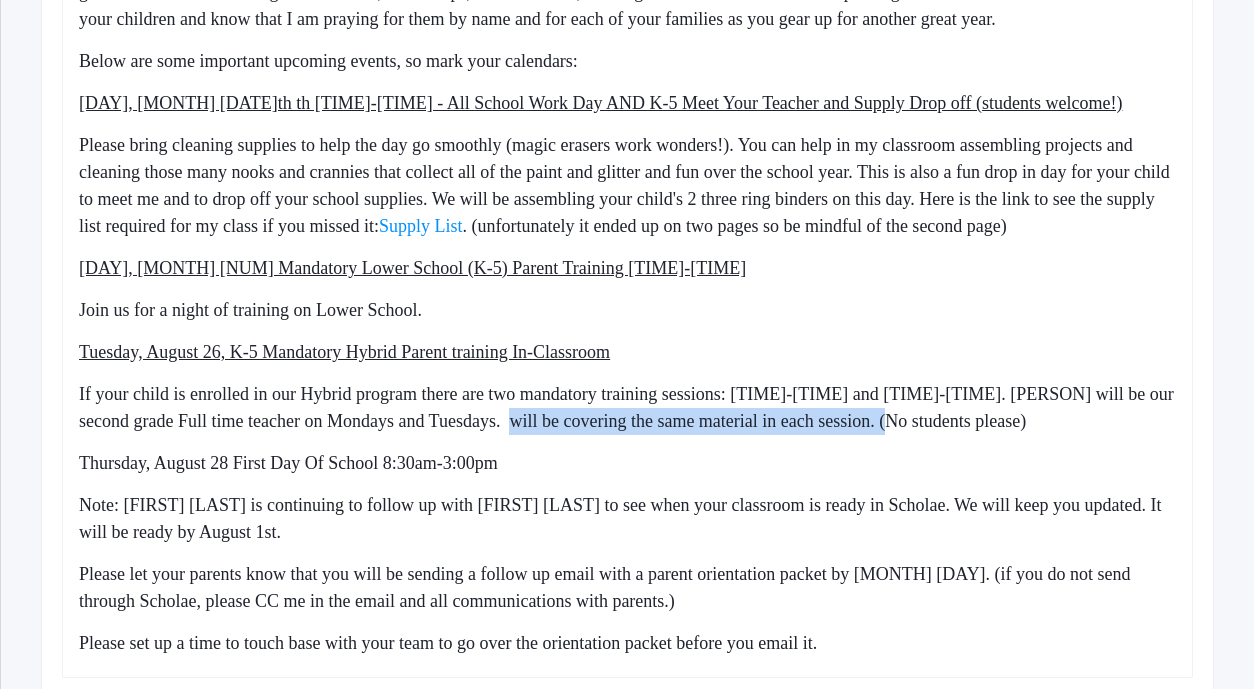 drag, startPoint x: 873, startPoint y: 450, endPoint x: 502, endPoint y: 453, distance: 371.01212 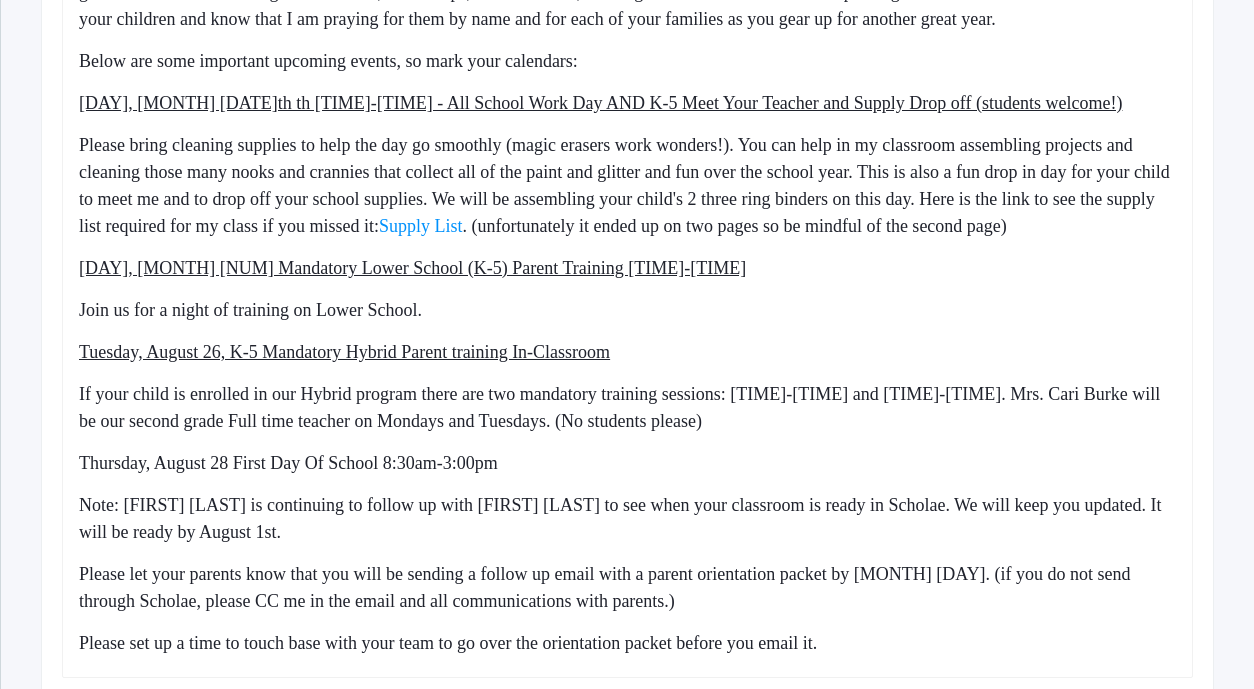 click on "If your child is enrolled in our Hybrid program there are two mandatory training sessions: [TIME]-[TIME] and [TIME]-[TIME]. Mrs. Cari Burke will be our second grade Full time teacher on Mondays and Tuesdays. (No students please)" 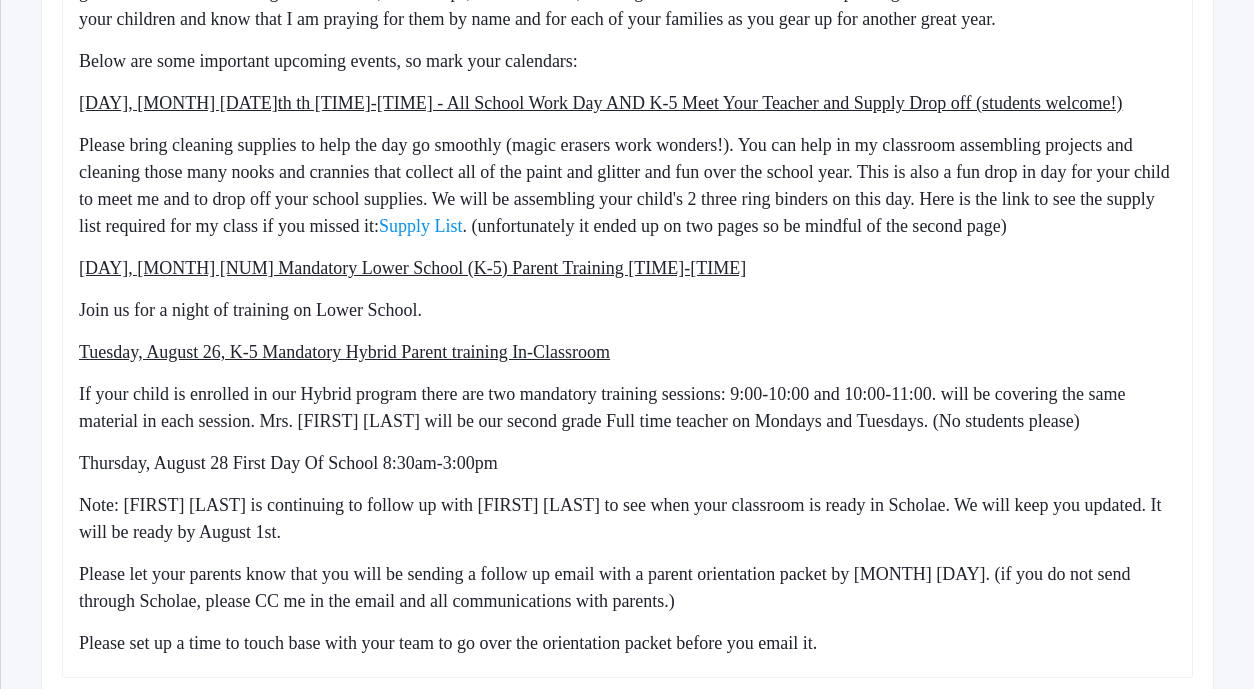 click on "If your child is enrolled in our Hybrid program there are two mandatory training sessions: 9:00-10:00 and 10:00-11:00. will be covering the same material in each session. Mrs. [FIRST] [LAST] will be our second grade Full time teacher on Mondays and Tuesdays. (No students please)" 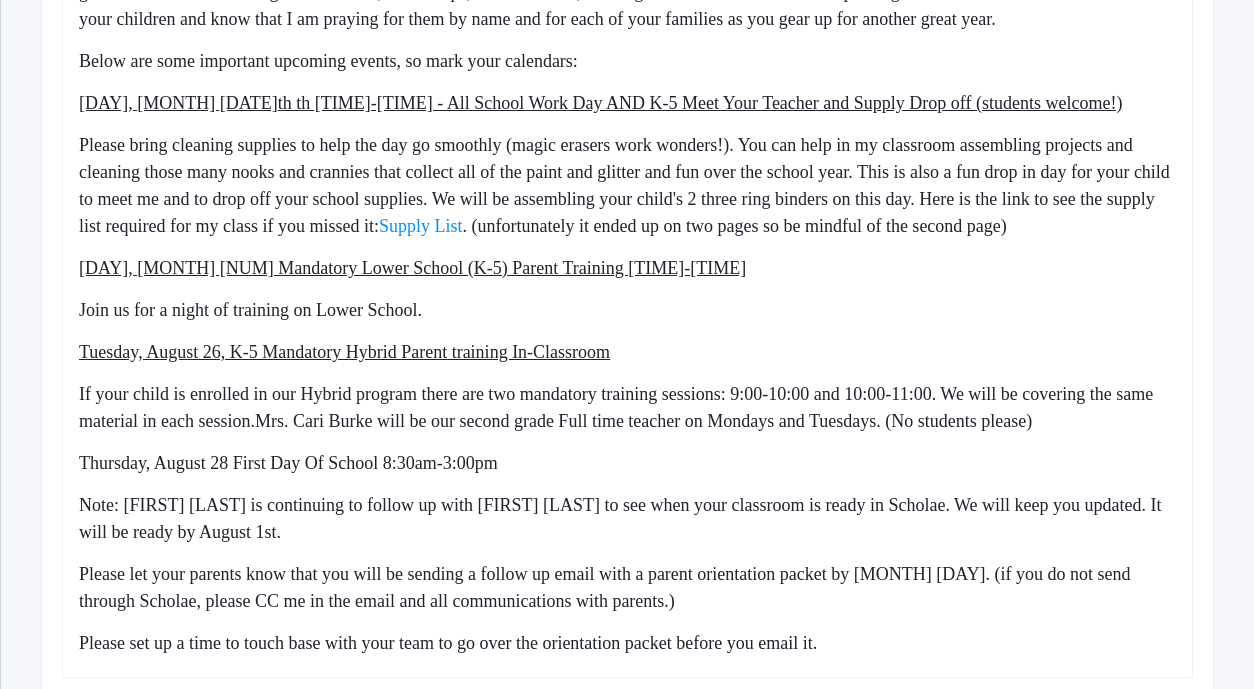 click on "If your child is enrolled in our Hybrid program there are two mandatory training sessions: 9:00-10:00 and 10:00-11:00. We will be covering the same material in each session.Mrs. Cari Burke will be our second grade Full time teacher on Mondays and Tuesdays. (No students please)" 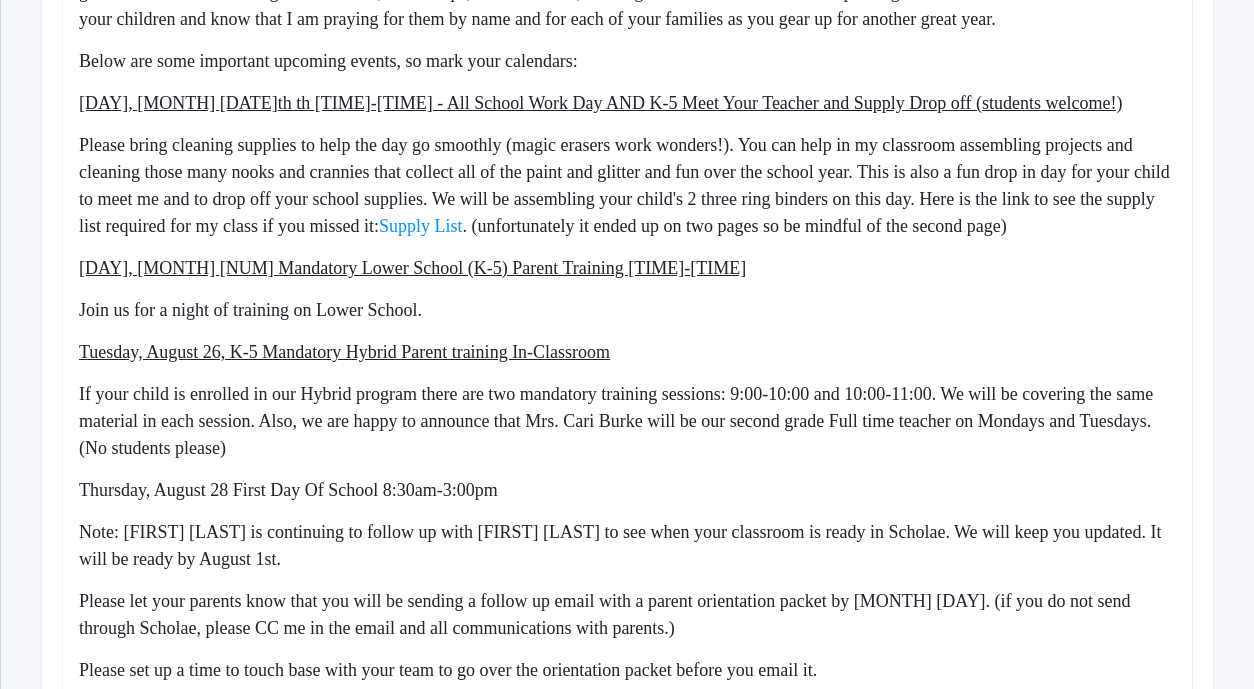 click on "If your child is enrolled in our Hybrid program there are two mandatory training sessions: 9:00-10:00 and 10:00-11:00. We will be covering the same material in each session. Also, we are happy to announce that Mrs. Cari Burke will be our second grade Full time teacher on Mondays and Tuesdays. (No students please)" 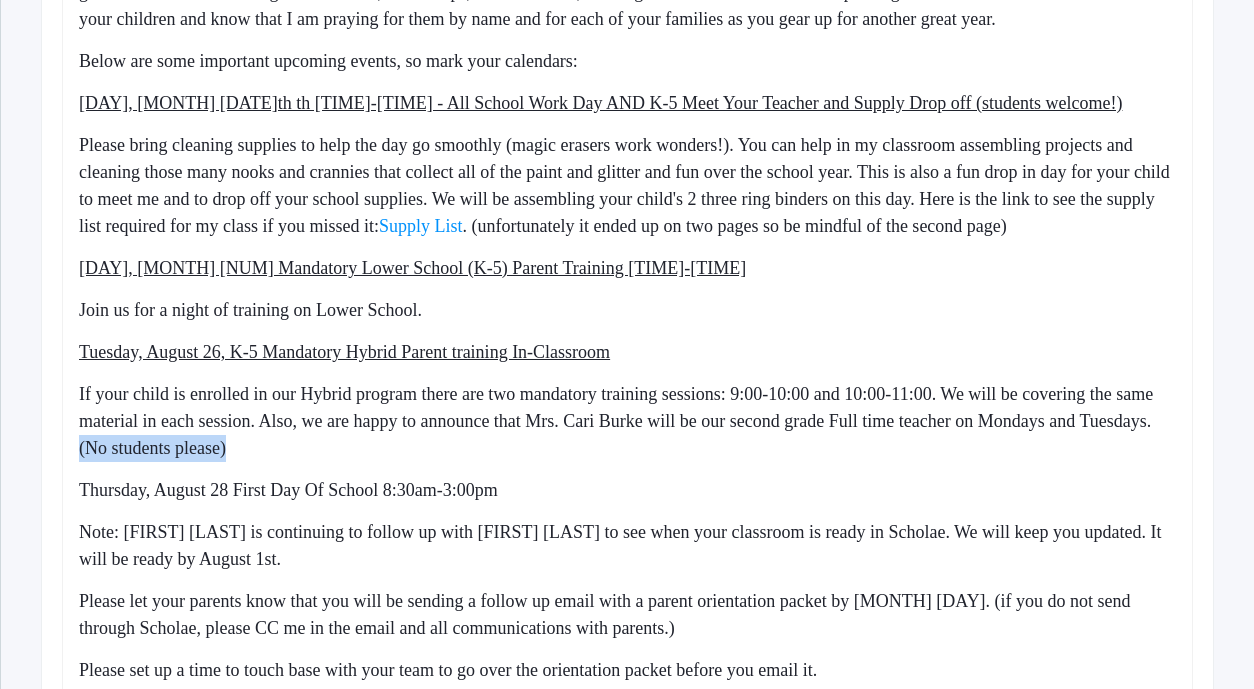 drag, startPoint x: 225, startPoint y: 474, endPoint x: 75, endPoint y: 472, distance: 150.01334 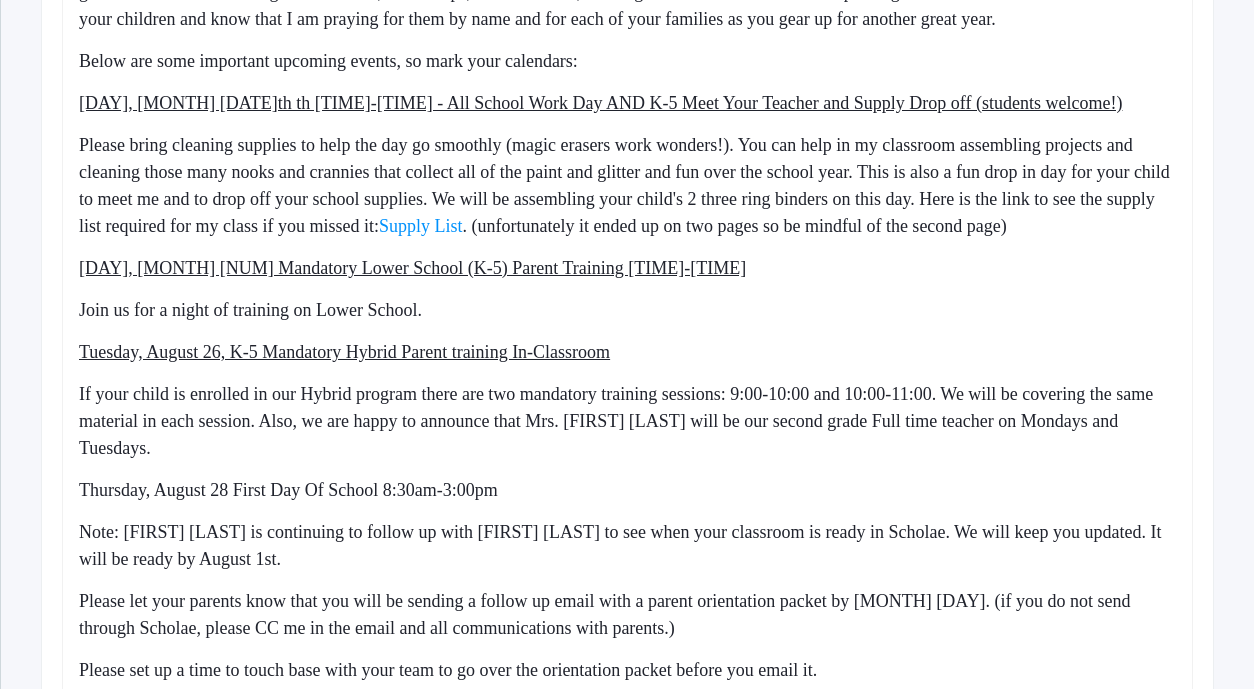 click on "If your child is enrolled in our Hybrid program there are two mandatory training sessions: 9:00-10:00 and 10:00-11:00. We will be covering the same material in each session. Also, we are happy to announce that Mrs. [FIRST] [LAST] will be our second grade Full time teacher on Mondays and Tuesdays." 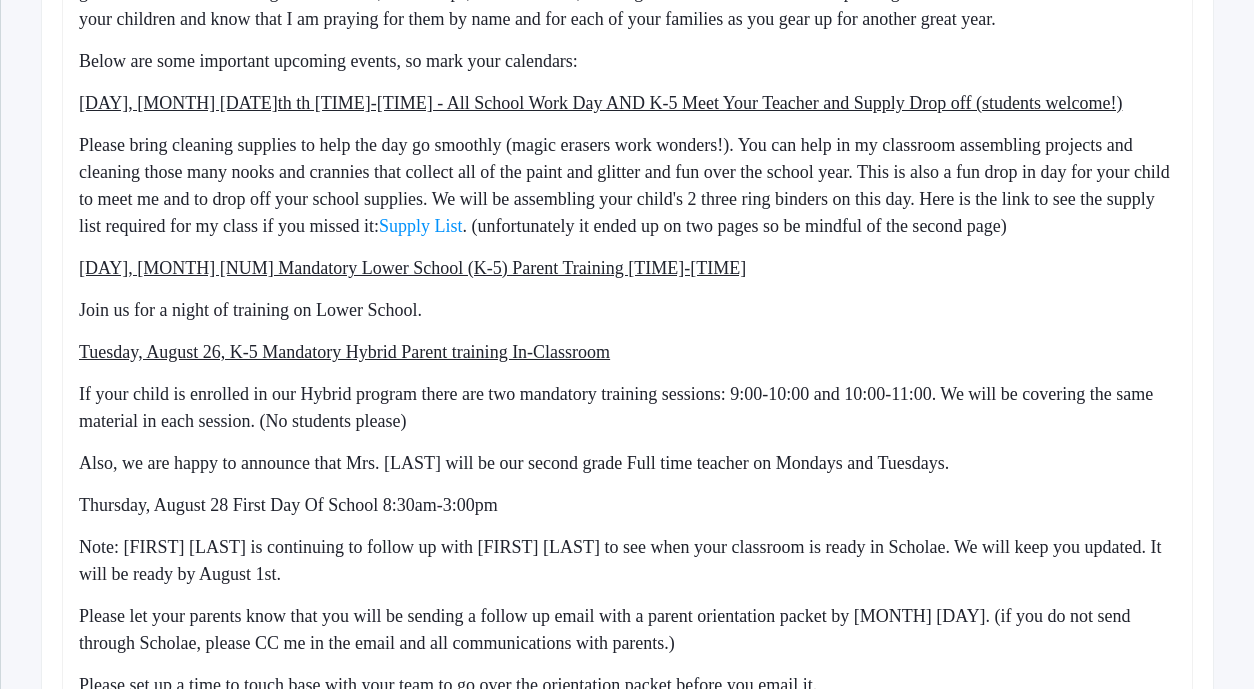 click on "Also, we are happy to announce that Mrs. [LAST] will be our second grade Full time teacher on Mondays and Tuesdays." 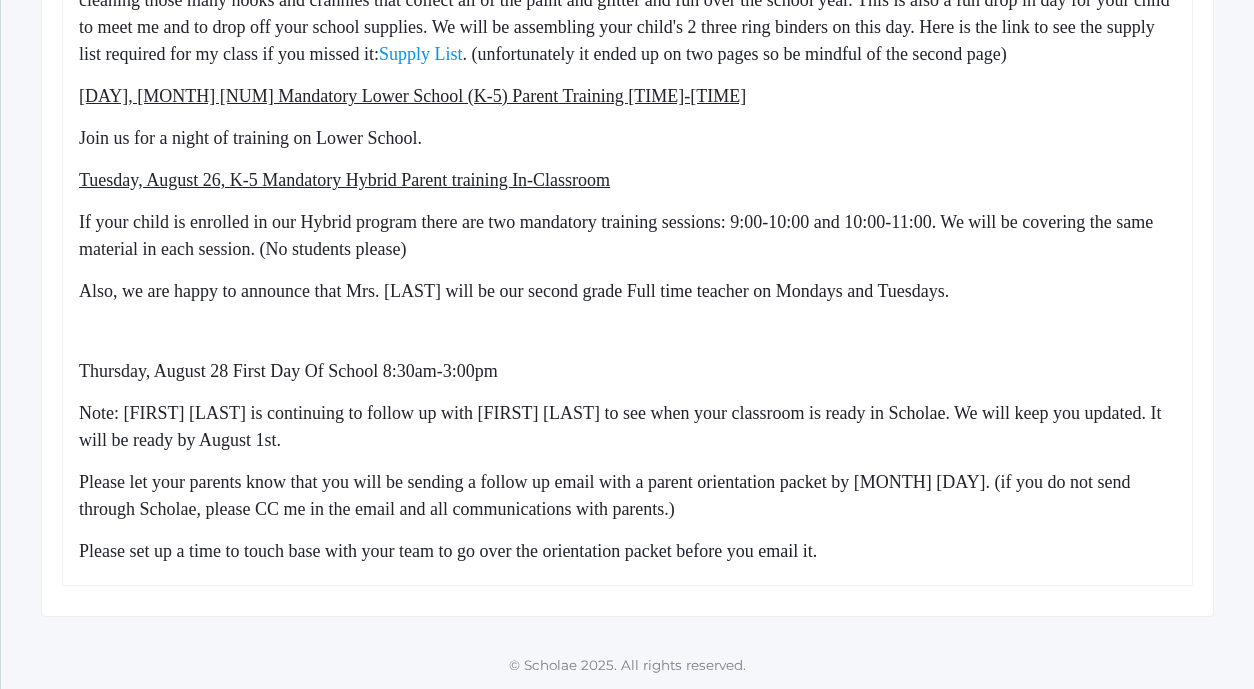 scroll, scrollTop: 1160, scrollLeft: 0, axis: vertical 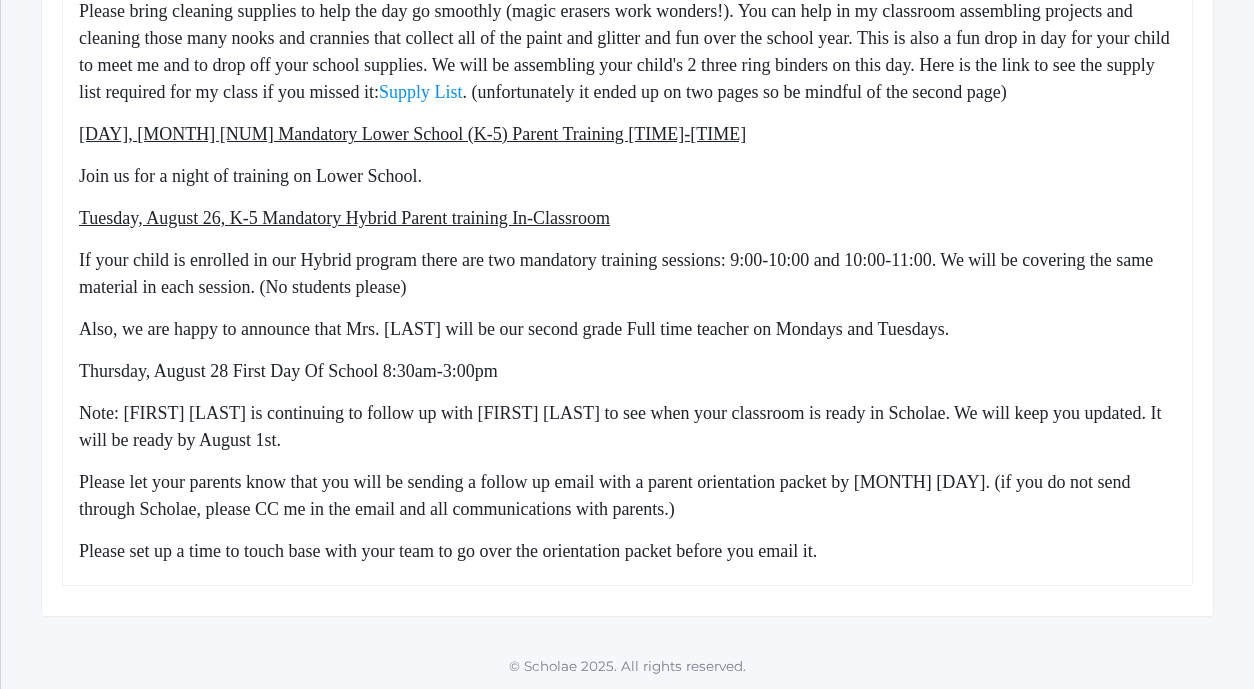click on "Thursday, August 28 First Day Of School 8:30am-3:00pm" 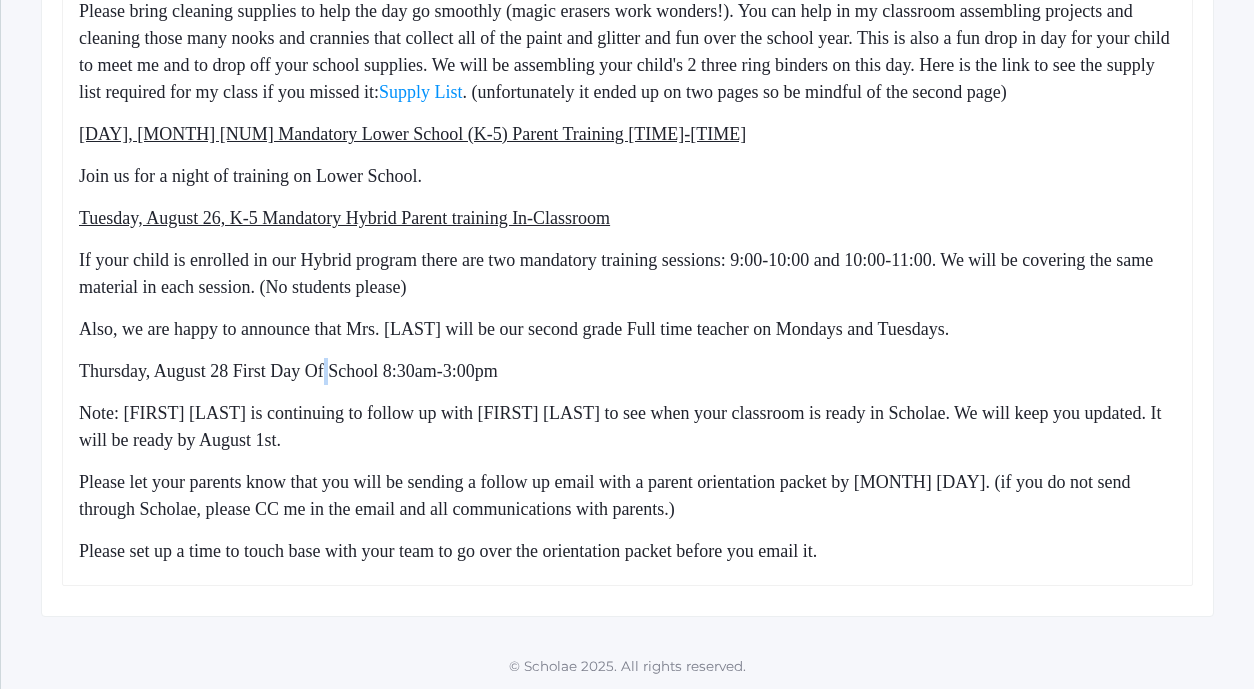 click on "Thursday, August 28 First Day Of School 8:30am-3:00pm" 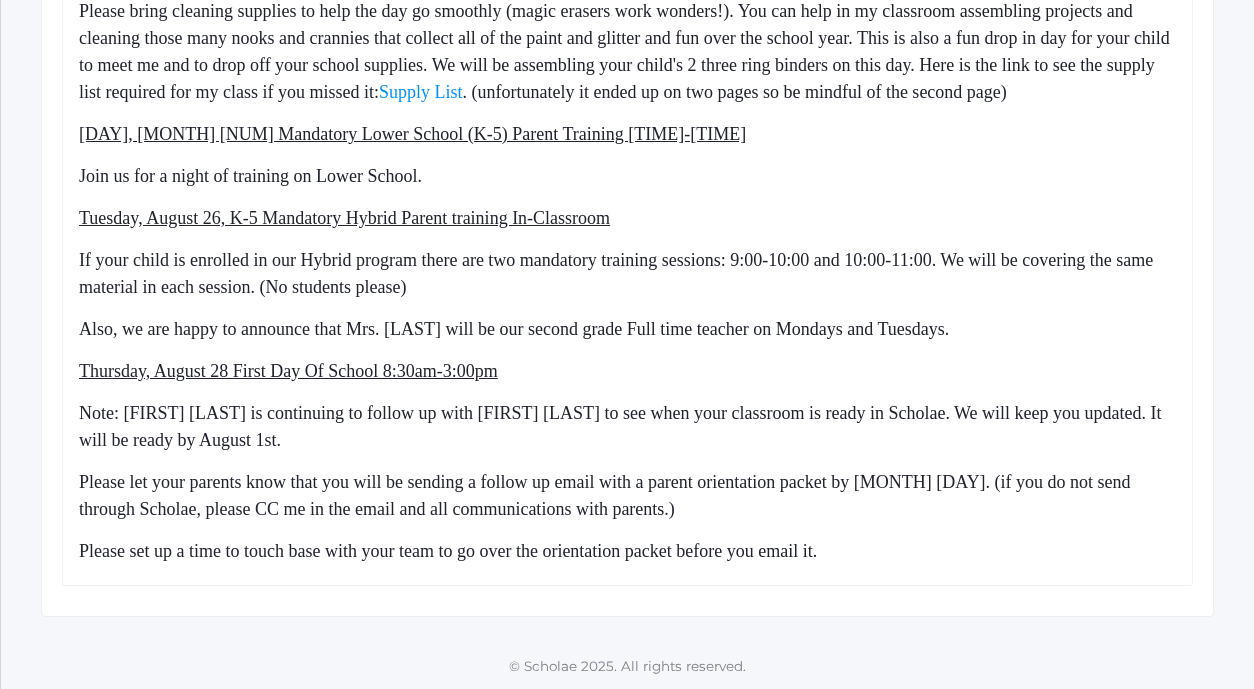 click on "Note: [FIRST] [LAST] is continuing to follow up with [FIRST] [LAST] to see when your classroom is ready in Scholae. We will keep you updated. It will be ready by August 1st." 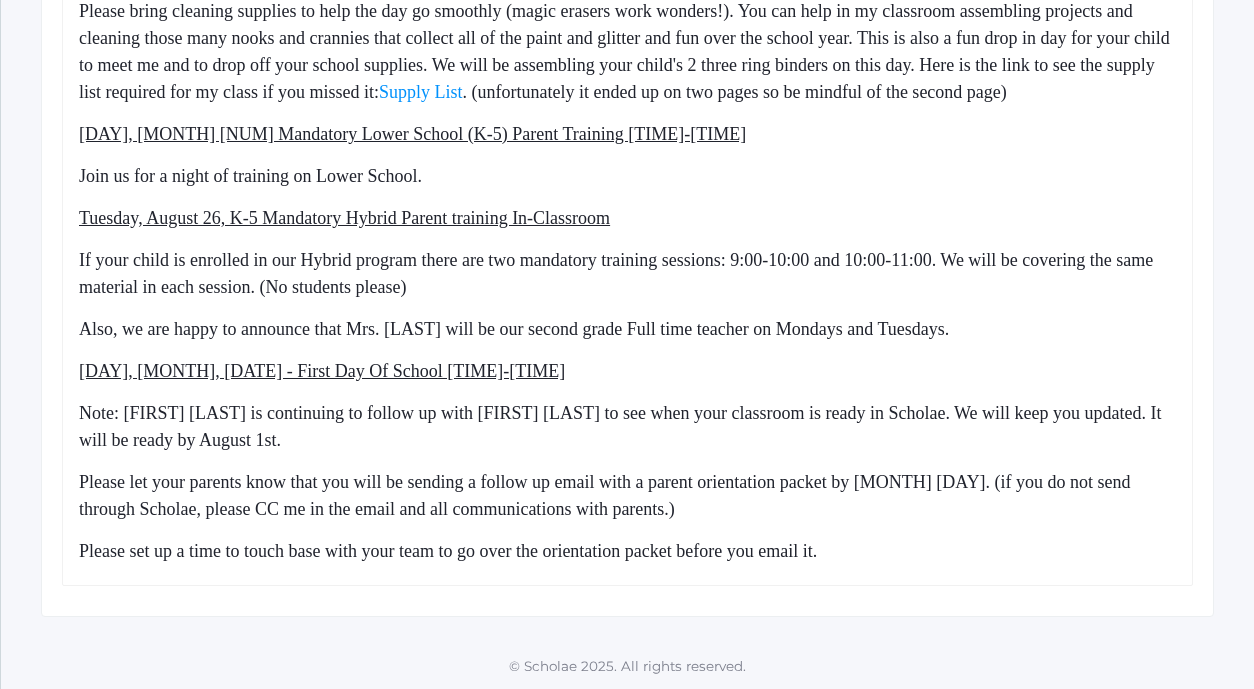 click on "[DAY], [MONTH], [DATE] - First Day Of School [TIME]-[TIME]" 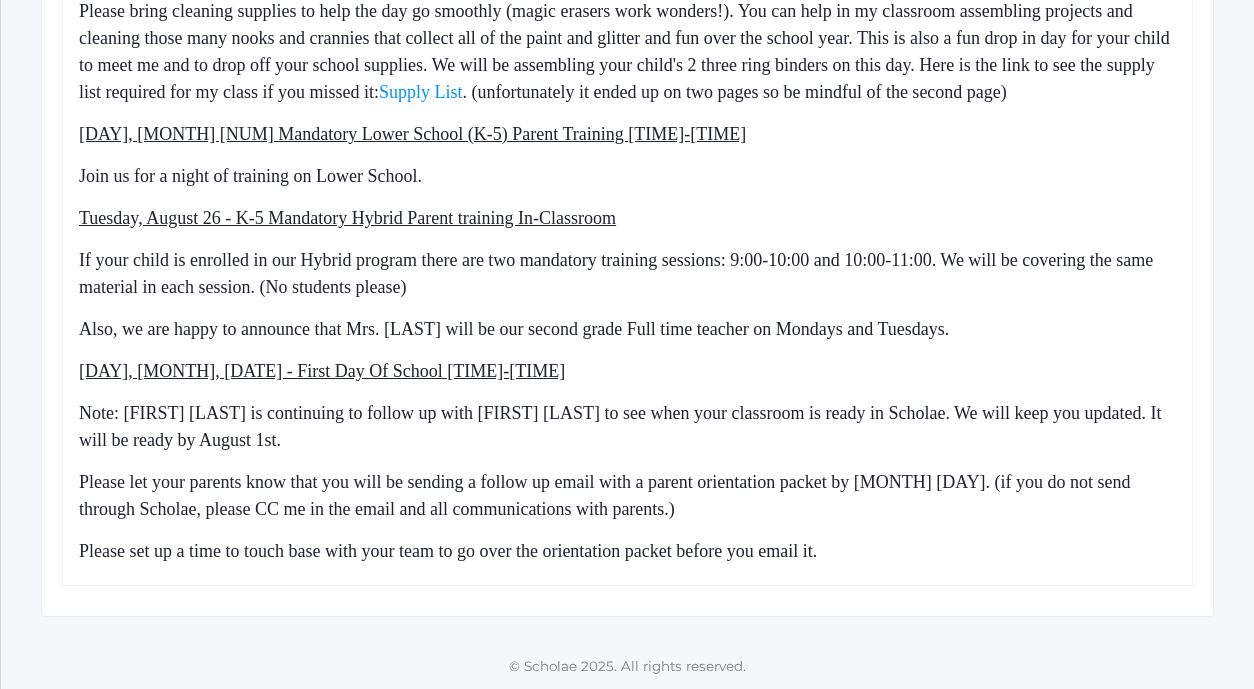 click on "[DAY], [MONTH] [NUM] Mandatory Lower School (K-5) Parent Training [TIME]-[TIME]" 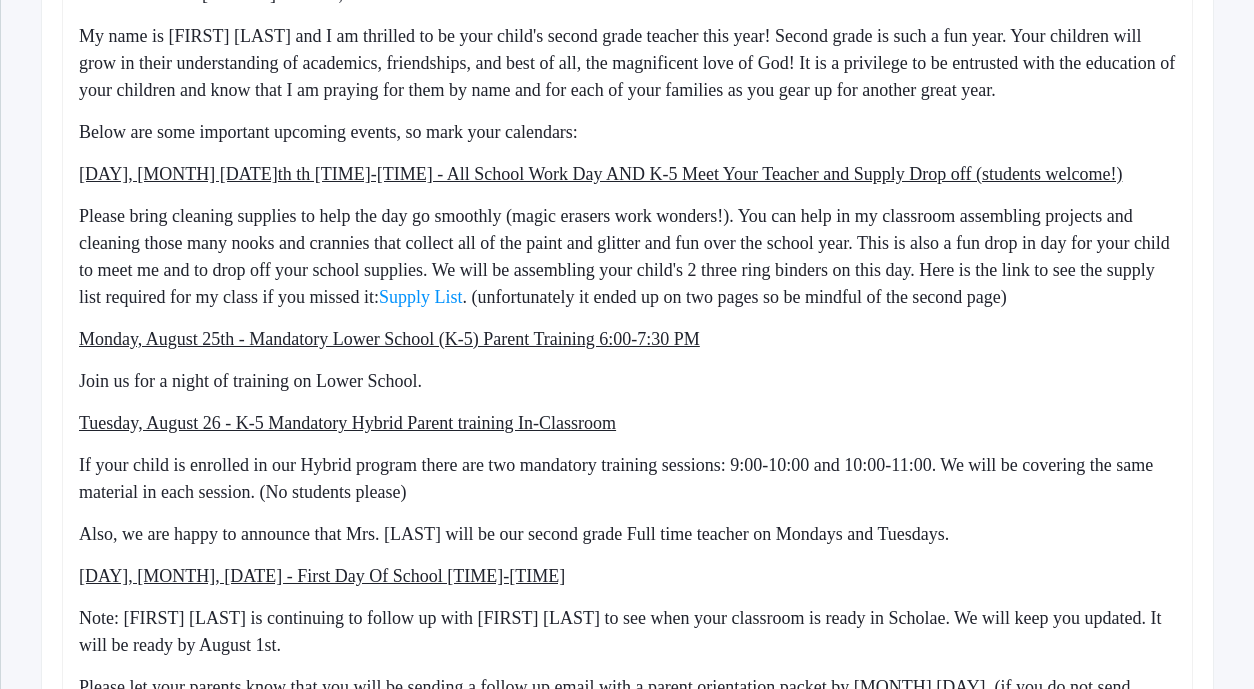 scroll, scrollTop: 930, scrollLeft: 0, axis: vertical 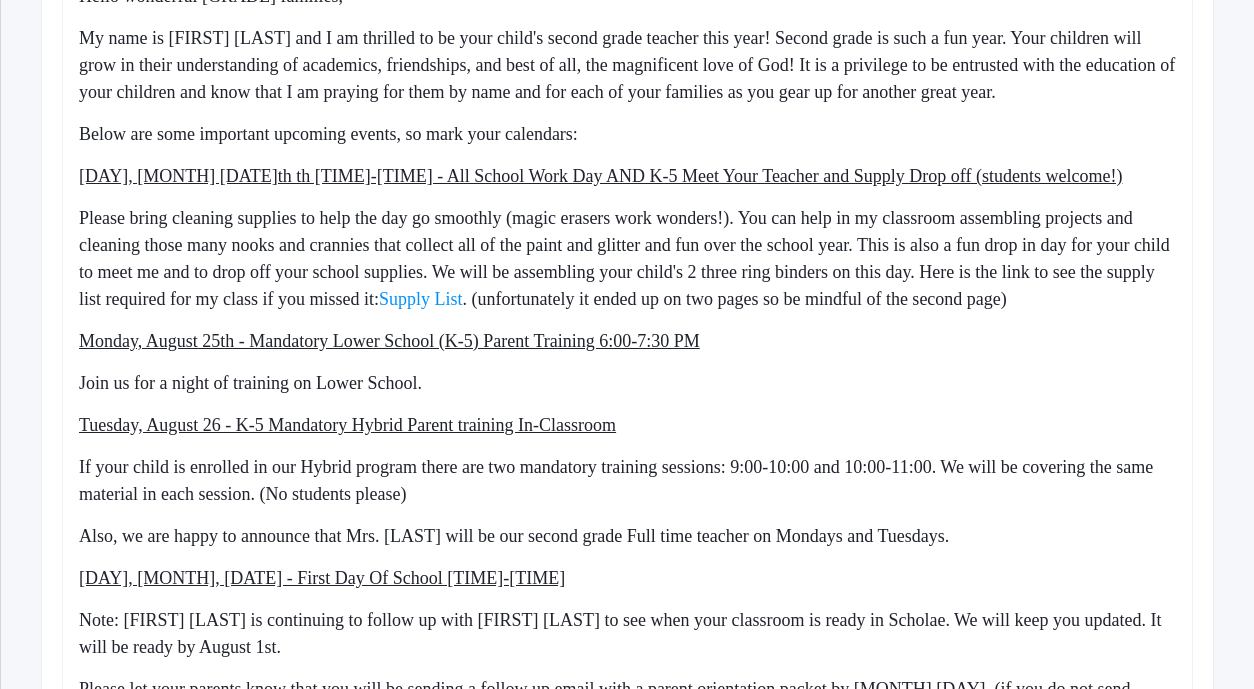 click on "[DAY], [MONTH] [DATE]th th [TIME]-[TIME] - All School Work Day AND K-5 Meet Your Teacher and Supply Drop off (students welcome!)" 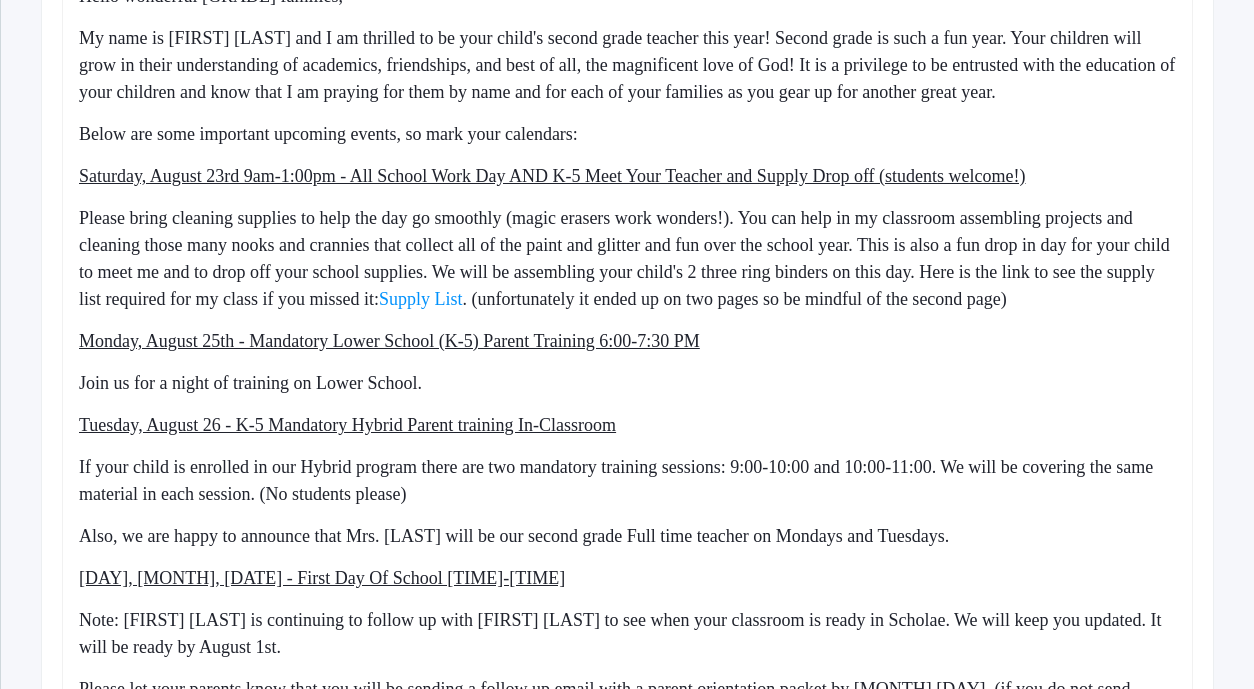 click on "Saturday, August 23rd 9am-1:00pm - All School Work Day AND K-5 Meet Your Teacher and Supply Drop off (students welcome!)" 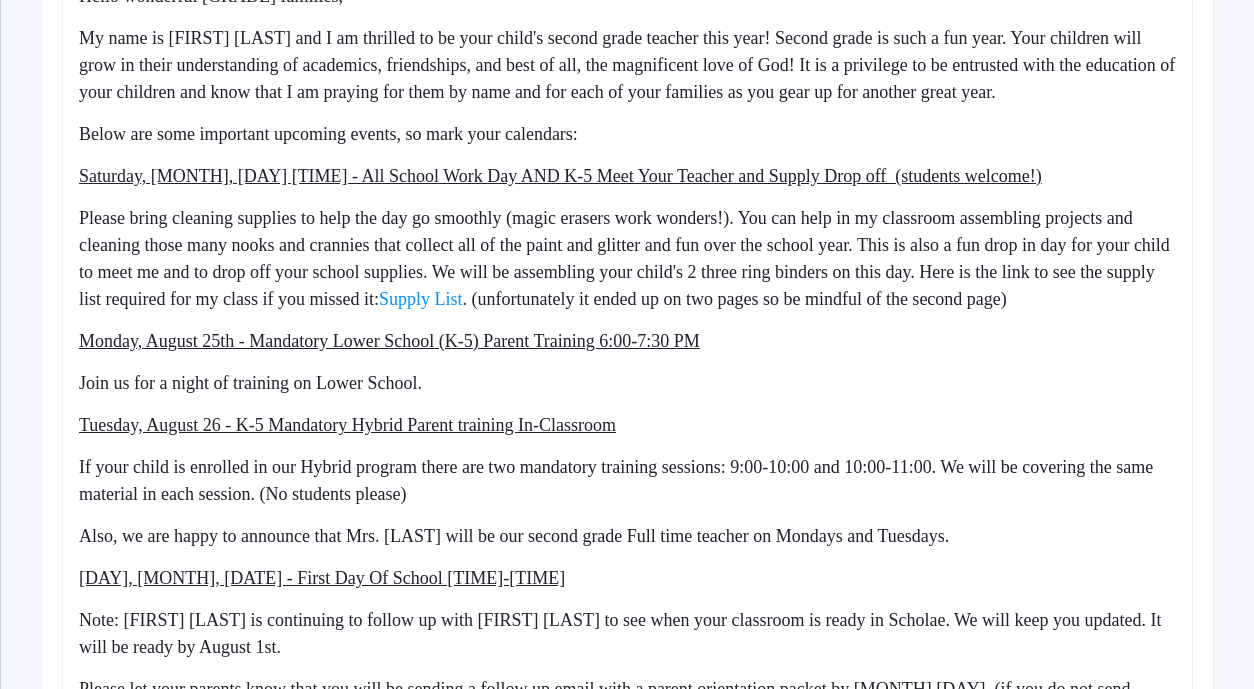 click on "Saturday, [MONTH], [DAY] [TIME] - All School Work Day AND K-5 Meet Your Teacher and Supply Drop off  (students welcome!)" 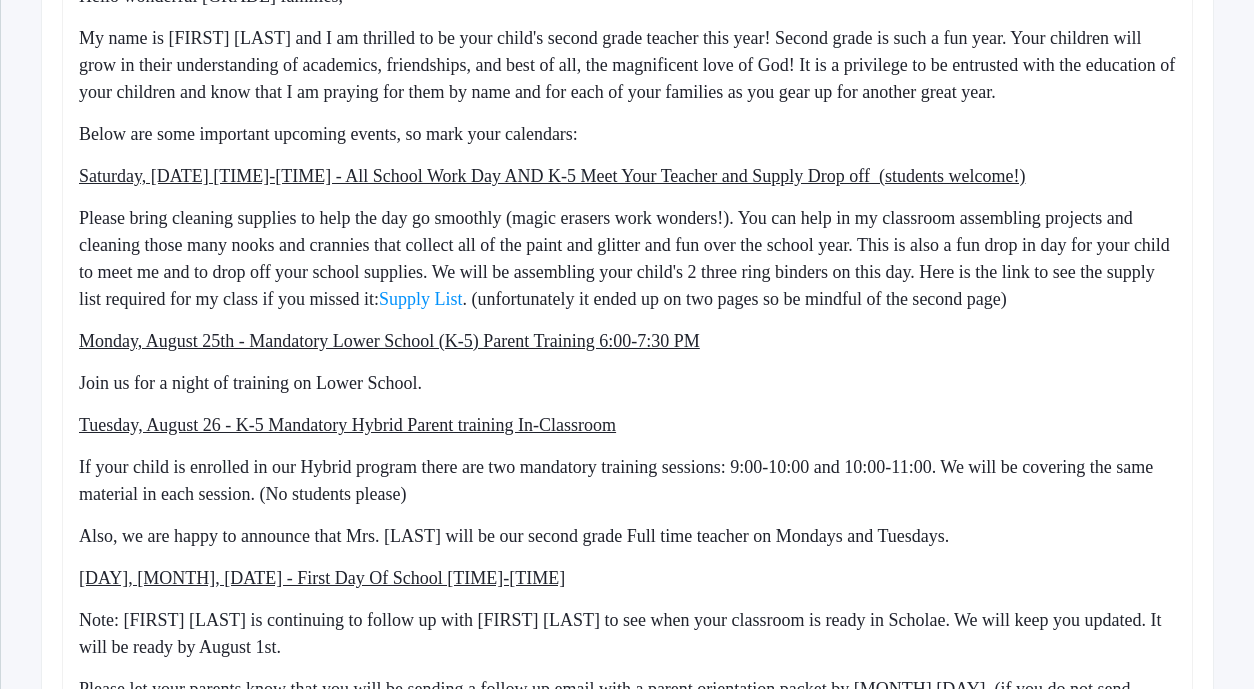 click on "Saturday, [DATE] [TIME]-[TIME] - All School Work Day AND K-5 Meet Your Teacher and Supply Drop off  (students welcome!)" 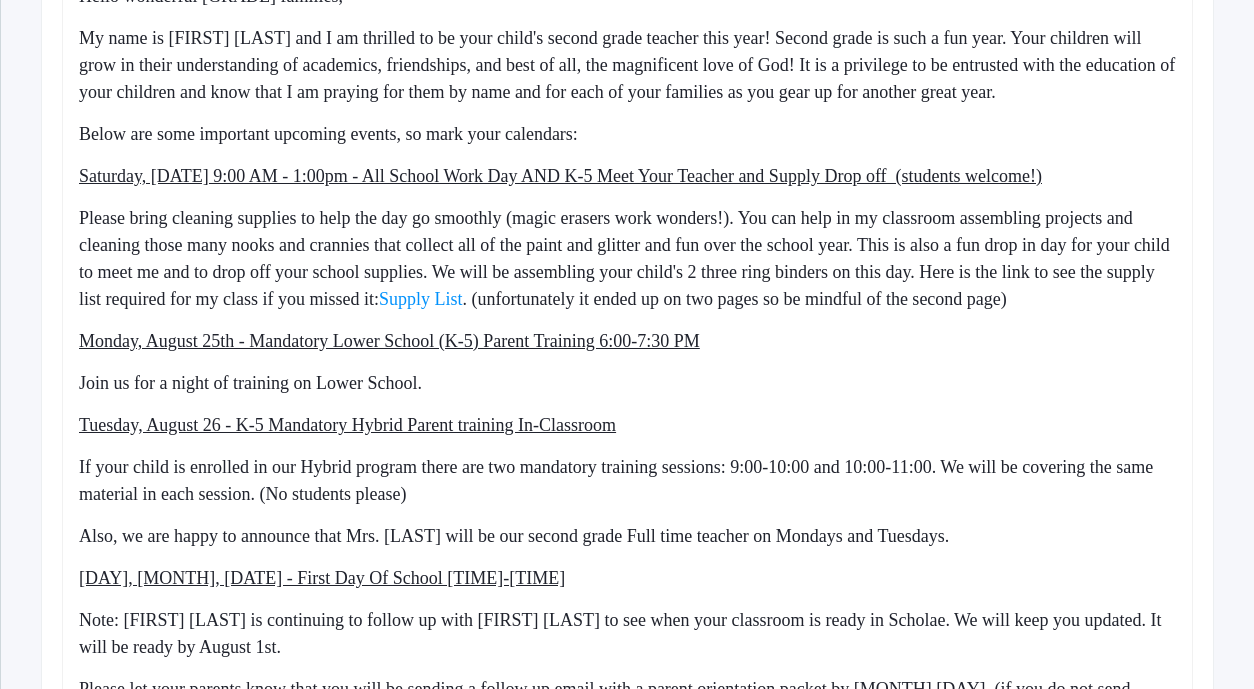 click on "Saturday, [DATE] 9:00 AM - 1:00pm - All School Work Day AND K-5 Meet Your Teacher and Supply Drop off  (students welcome!)" 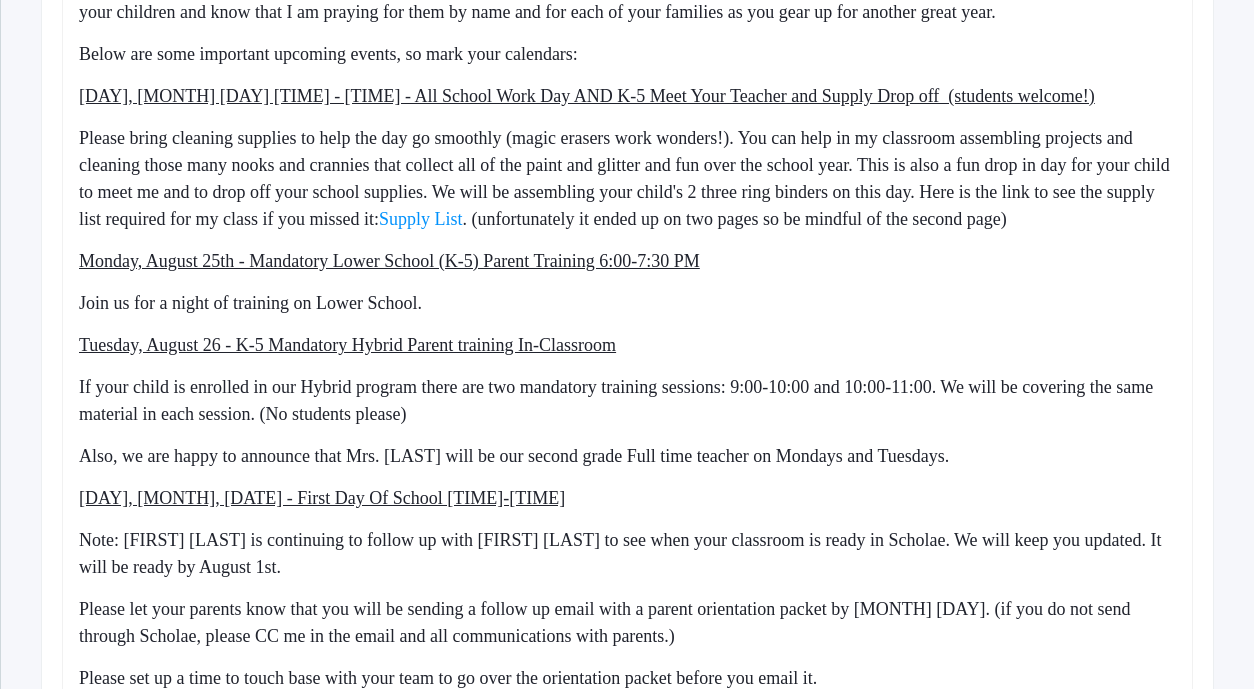 scroll, scrollTop: 1047, scrollLeft: 0, axis: vertical 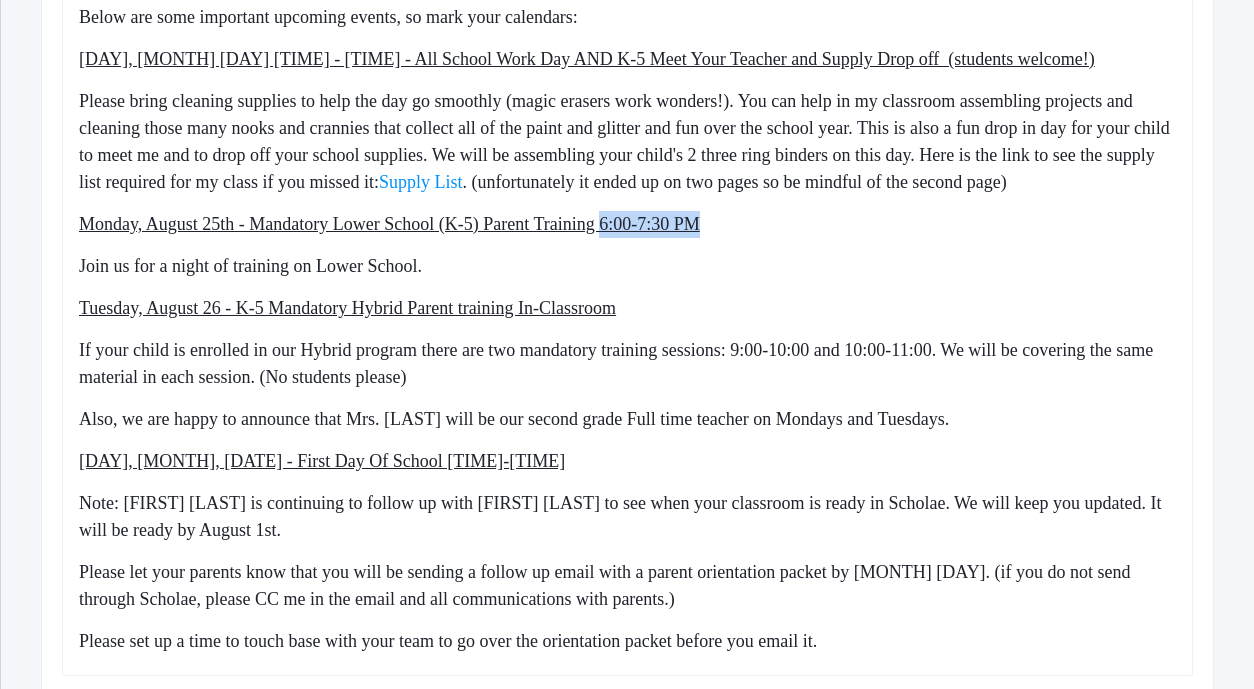drag, startPoint x: 703, startPoint y: 253, endPoint x: 597, endPoint y: 254, distance: 106.004715 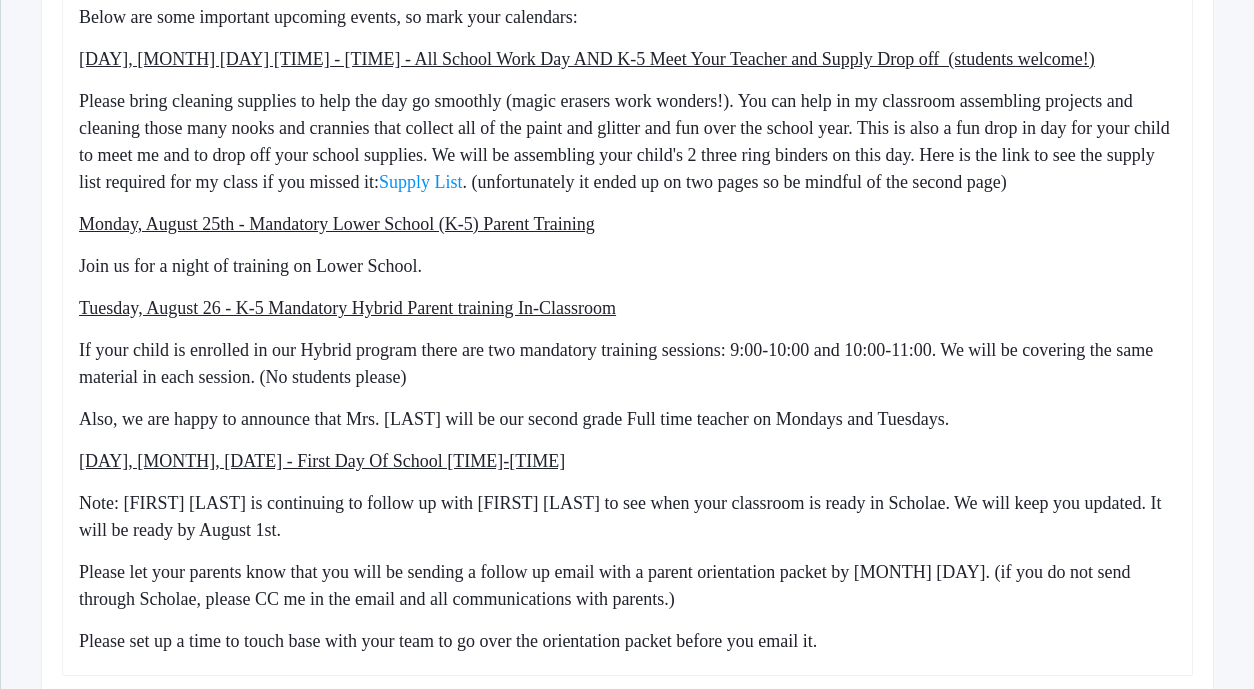 click on "Monday, August 25th - Mandatory Lower School (K-5) Parent Training" 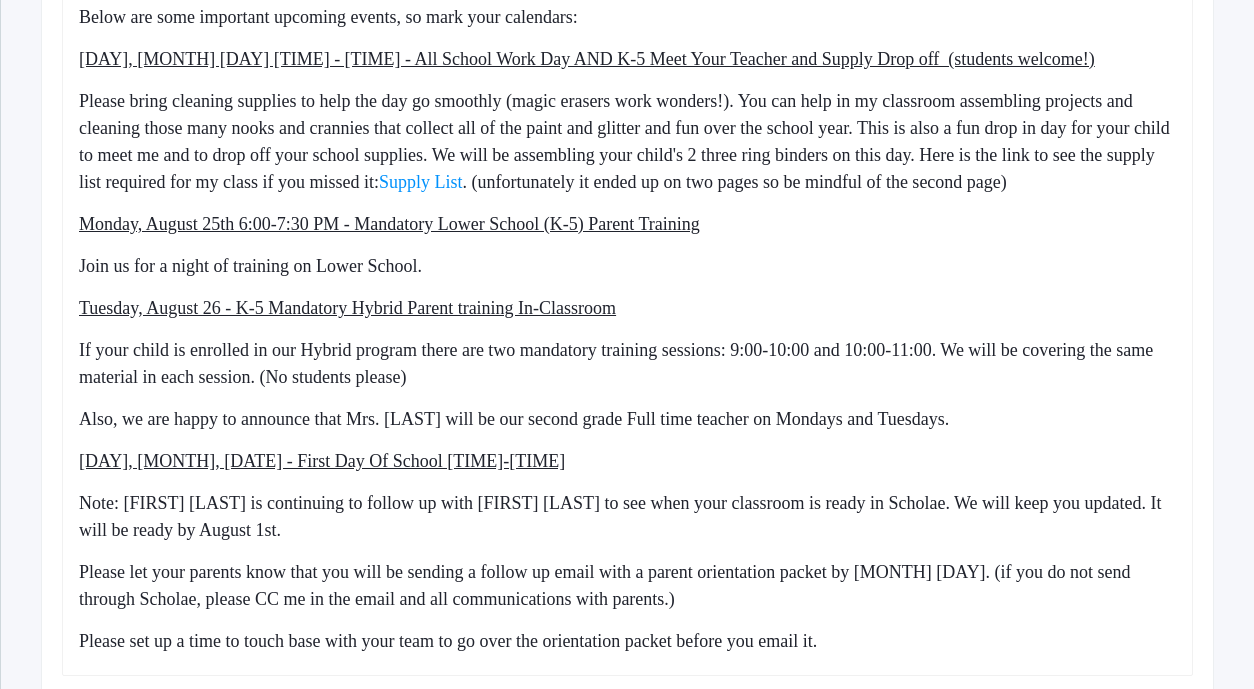 click on "[DAY], [MONTH] [DAY] [TIME] - [TIME] - All School Work Day AND K-5 Meet Your Teacher and Supply Drop off  (students welcome!)" 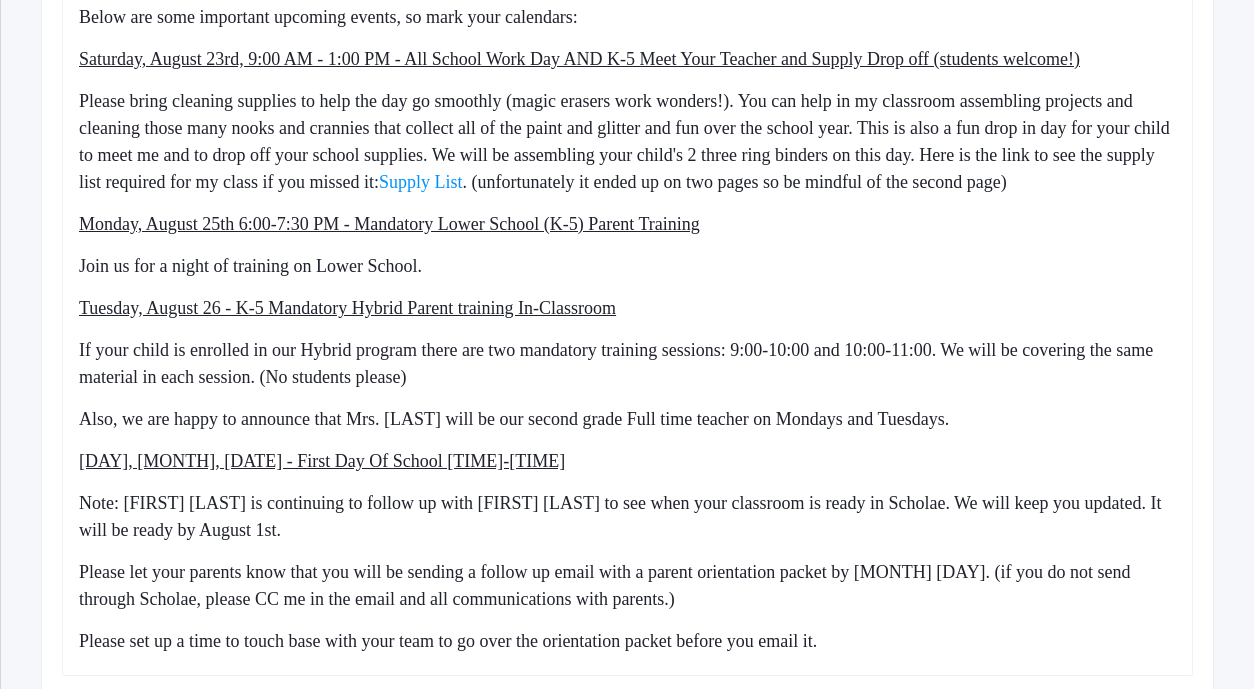 click on "Monday, August 25th 6:00-7:30 PM - Mandatory Lower School (K-5) Parent Training" 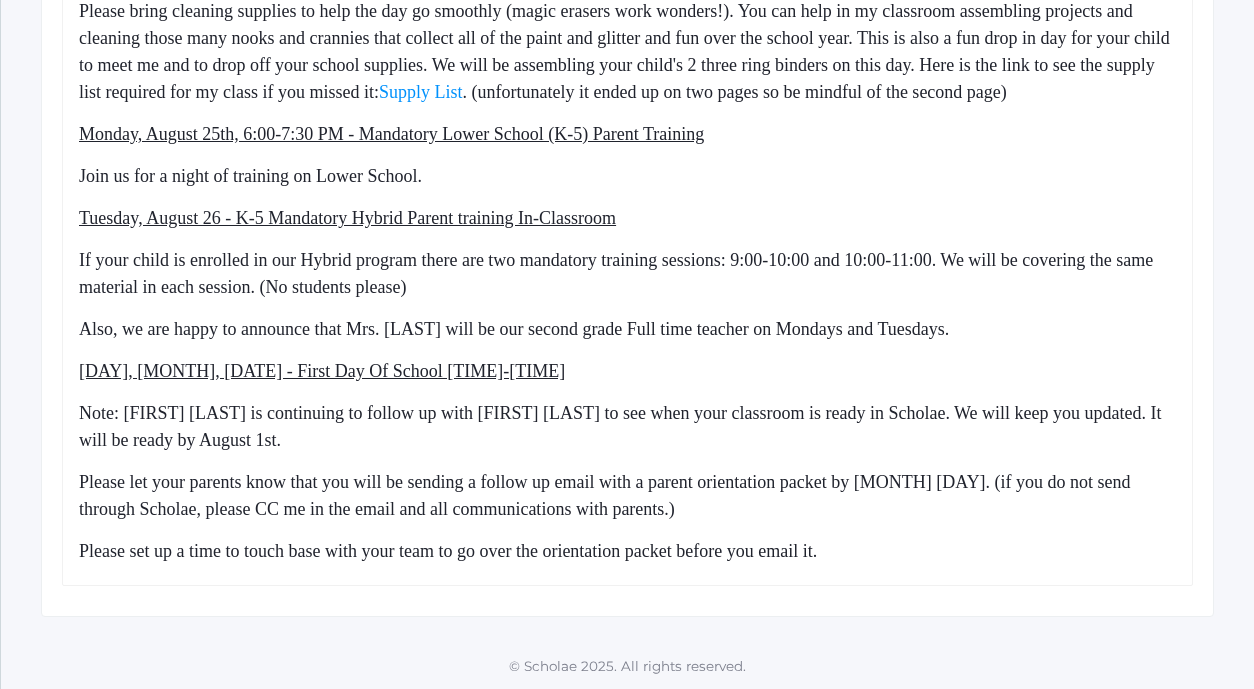 scroll, scrollTop: 1160, scrollLeft: 0, axis: vertical 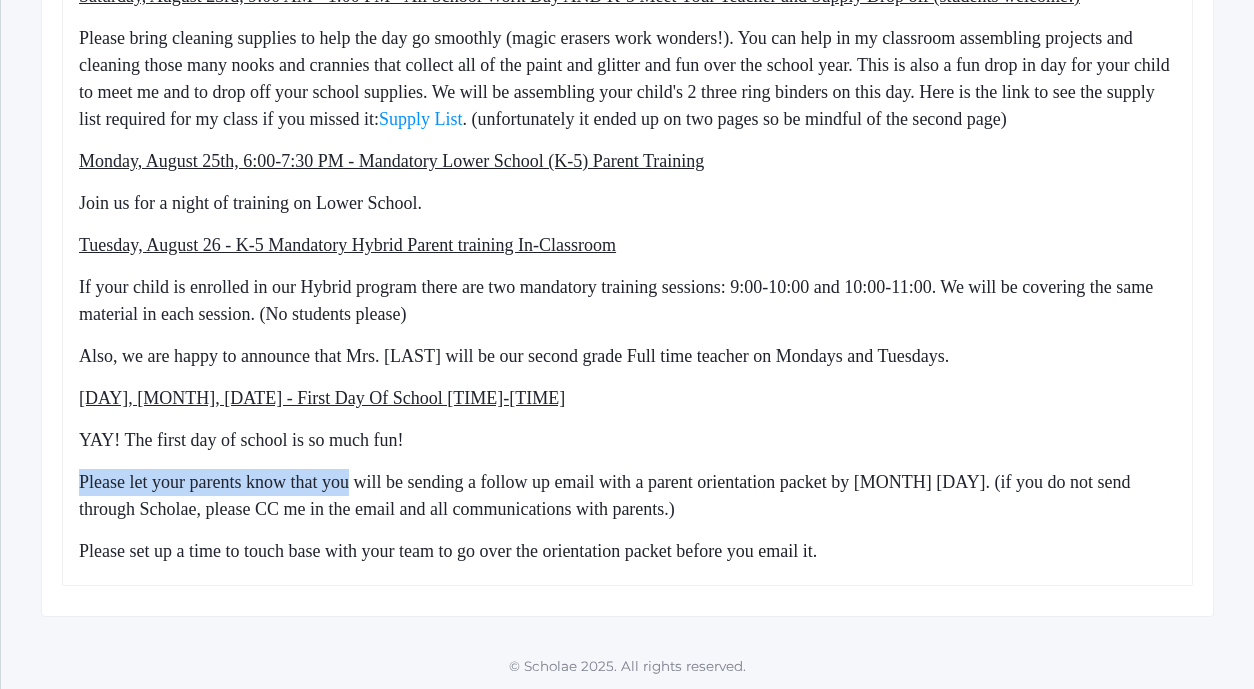 drag, startPoint x: 350, startPoint y: 483, endPoint x: 82, endPoint y: 485, distance: 268.00748 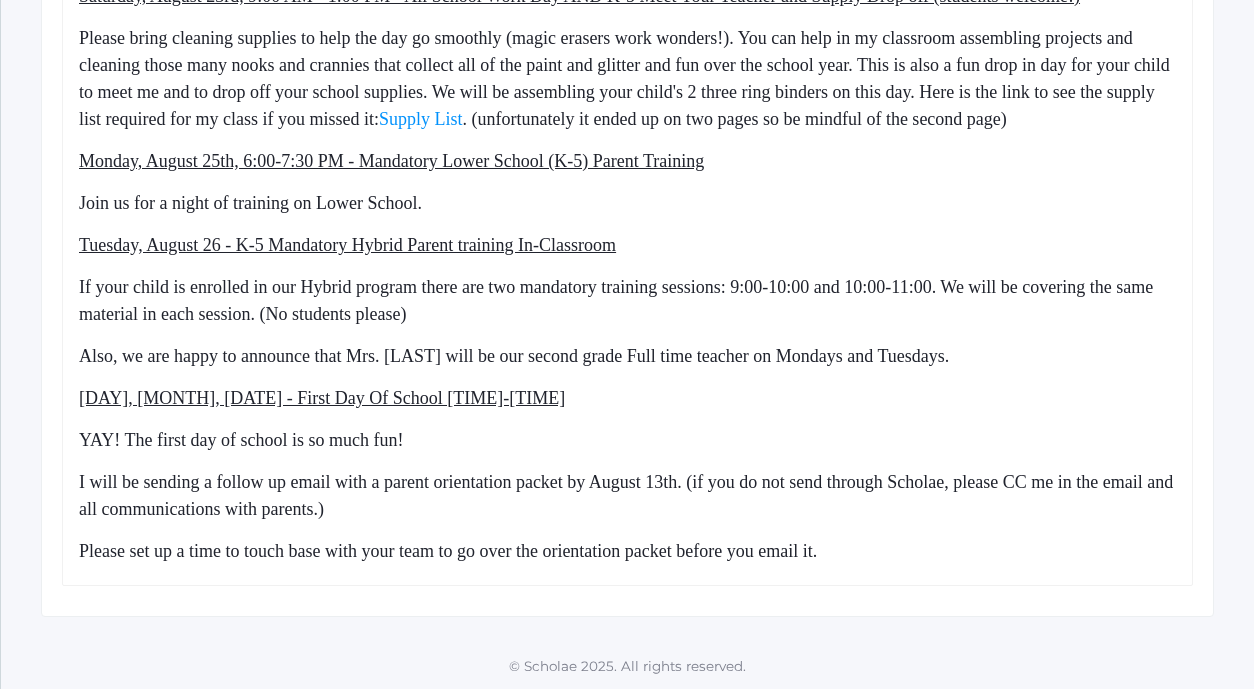 drag, startPoint x: 684, startPoint y: 485, endPoint x: 695, endPoint y: 511, distance: 28.231188 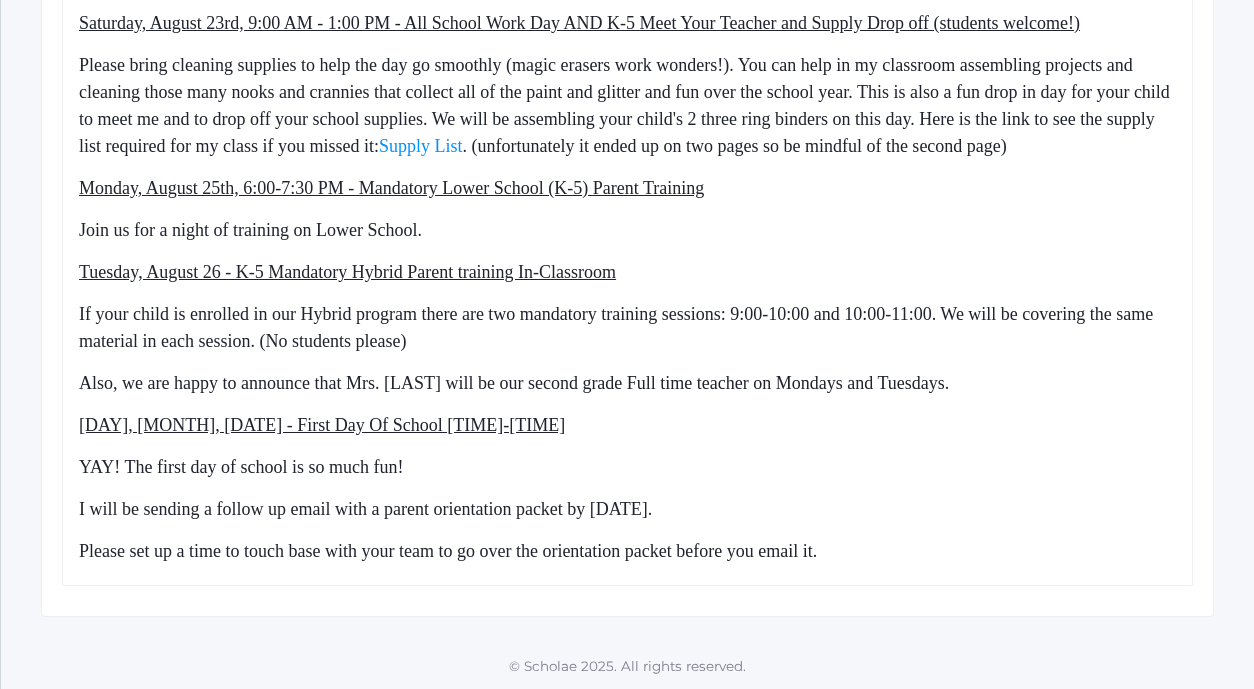 scroll, scrollTop: 1106, scrollLeft: 0, axis: vertical 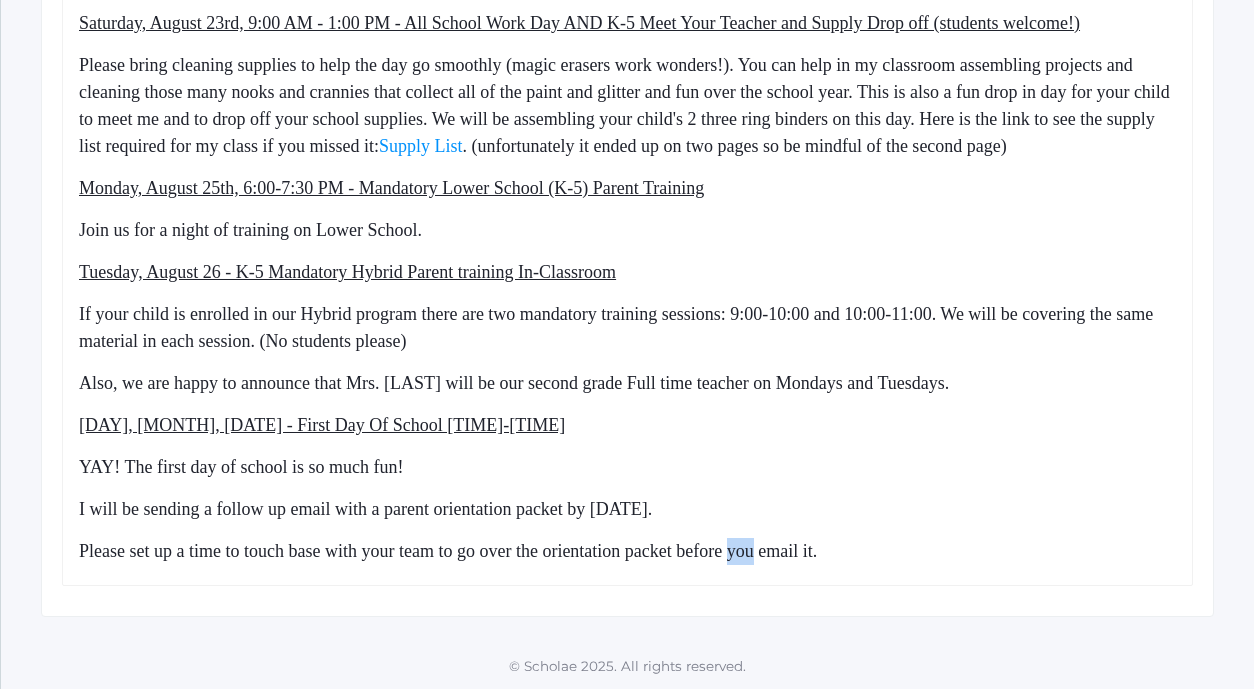 click on "Please set up a time to touch base with your team to go over the orientation packet before you email it." 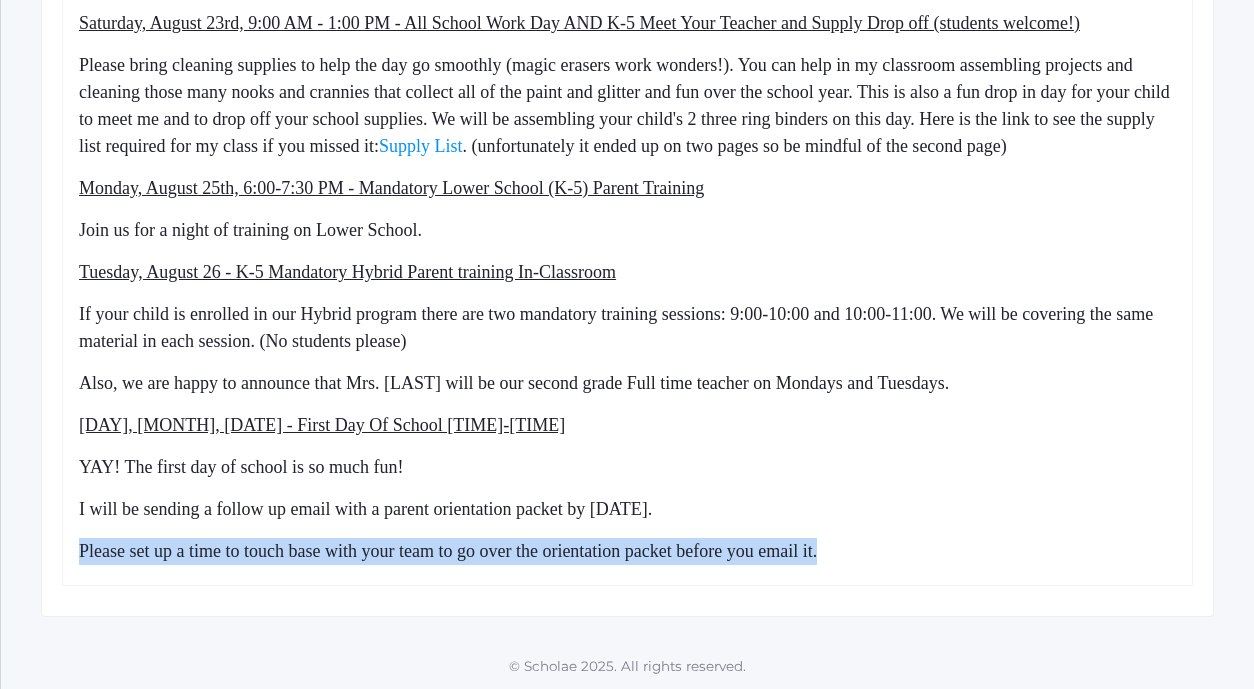 scroll, scrollTop: 1101, scrollLeft: 0, axis: vertical 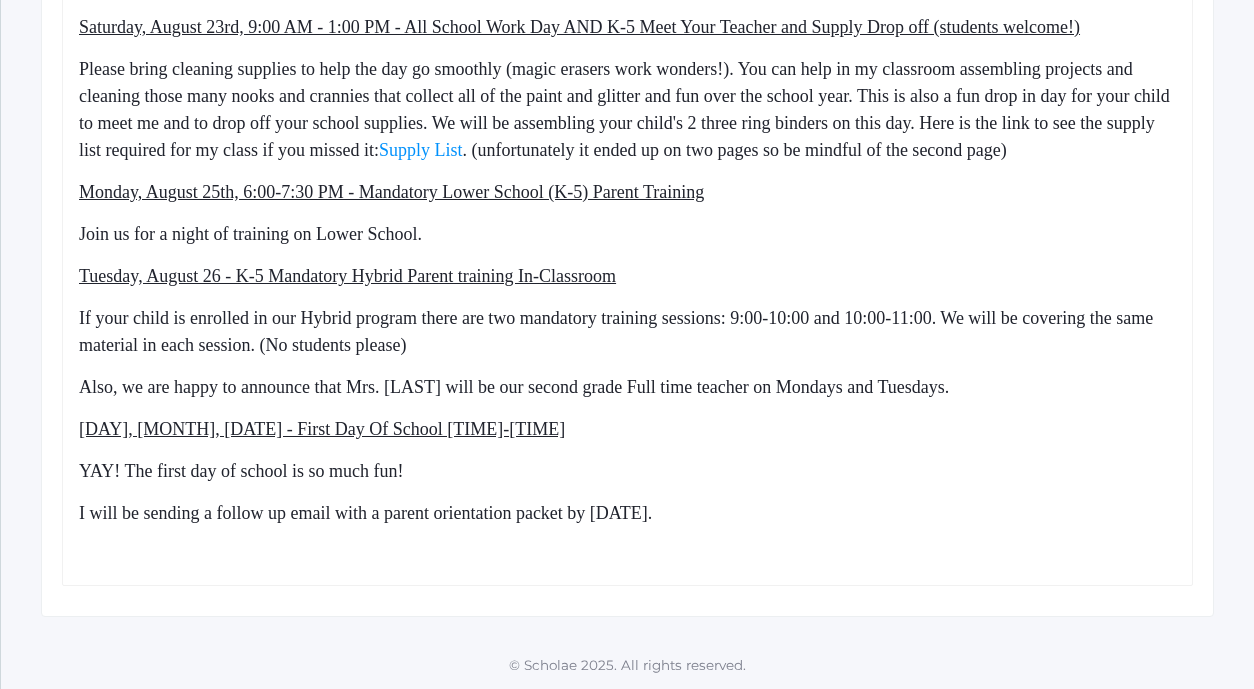 click on "YAY! The first day of school is so much fun!" 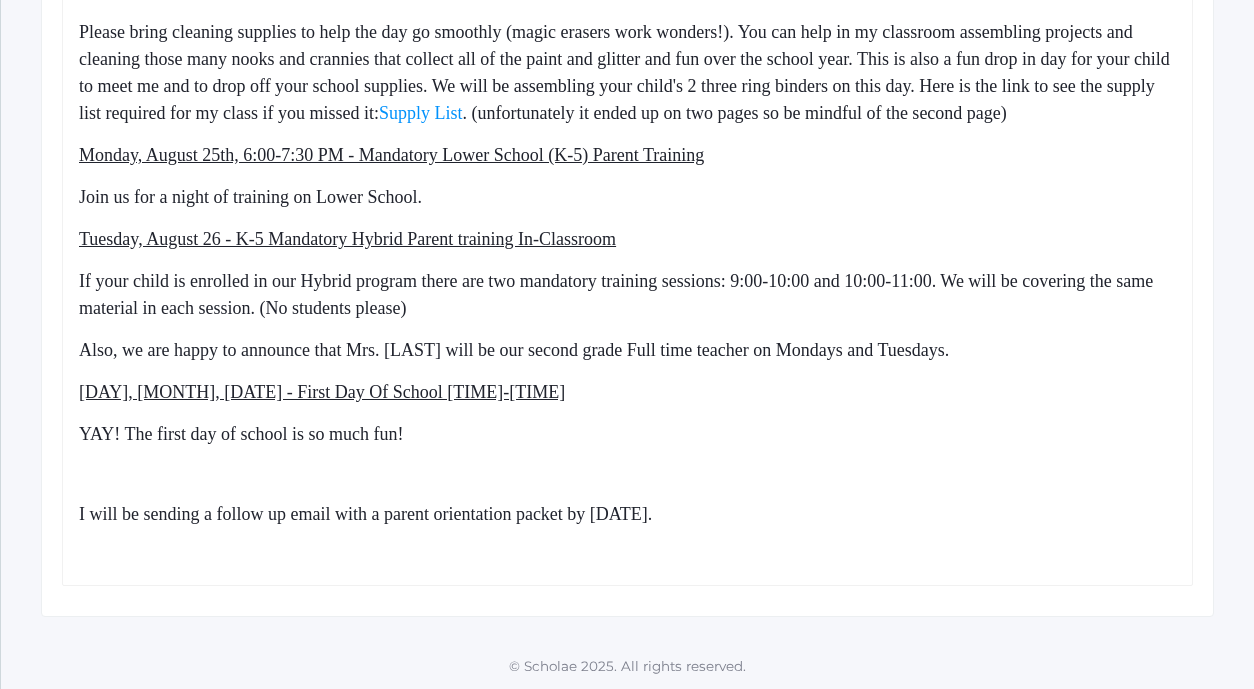 click on "YAY! The first day of school is so much fun!" 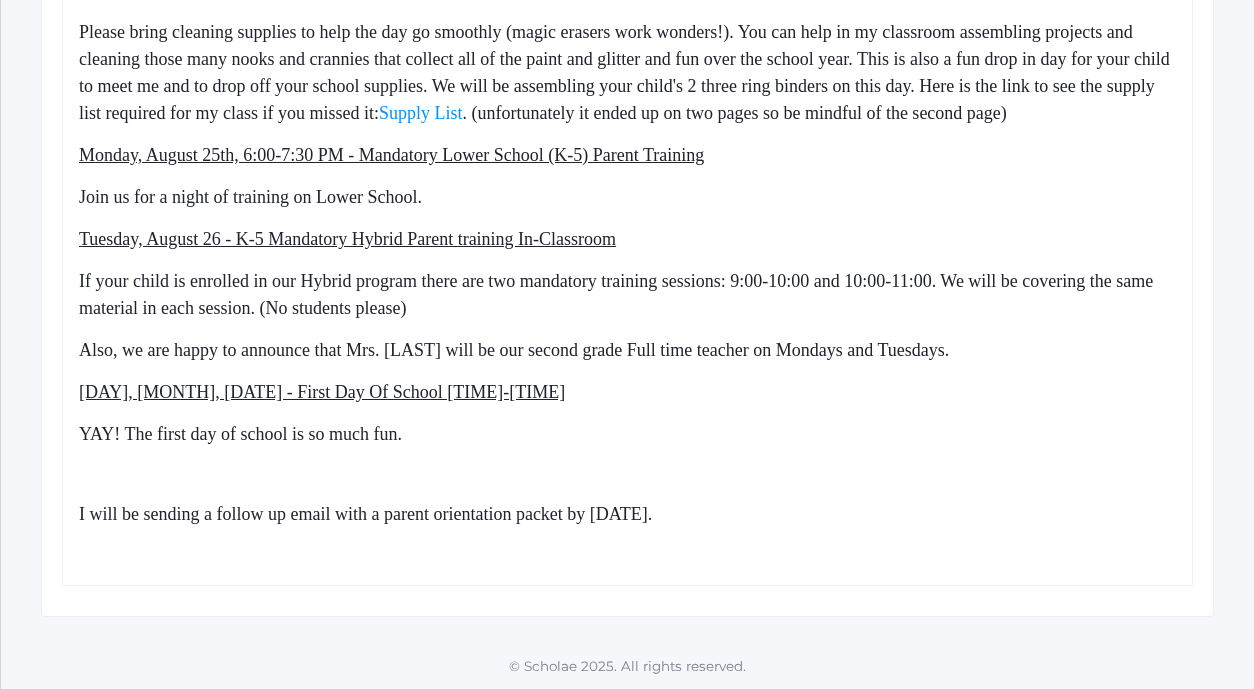 drag, startPoint x: 80, startPoint y: 438, endPoint x: 459, endPoint y: 442, distance: 379.02112 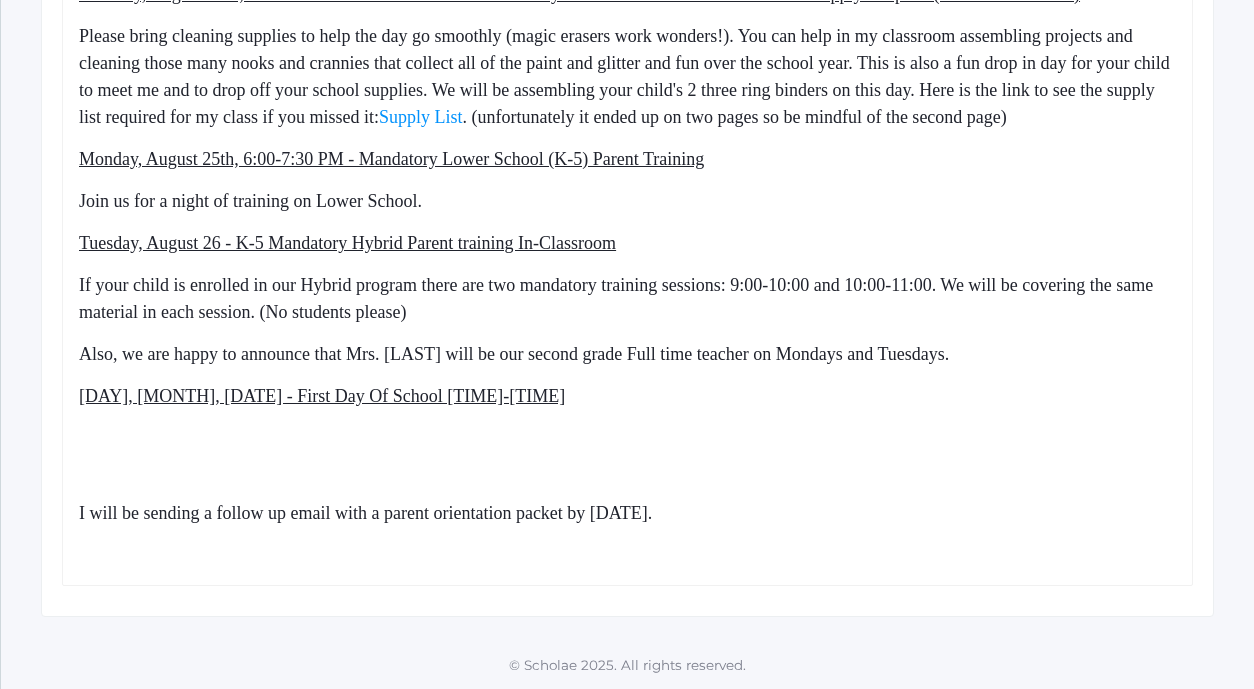 scroll, scrollTop: 1139, scrollLeft: 0, axis: vertical 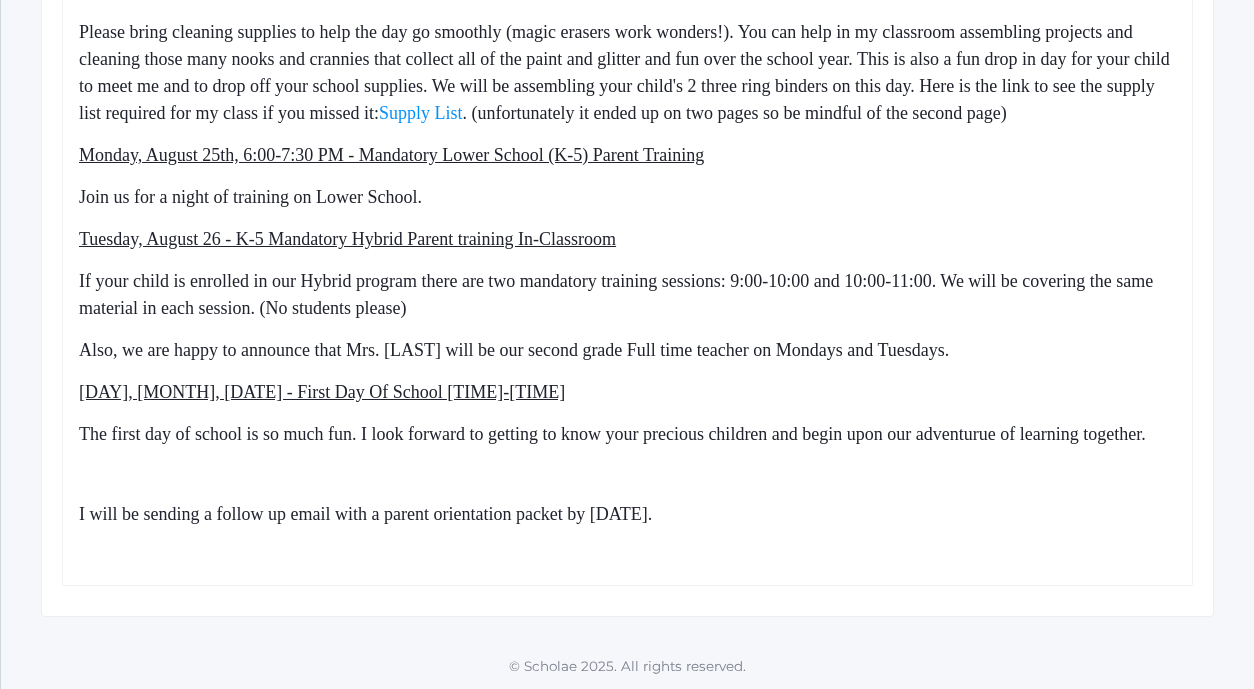 click on "The first day of school is so much fun. I look forward to getting to know your precious children and begin upon our adventurue of learning together." 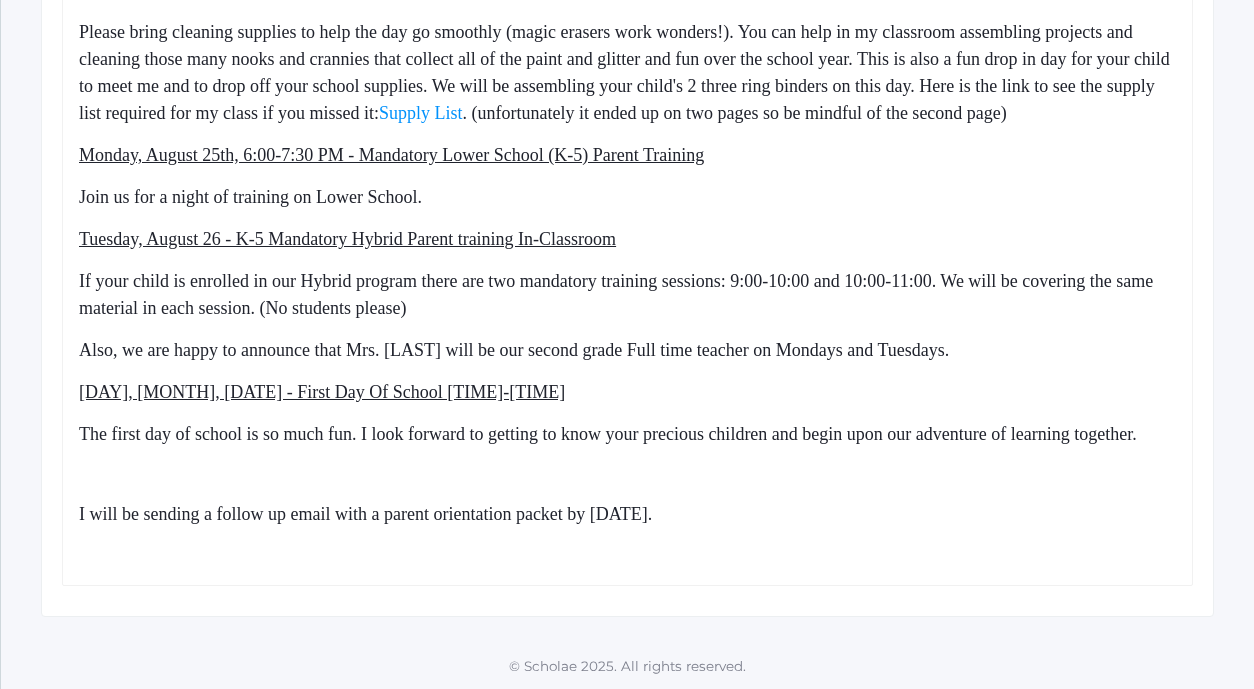 click on "I will be sending a follow up email with a parent orientation packet by [DATE]." 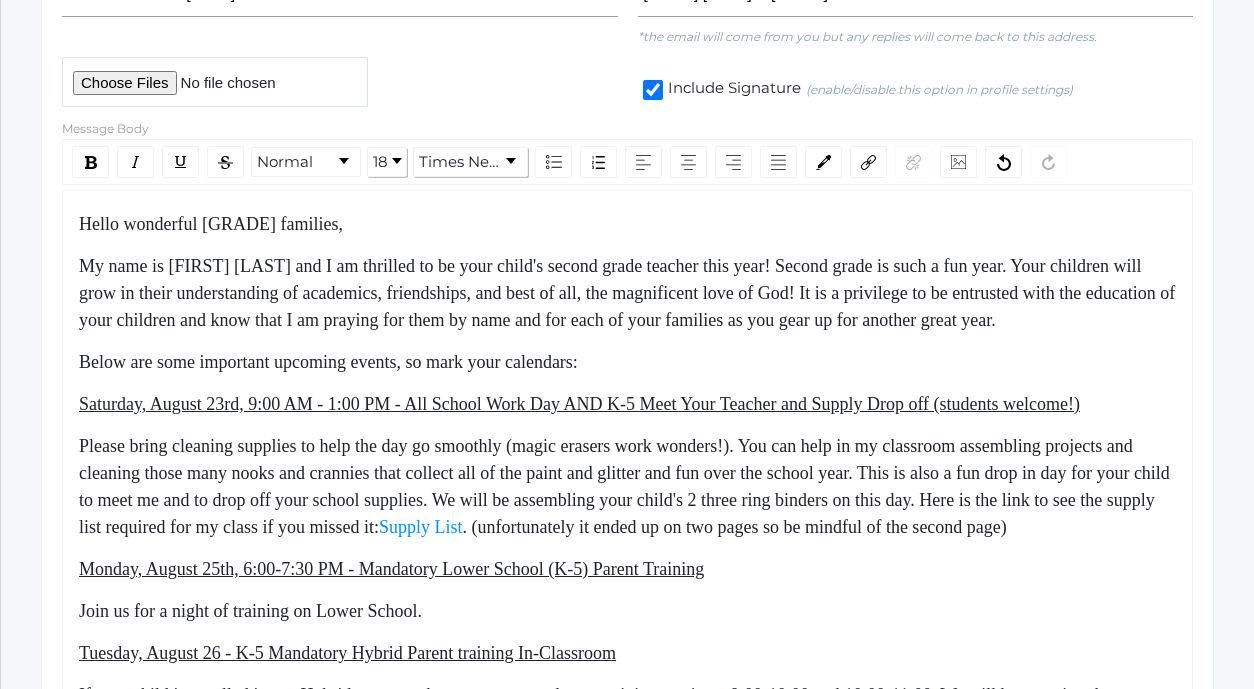 scroll, scrollTop: 706, scrollLeft: 0, axis: vertical 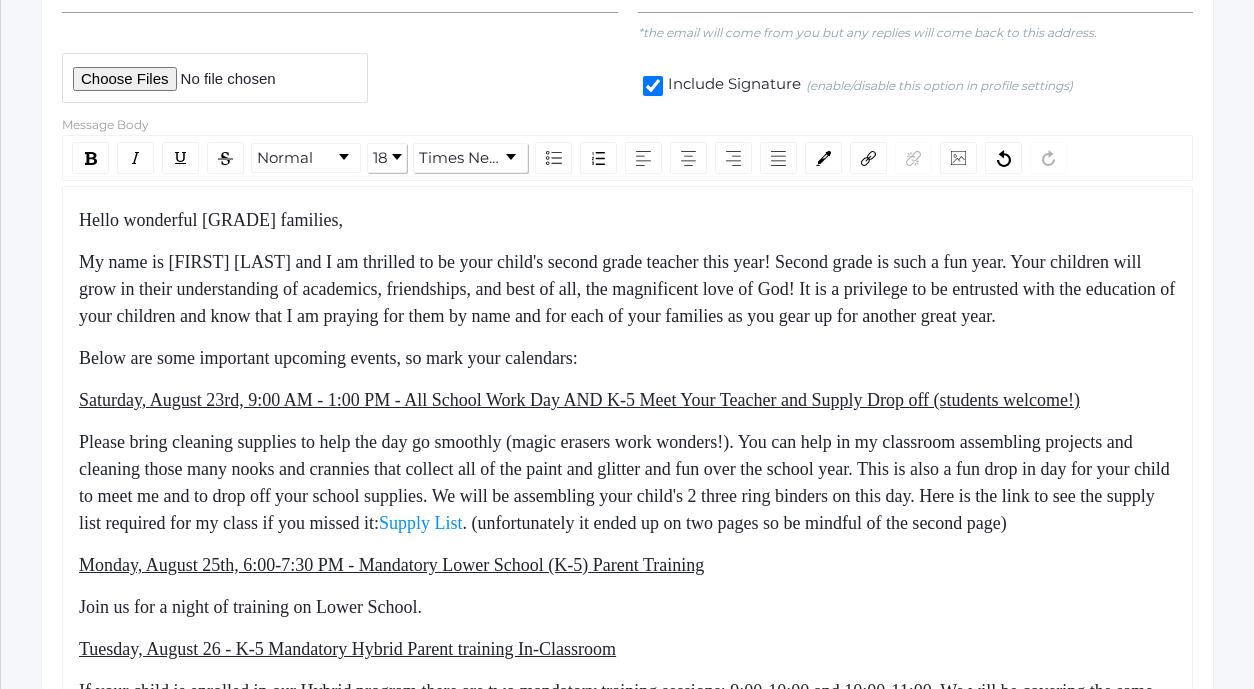 click on "My name is [FIRST] [LAST] and I am thrilled to be your child's second grade teacher this year! Second grade is such a fun year. Your children will grow in their understanding of academics, friendships, and best of all, the magnificent love of God! It is a privilege to be entrusted with the education of your children and know that I am praying for them by name and for each of your families as you gear up for another great year." 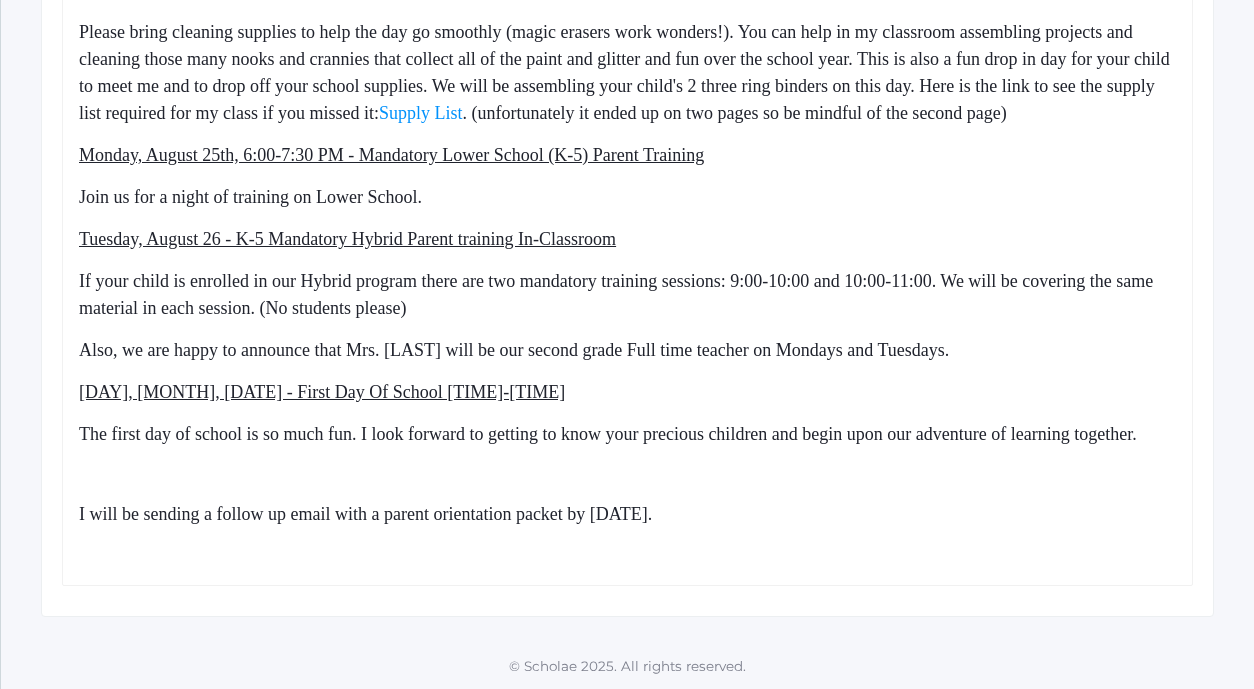 scroll, scrollTop: 1139, scrollLeft: 0, axis: vertical 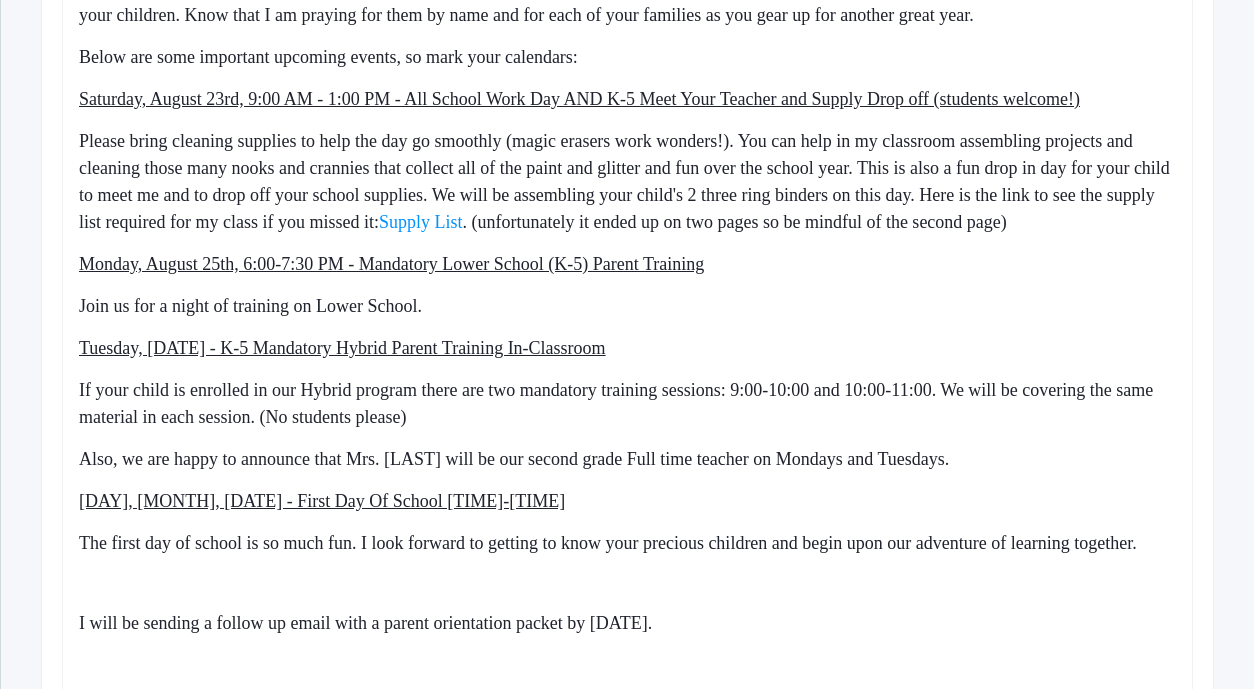 click on "Saturday, August 23rd, 9:00 AM - 1:00 PM - All School Work Day AND K-5 Meet Your Teacher and Supply Drop off (students welcome!)" 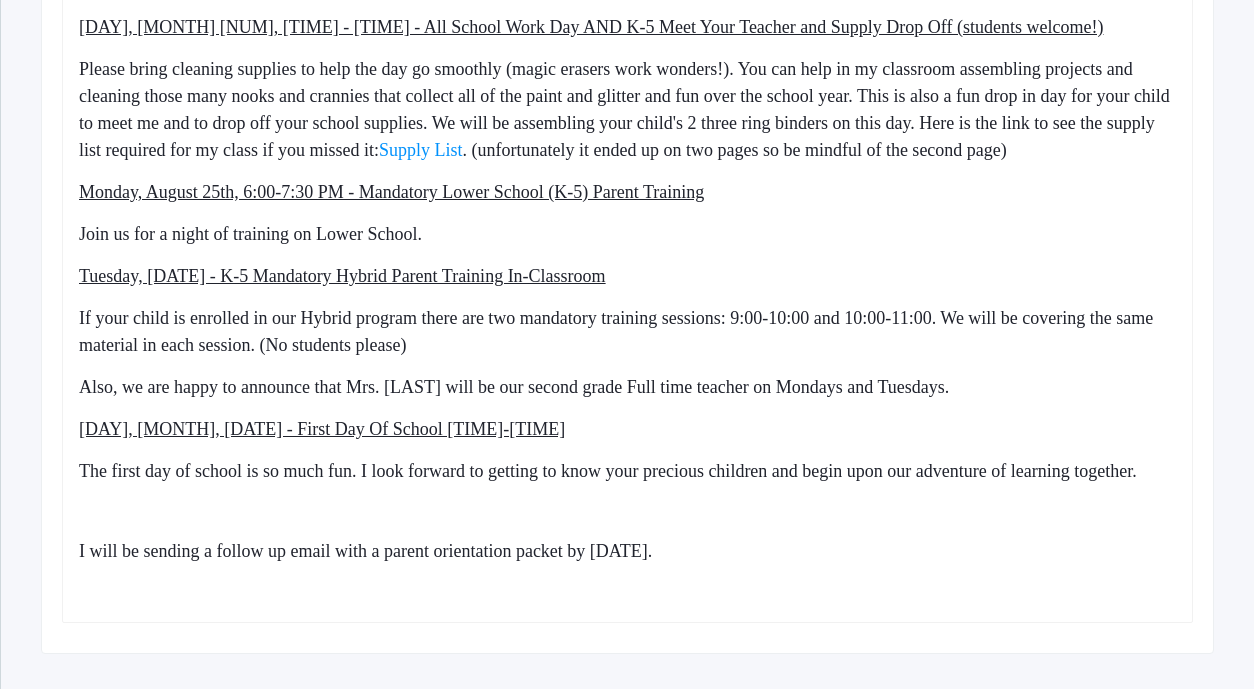 scroll, scrollTop: 1139, scrollLeft: 0, axis: vertical 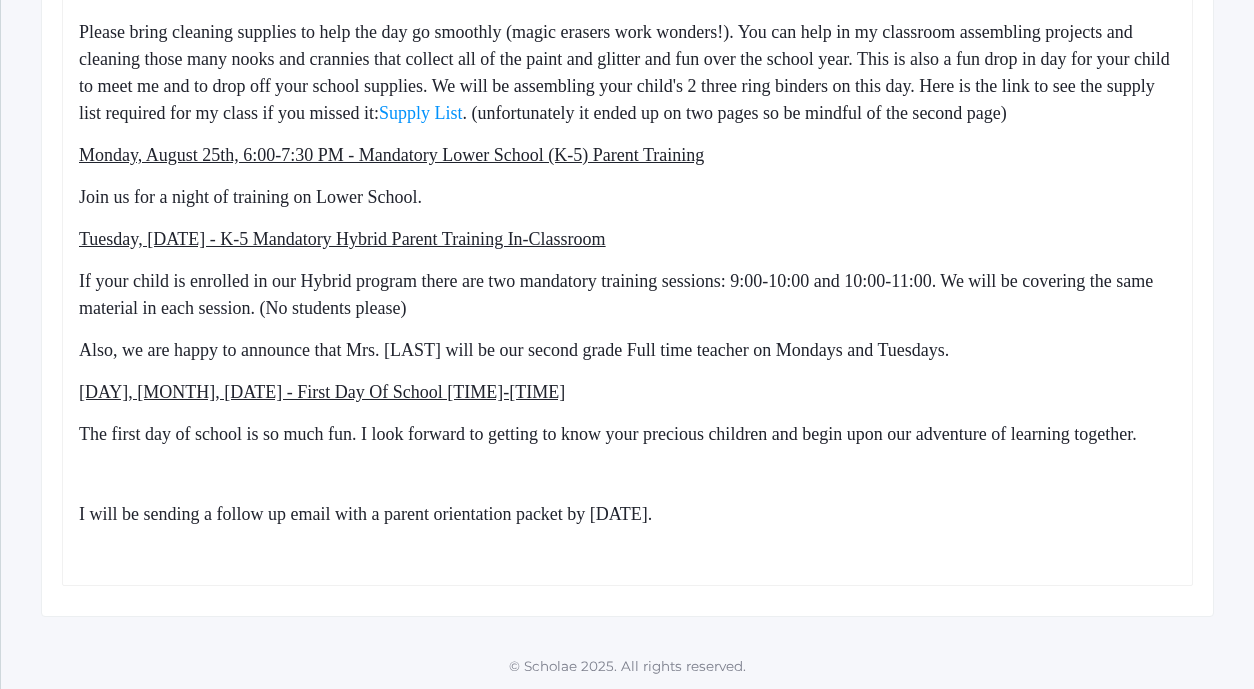 click on "I will be sending a follow up email with a parent orientation packet by [DATE]." 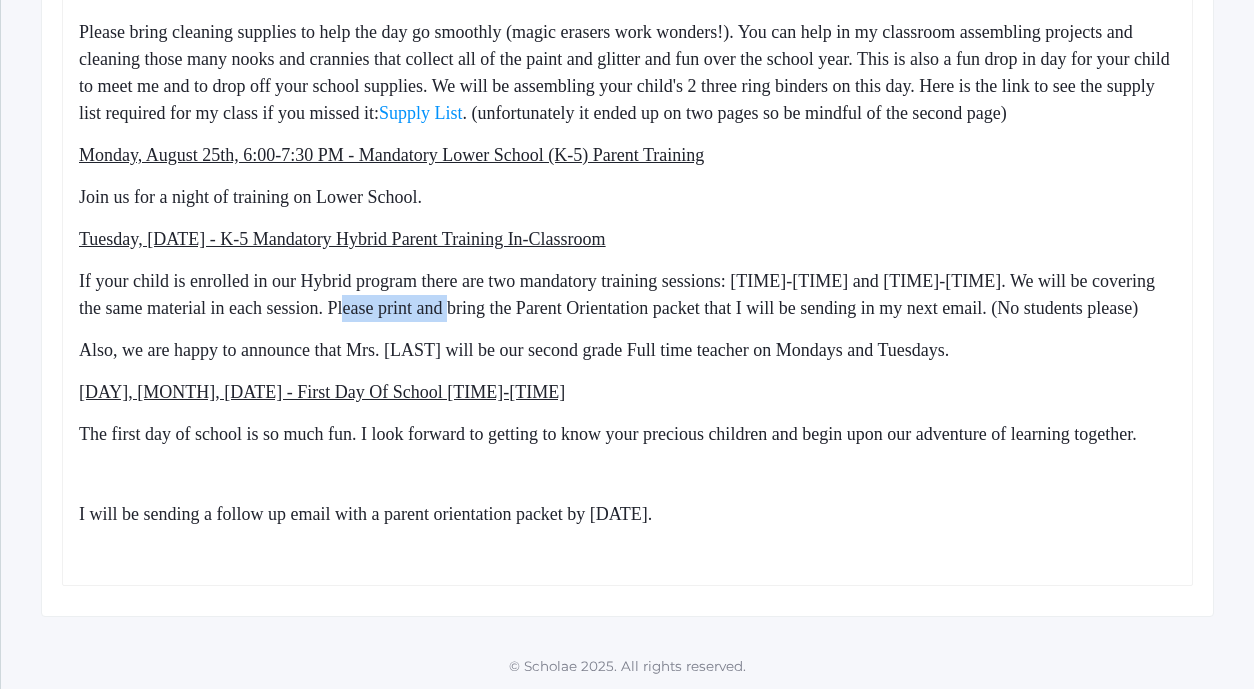 drag, startPoint x: 308, startPoint y: 314, endPoint x: 412, endPoint y: 308, distance: 104.172935 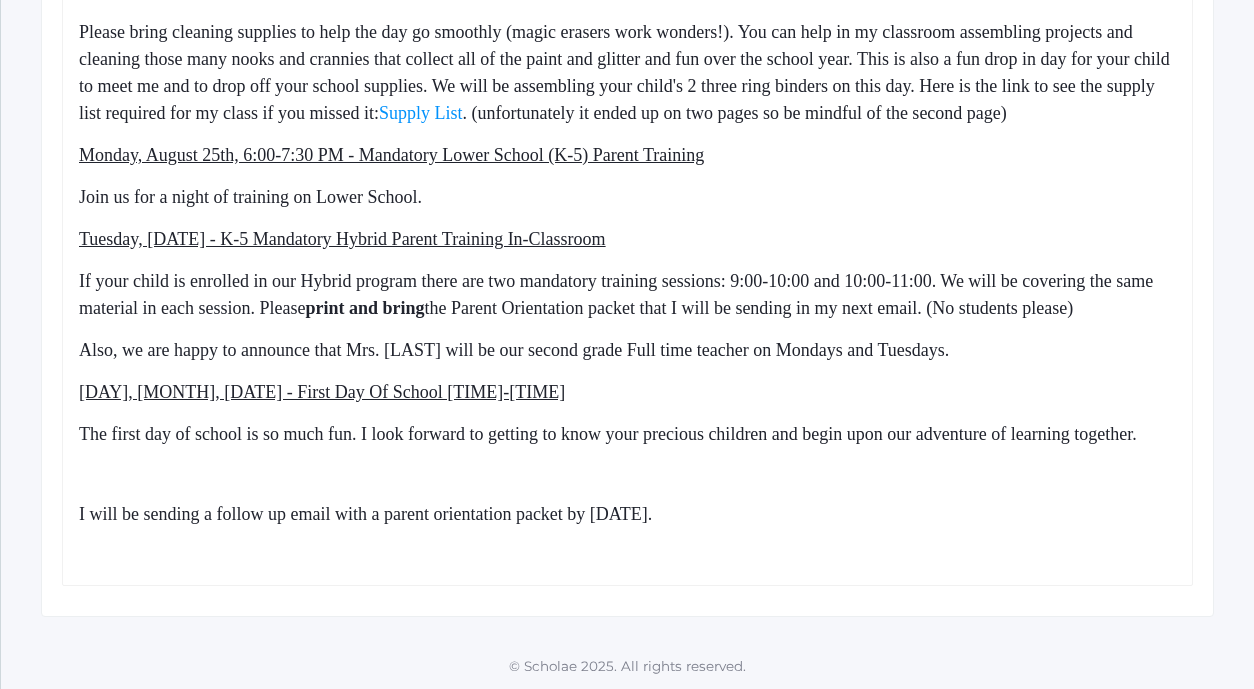 click on "Hello wonderful second grade families, My name is [FIRST] [LAST] and I am thrilled to be your child's second grade teacher this year! Second grade is such a fun year. Your children will grow in their understanding of academics, friendships, and best of all, the magnificent love of God! It is a privilege to be entrusted with the education of your children. Know that I am praying for them by name and for each of your families as you gear up for another great year. Below are some important upcoming events, so mark your calendars: Saturday, August 23rd, 9:00 AM - 1:00 PM - All School Work Day AND K-5 Meet Your Teacher and Supply Drop Off (students welcome!) Supply List . (unfortunately it ended up on two pages so be mindful of the second page) Monday, August 25th, 6:00-7:30 PM - Mandatory Lower School (K-5) Parent Training Join us for a night of training on Lower School. Tuesday, August 26 - K-5 Mandatory Hybrid Parent Training In-Classroom print and bring Thursday, August 28 - First Day Of School 8:30am-3:00pm" 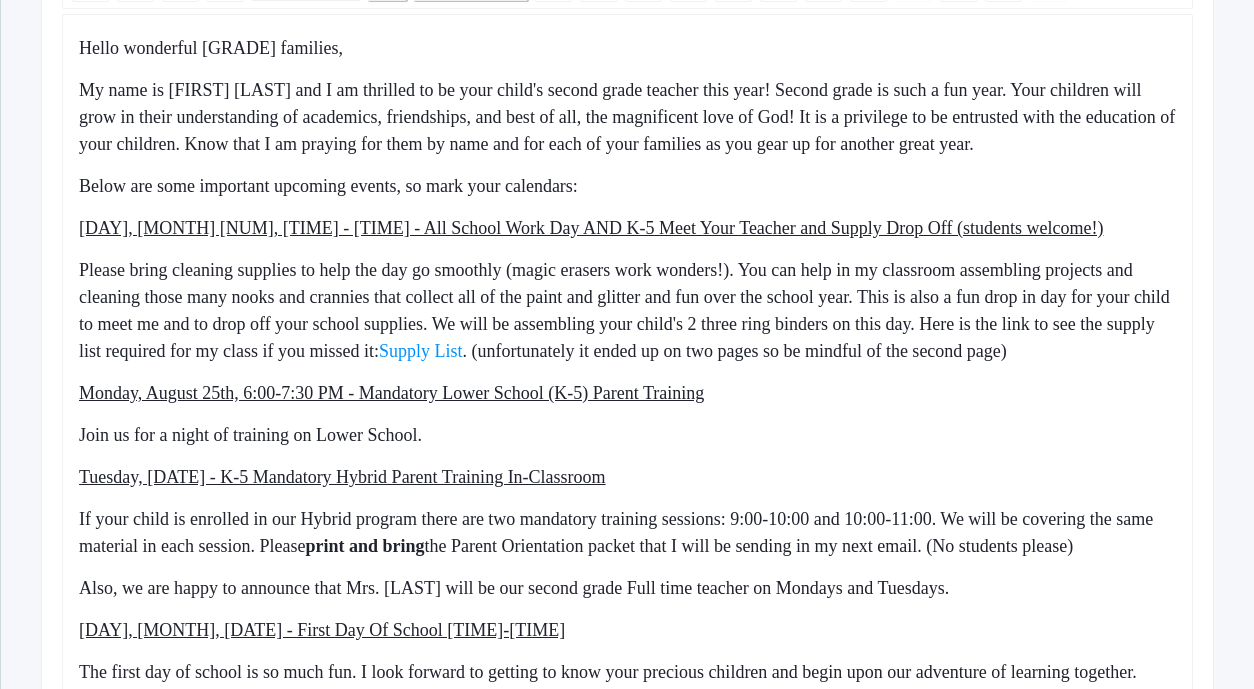 scroll, scrollTop: 880, scrollLeft: 0, axis: vertical 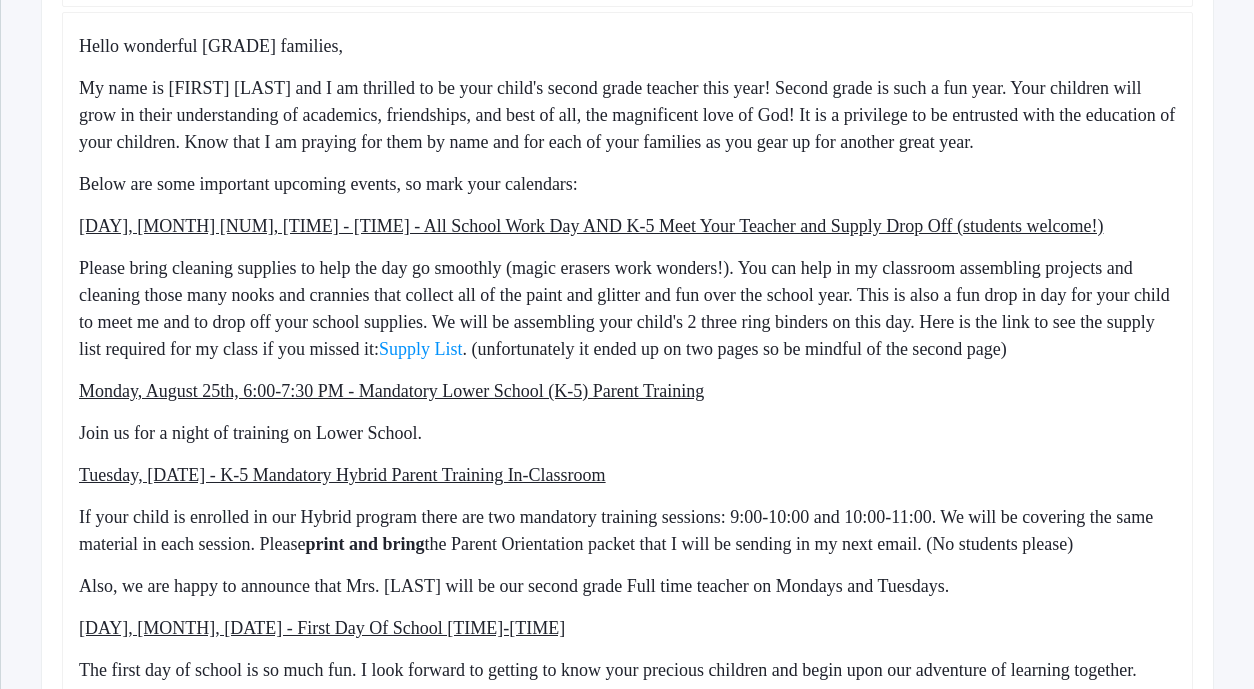 click on "[DAY], [MONTH] [NUM], [TIME] - [TIME] - All School Work Day AND K-5 Meet Your Teacher and Supply Drop Off (students welcome!)" 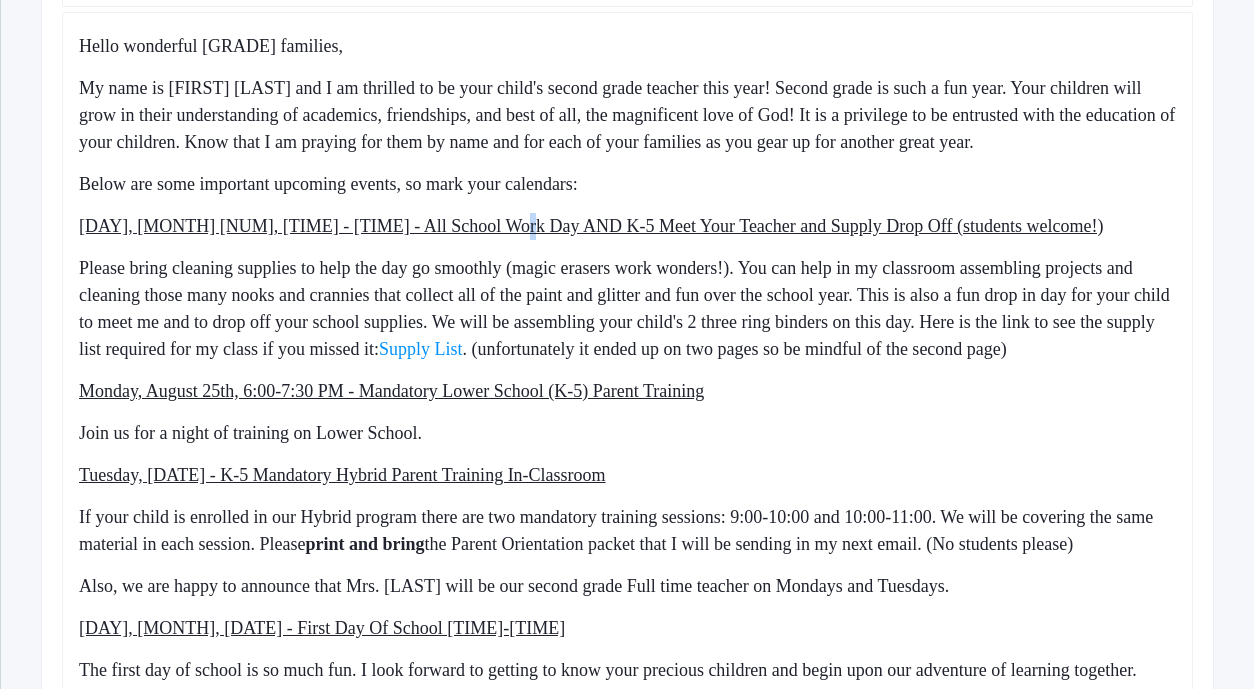click on "[DAY], [MONTH] [NUM], [TIME] - [TIME] - All School Work Day AND K-5 Meet Your Teacher and Supply Drop Off (students welcome!)" 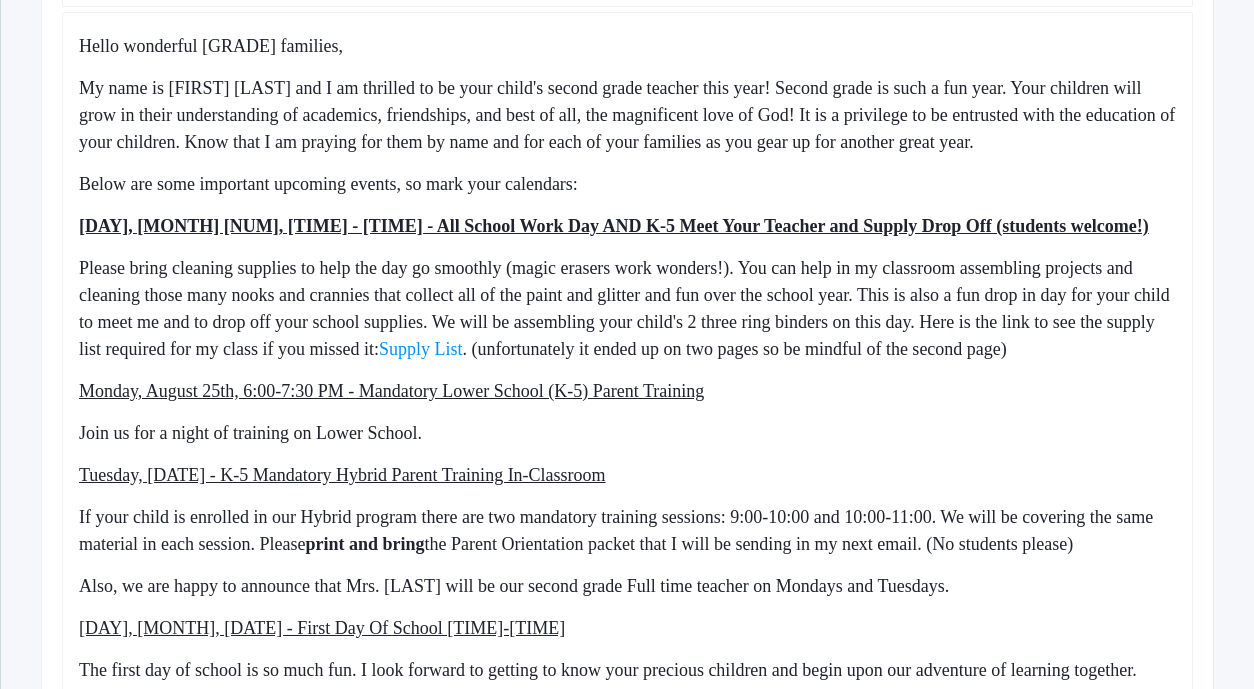 click on "Monday, August 25th, 6:00-7:30 PM - Mandatory Lower School (K-5) Parent Training" 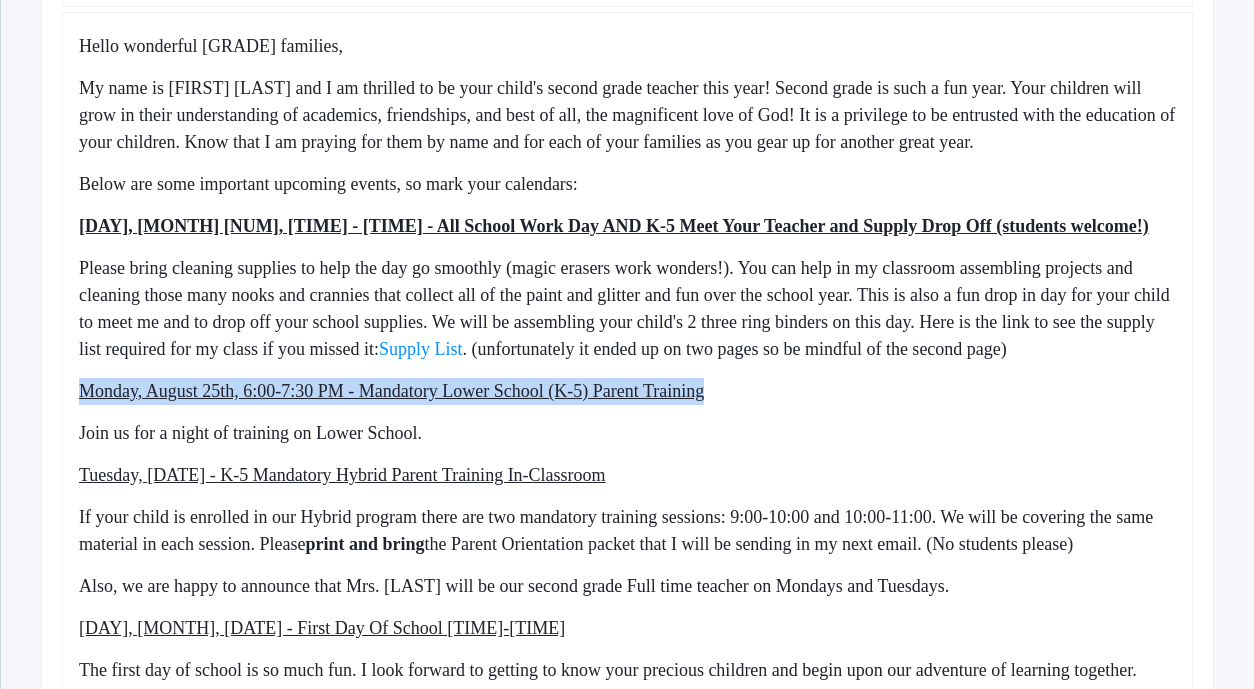 click on "Monday, August 25th, 6:00-7:30 PM - Mandatory Lower School (K-5) Parent Training" 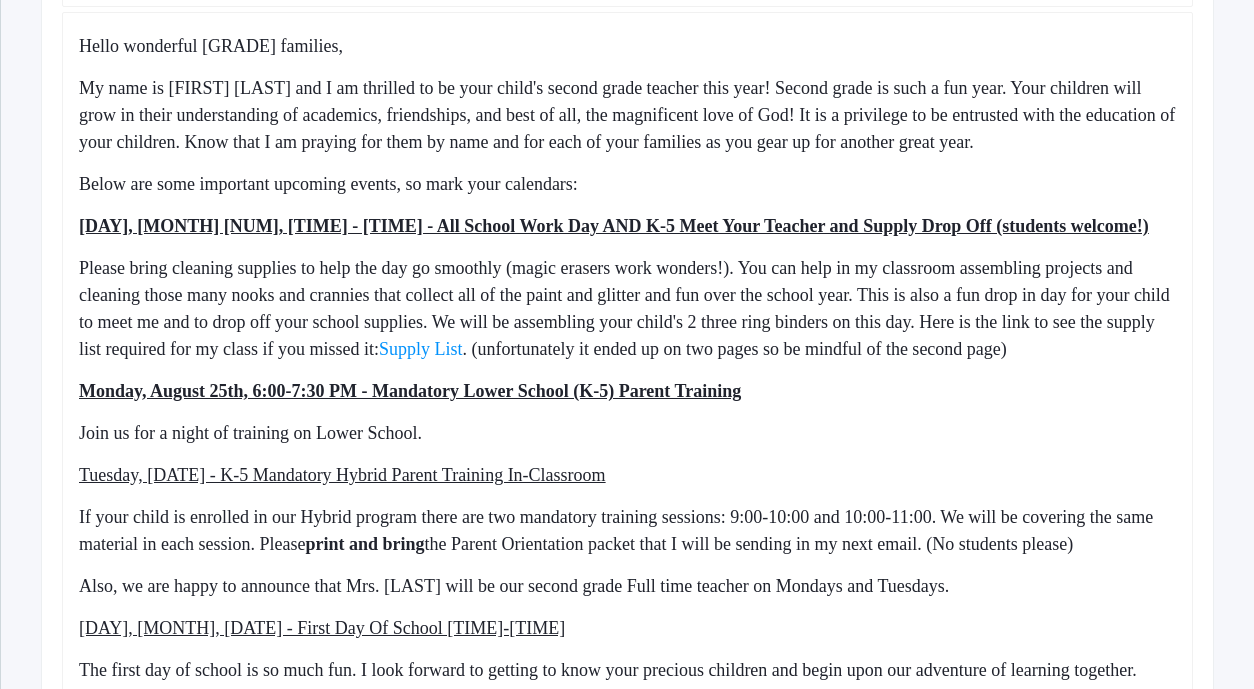 click on "Tuesday, [DATE] - K-5 Mandatory Hybrid Parent Training In-Classroom" 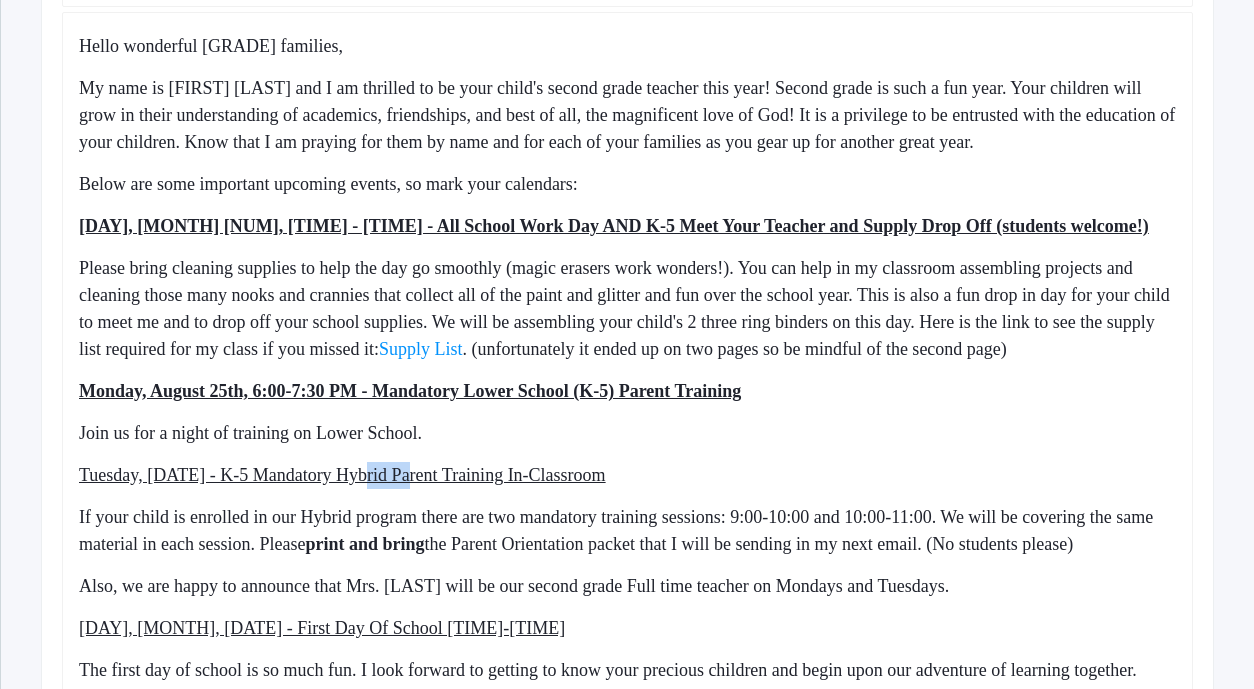 click on "Tuesday, [DATE] - K-5 Mandatory Hybrid Parent Training In-Classroom" 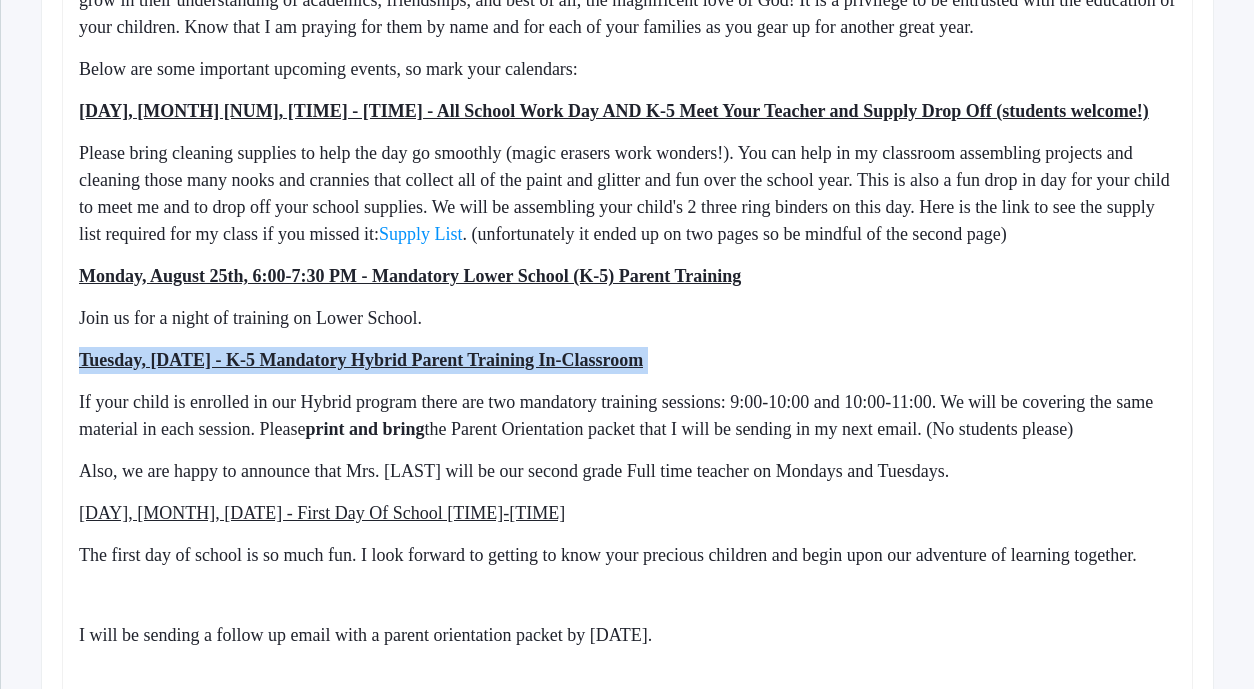 scroll, scrollTop: 997, scrollLeft: 0, axis: vertical 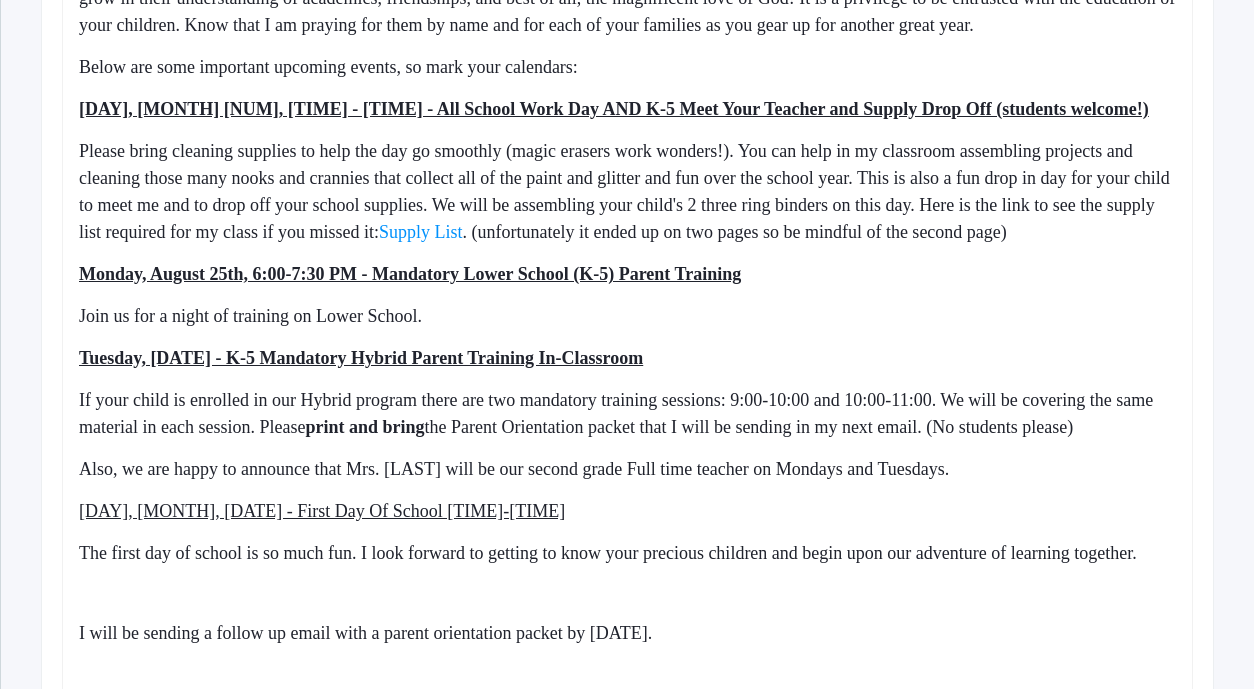 click on "[DAY], [MONTH], [DATE] - First Day Of School [TIME]-[TIME]" 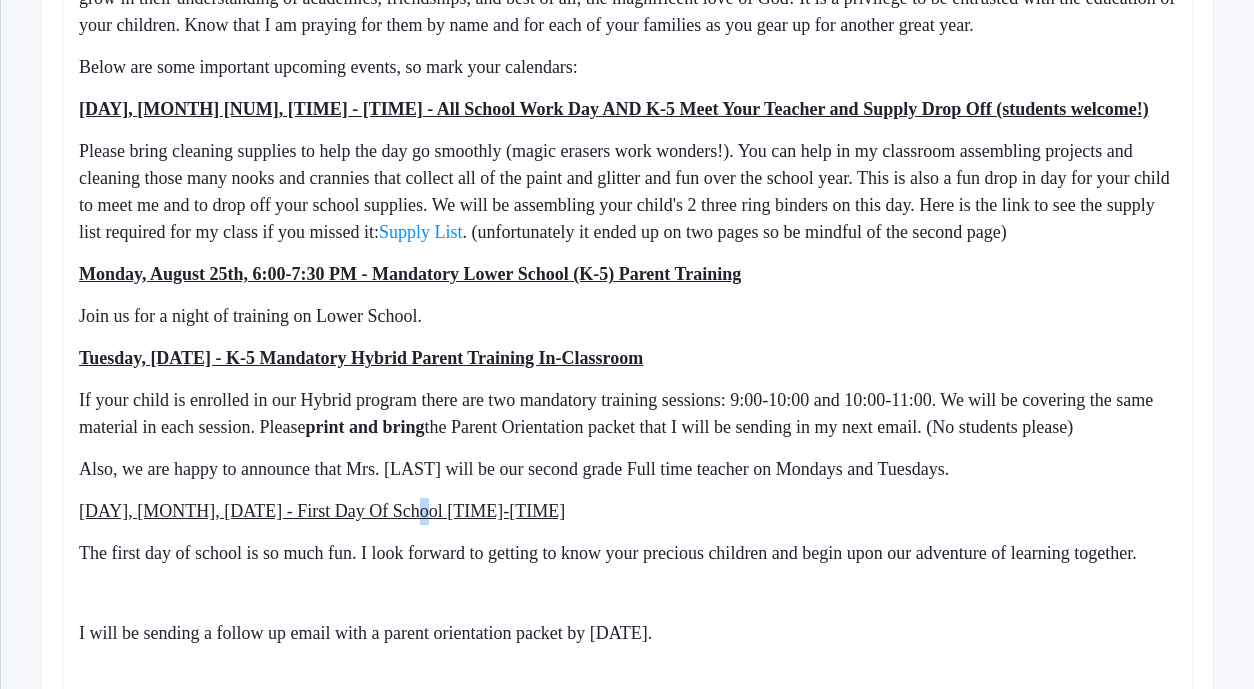 click on "[DAY], [MONTH], [DATE] - First Day Of School [TIME]-[TIME]" 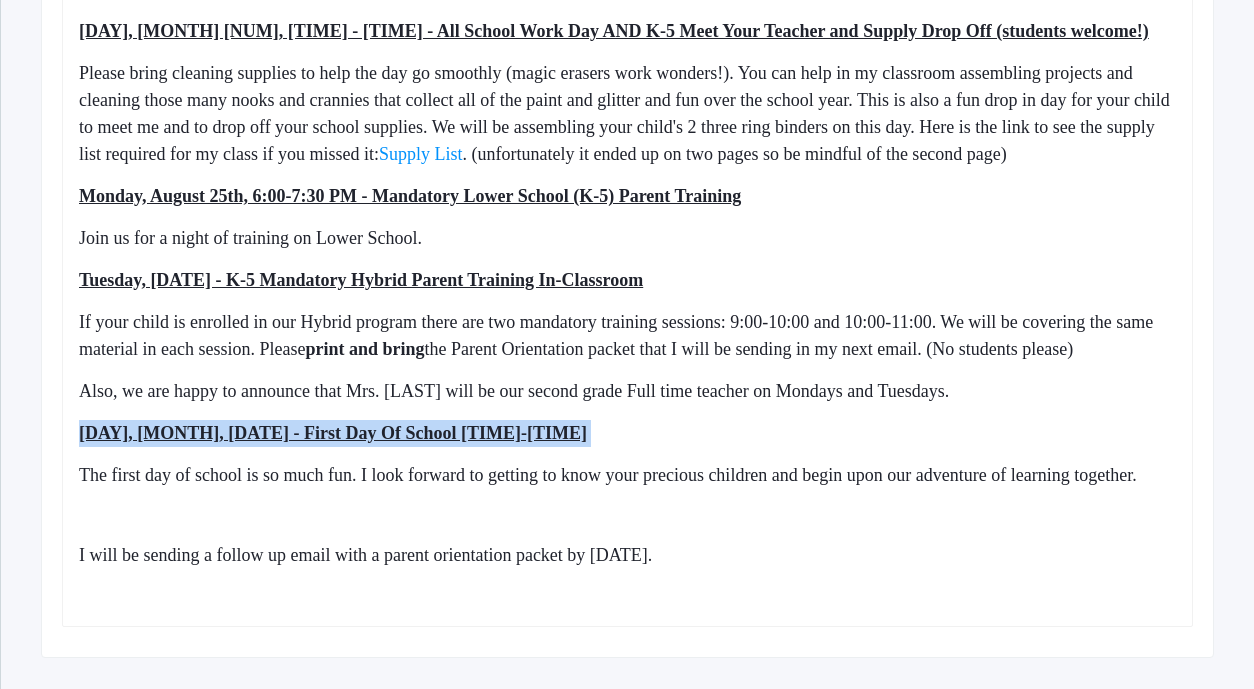 scroll, scrollTop: 1139, scrollLeft: 0, axis: vertical 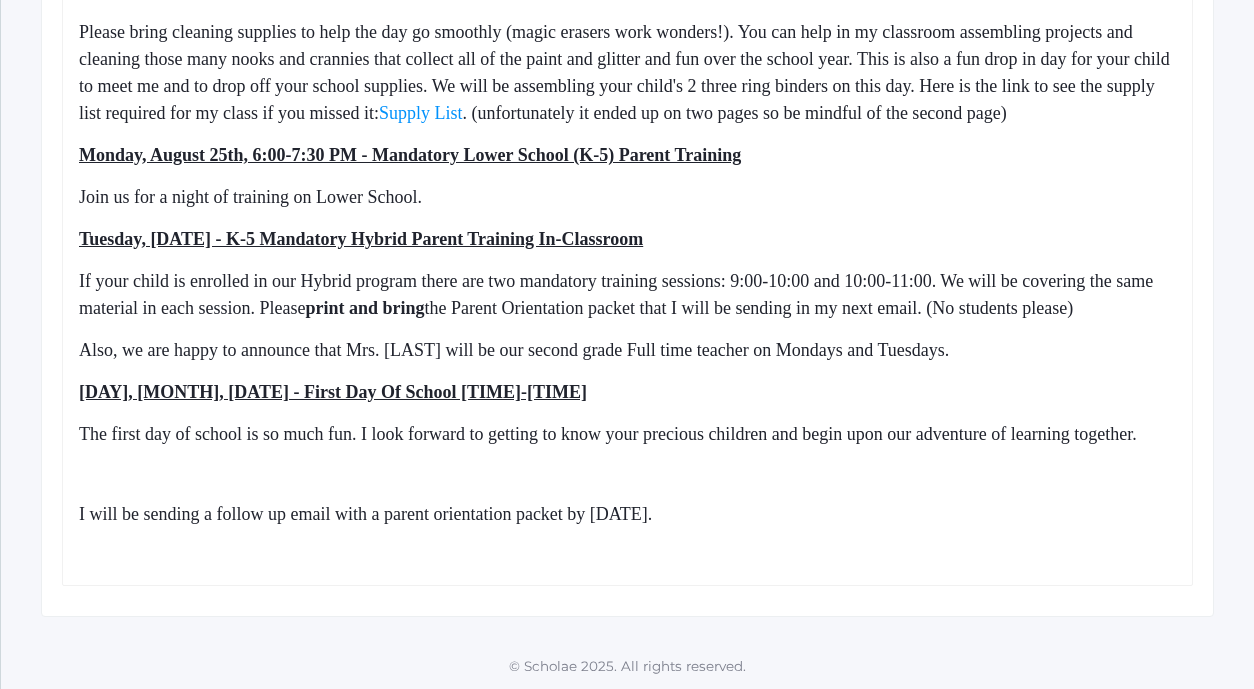 click on "I will be sending a follow up email with a parent orientation packet by [DATE]." 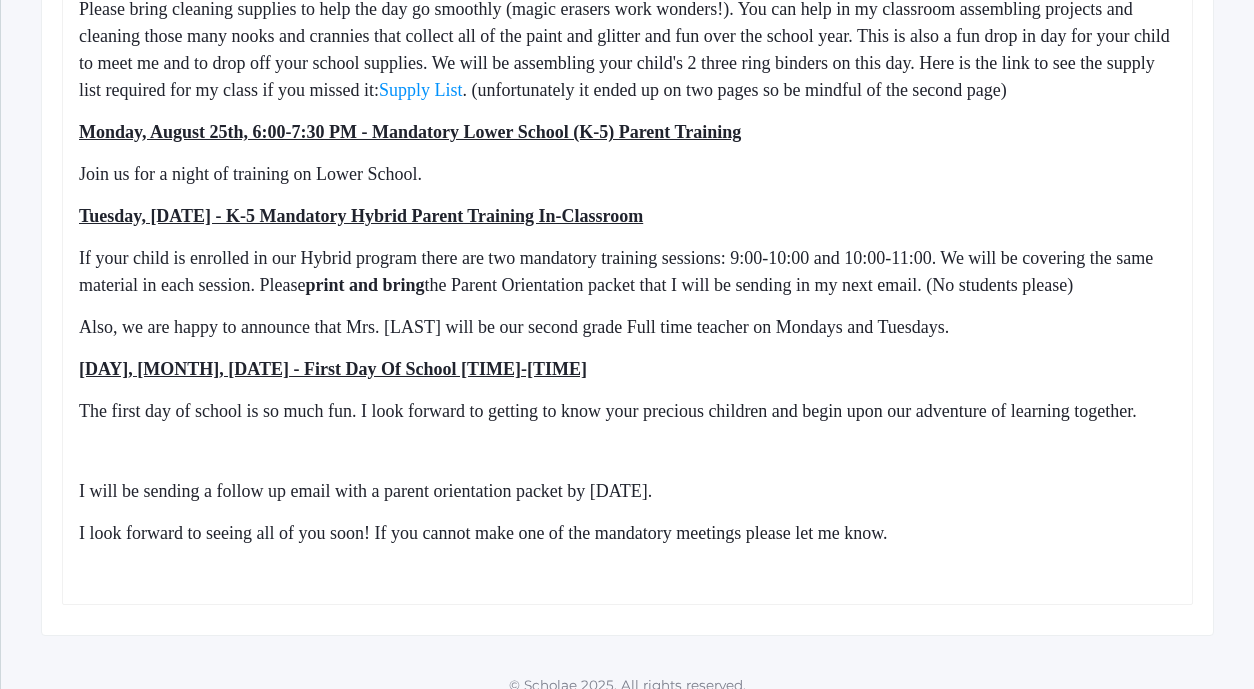 click on "I will be sending a follow up email with a parent orientation packet by [DATE]." 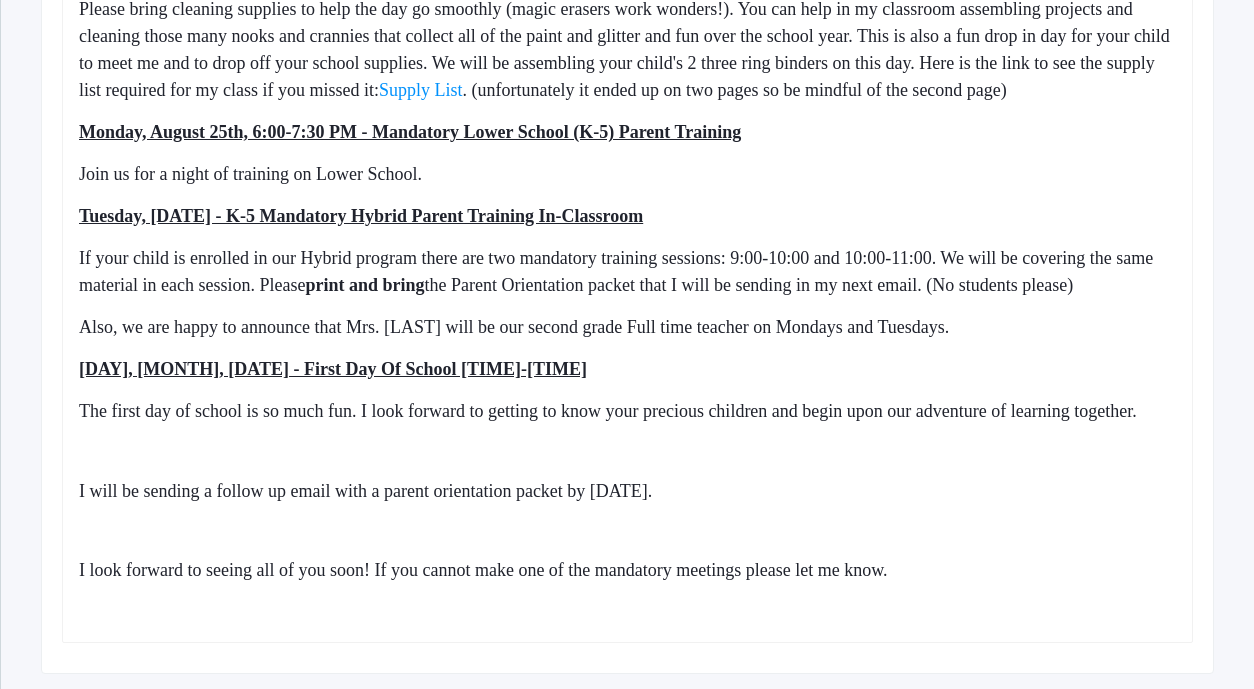 click on "Hello wonderful second grade families, My name is [FIRST] [LAST] and I am thrilled to be your child's second grade teacher this year! Second grade is such a fun year. Your children will grow in their understanding of academics, friendships, and best of all, the magnificent love of God! It is a privilege to be entrusted with the education of your children. Know that I am praying for them by name and for each of your families as you gear up for another great year. Below are some important upcoming events, so mark your calendars: Saturday, August 23rd, 9:00 AM - 1:00 PM - All School Work Day AND K-5 Meet Your Teacher and Supply Drop Off (students welcome!) Supply List . (unfortunately it ended up on two pages so be mindful of the second page) Monday, August 25th, 6:00-7:30 PM - Mandatory Lower School (K-5) Parent Training Join us for a night of training on Lower School. Tuesday, August 26 - K-5 Mandatory Hybrid Parent Training In-Classroom print and bring Thursday, August 28 - First Day Of School 8:30am-3:00pm" 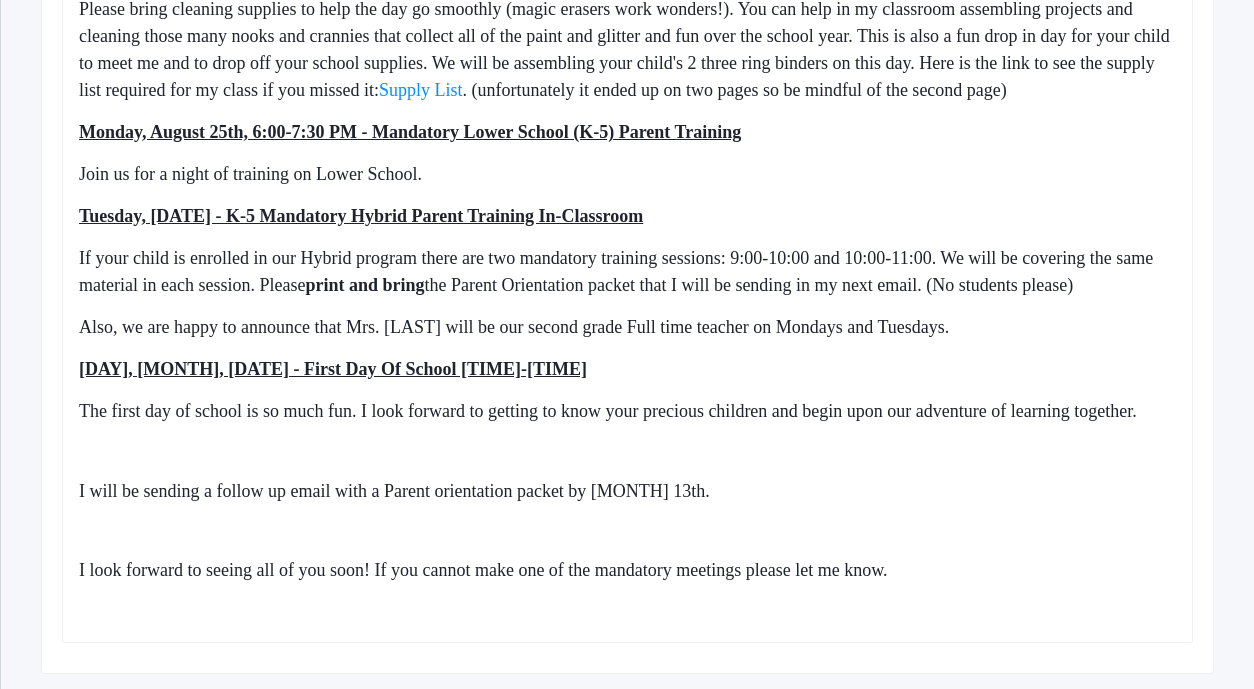 click on "I will be sending a follow up email with a Parent orientation packet by [MONTH] 13th." 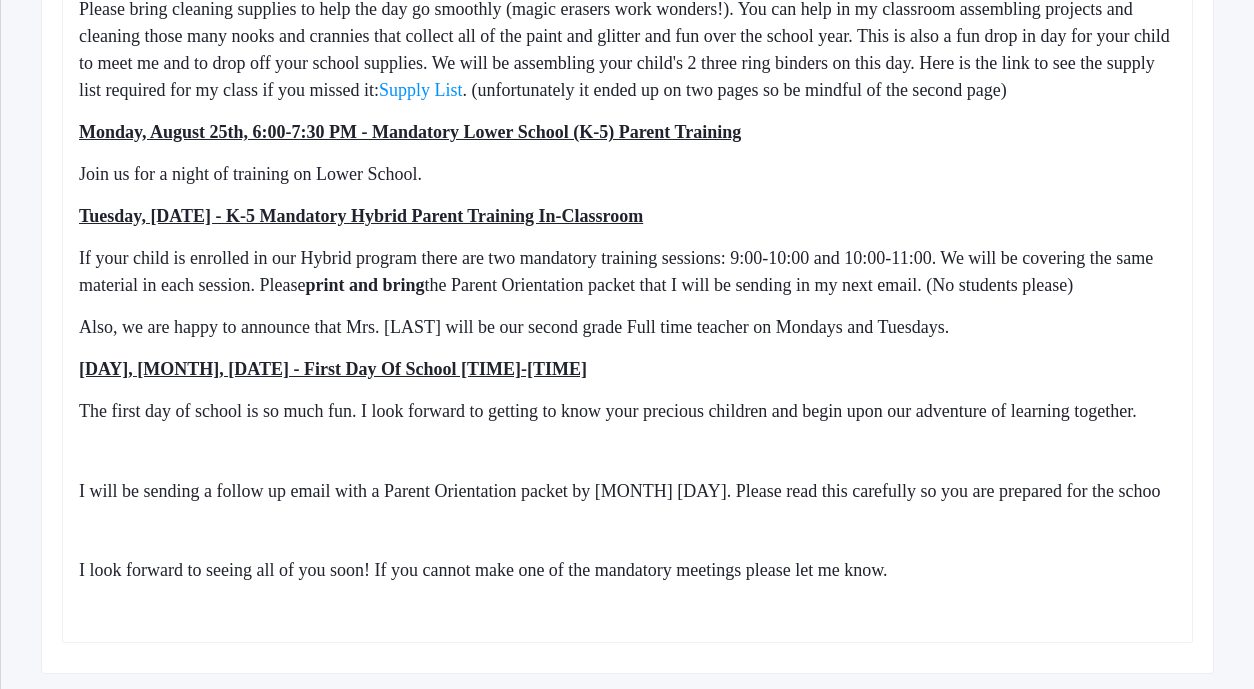 click on "I will be sending a follow up email with a Parent Orientation packet by [MONTH] [DAY]. Please read this carefully so you are prepared for the schoo" 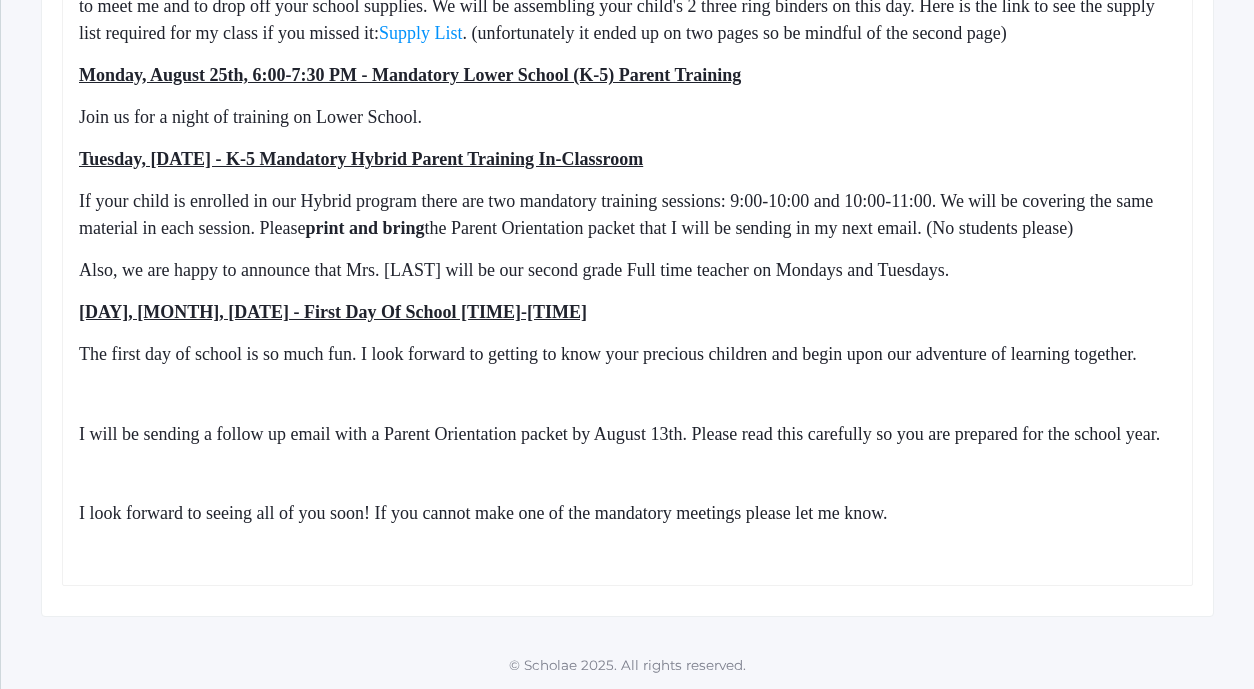 scroll, scrollTop: 1218, scrollLeft: 0, axis: vertical 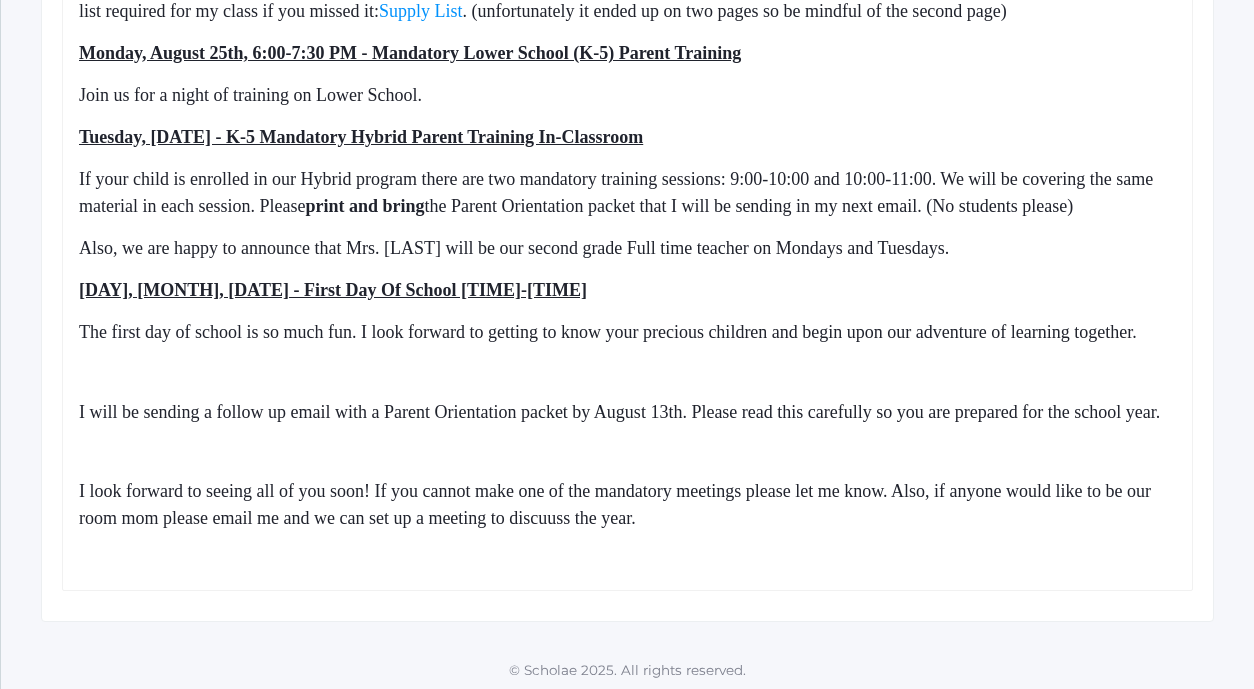 click on "I look forward to seeing all of you soon! If you cannot make one of the mandatory meetings please let me know. Also, if anyone would like to be our room mom please email me and we can set up a meeting to discuuss the year." 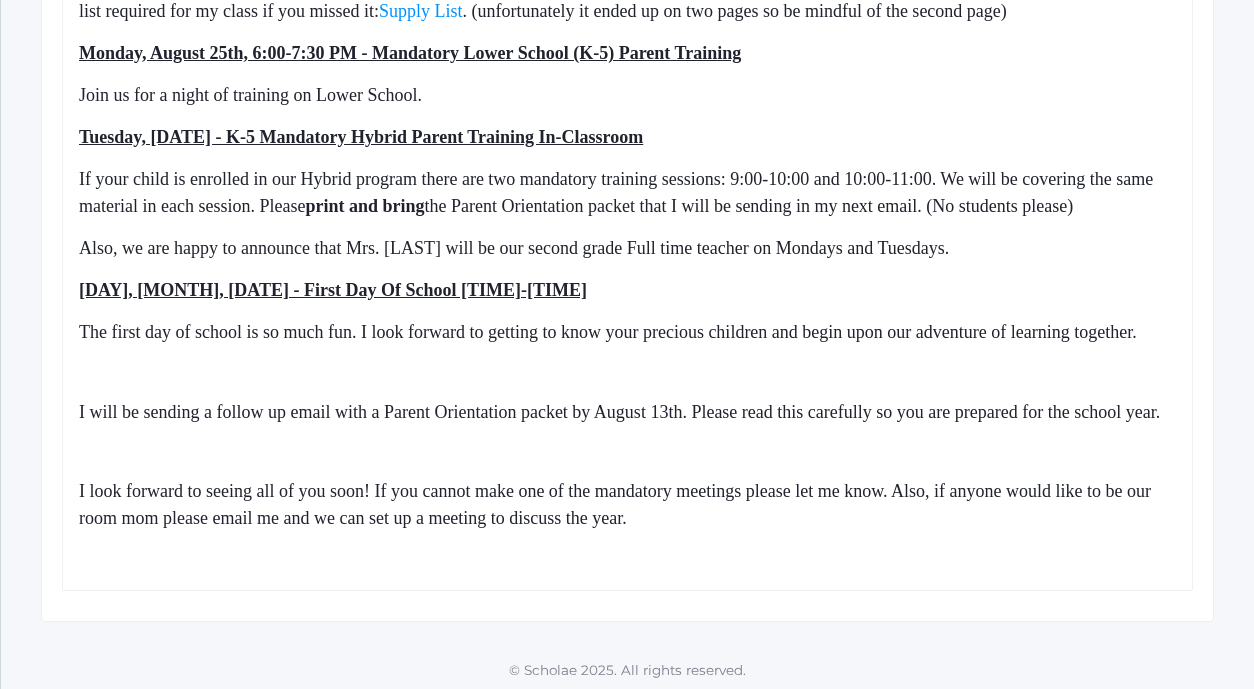click on "I look forward to seeing all of you soon! If you cannot make one of the mandatory meetings please let me know. Also, if anyone would like to be our room mom please email me and we can set up a meeting to discuss the year." 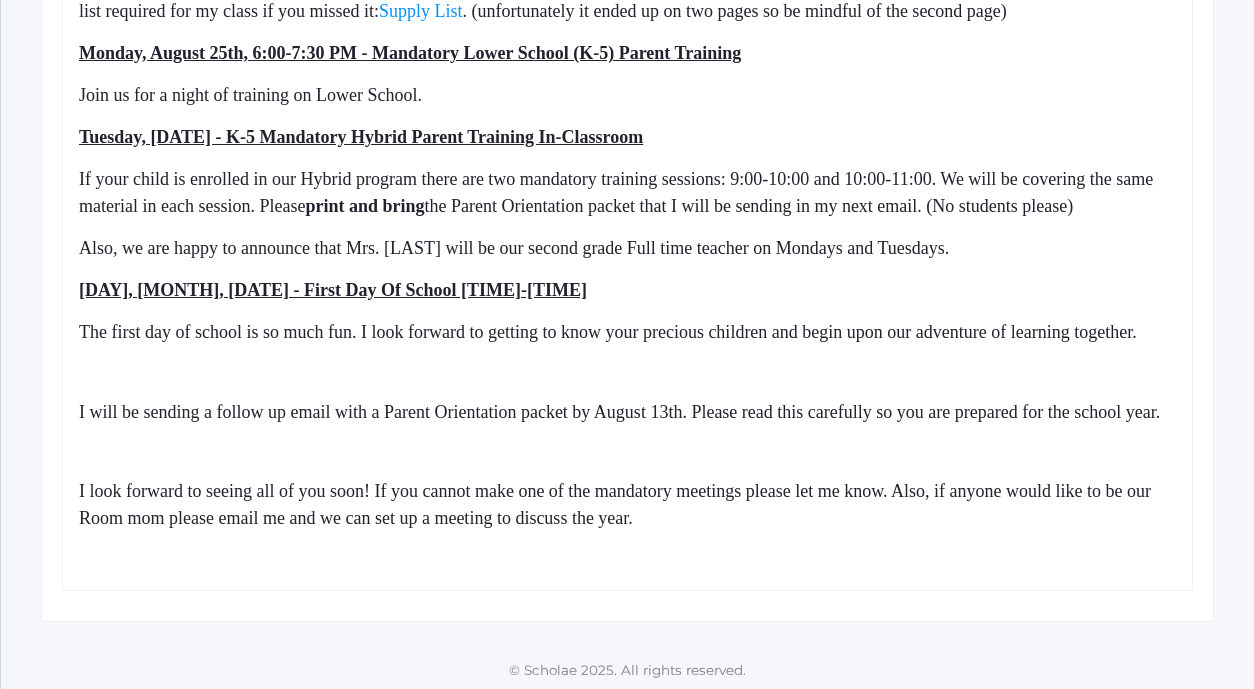 click on "I look forward to seeing all of you soon! If you cannot make one of the mandatory meetings please let me know. Also, if anyone would like to be our Room mom please email me and we can set up a meeting to discuss the year." 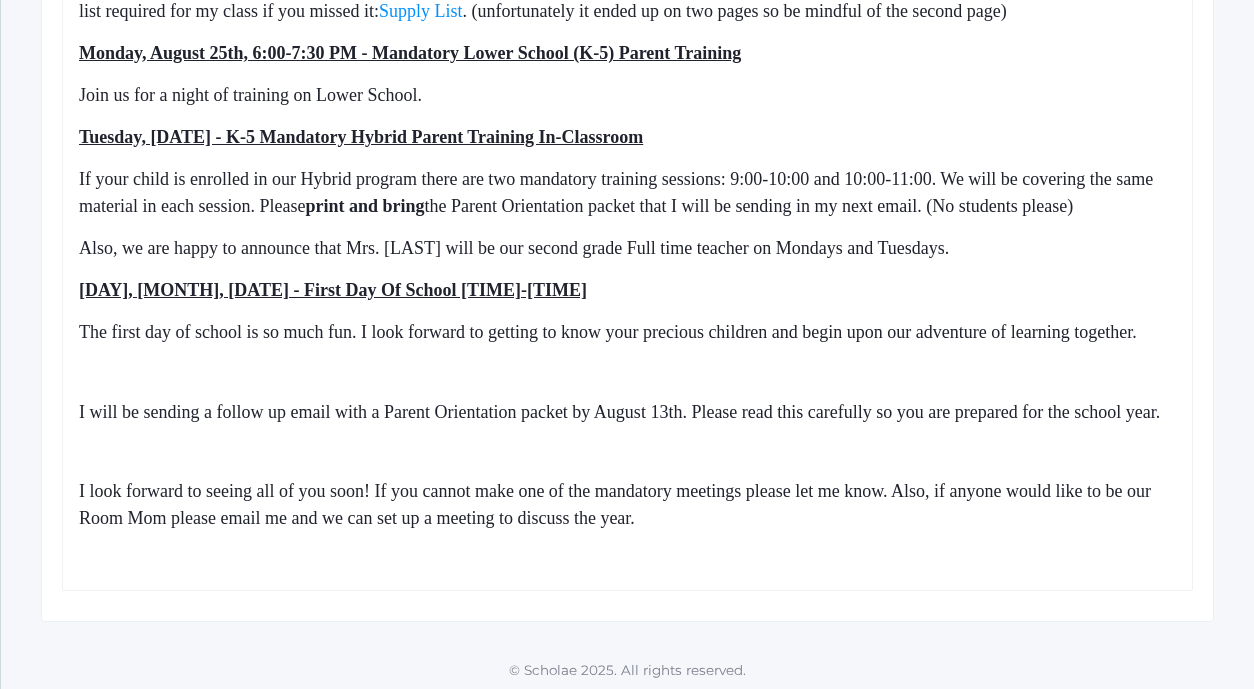 click on "I look forward to seeing all of you soon! If you cannot make one of the mandatory meetings please let me know. Also, if anyone would like to be our Room Mom please email me and we can set up a meeting to discuss the year." 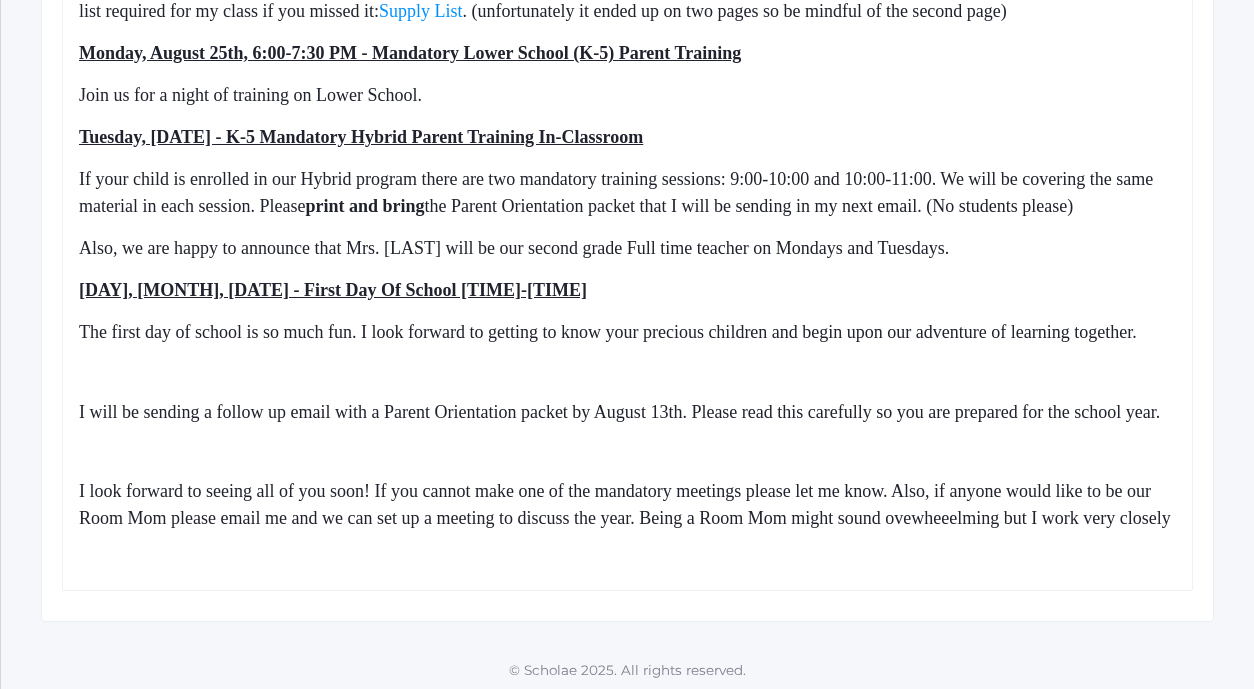 click on "I look forward to seeing all of you soon! If you cannot make one of the mandatory meetings please let me know. Also, if anyone would like to be our Room Mom please email me and we can set up a meeting to discuss the year. Being a Room Mom might sound ovewheeelming but I work very closely" 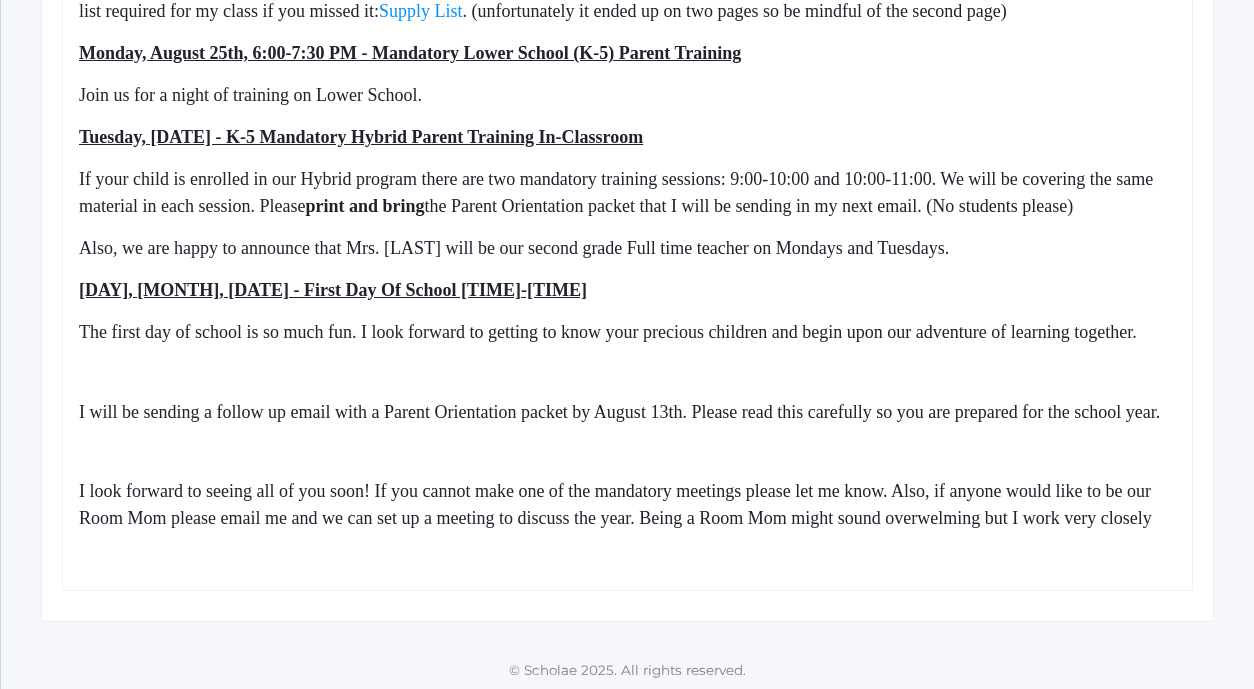 click on "I look forward to seeing all of you soon! If you cannot make one of the mandatory meetings please let me know. Also, if anyone would like to be our Room Mom please email me and we can set up a meeting to discuss the year. Being a Room Mom might sound overwelming but I work very closely" 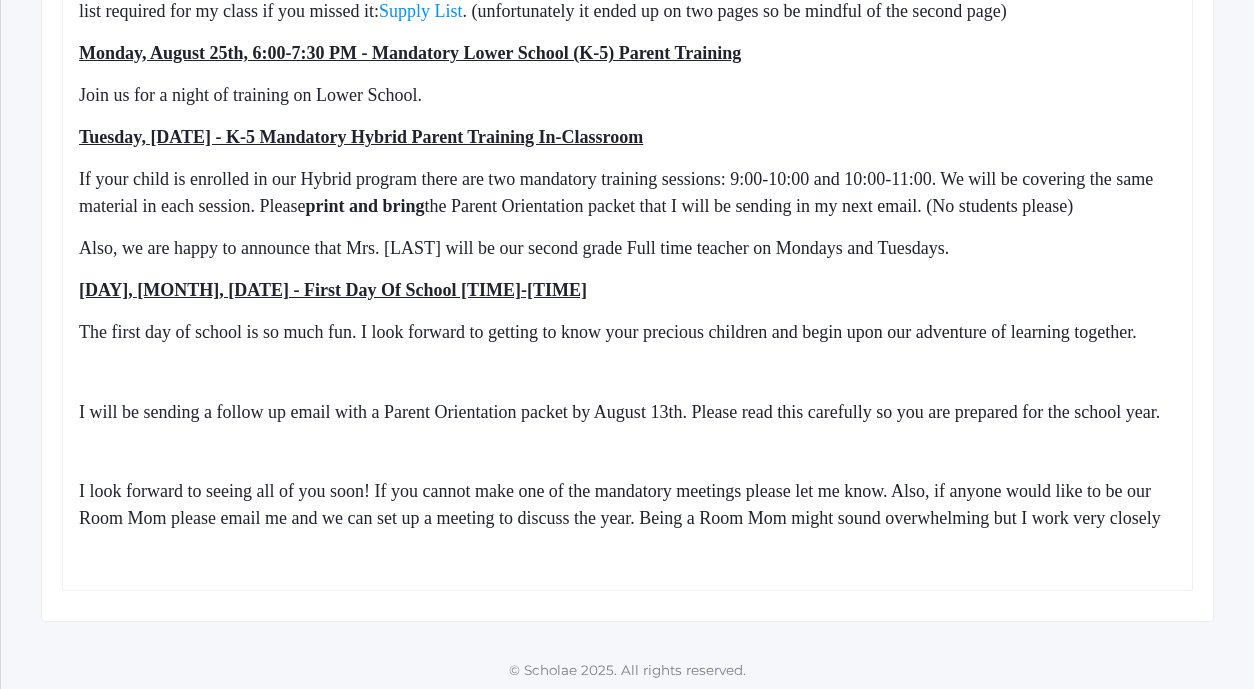 click on "I look forward to seeing all of you soon! If you cannot make one of the mandatory meetings please let me know. Also, if anyone would like to be our Room Mom please email me and we can set up a meeting to discuss the year. Being a Room Mom might sound overwhelming but I work very closely" 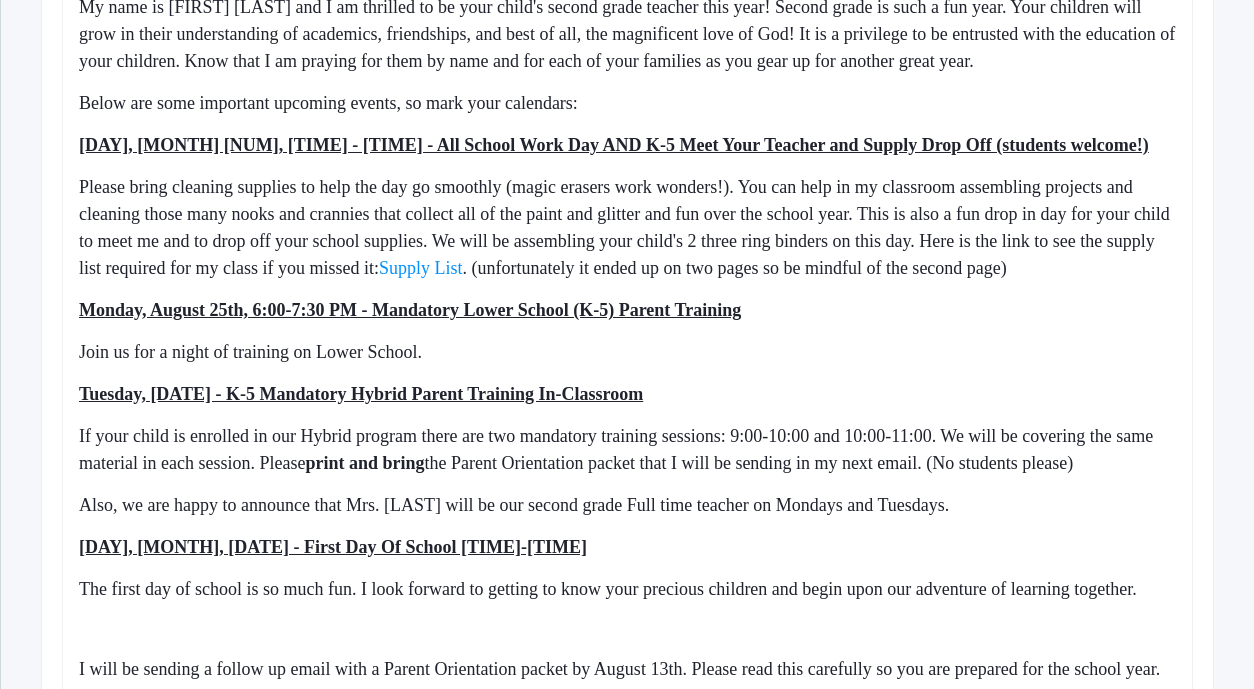 scroll, scrollTop: 964, scrollLeft: 0, axis: vertical 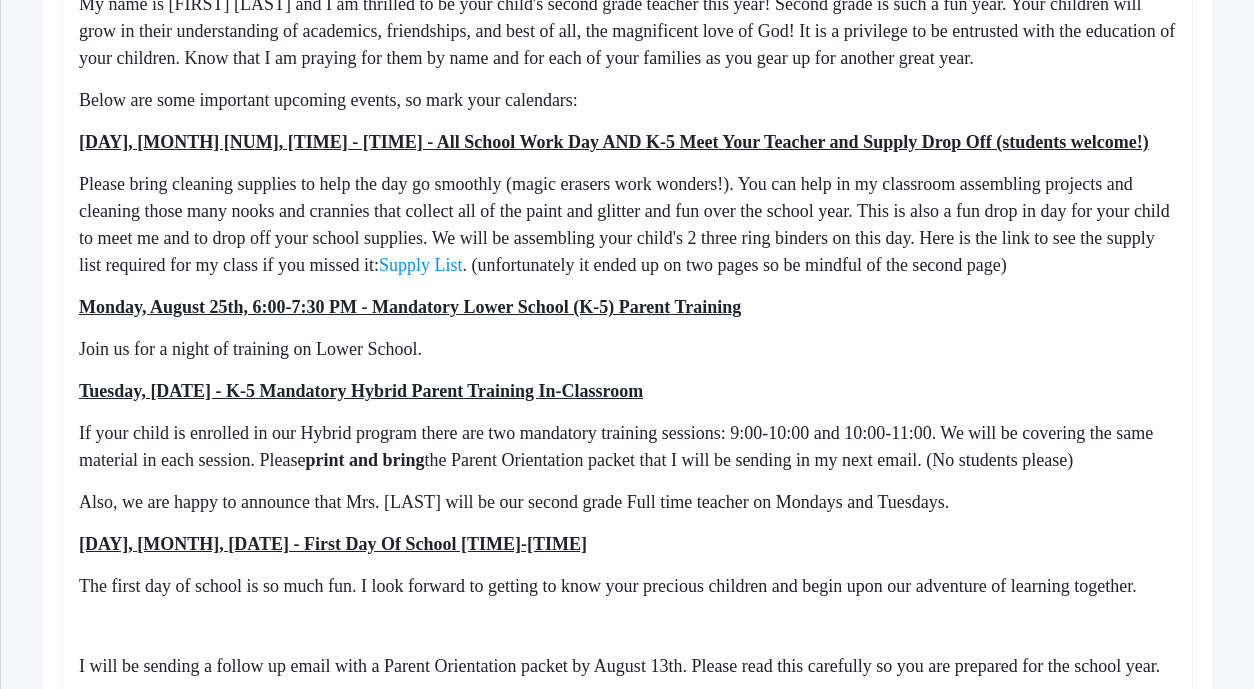 click on "[DAY], [MONTH] [NUM], [TIME] - [TIME] - All School Work Day AND K-5 Meet Your Teacher and Supply Drop Off (students welcome!)" 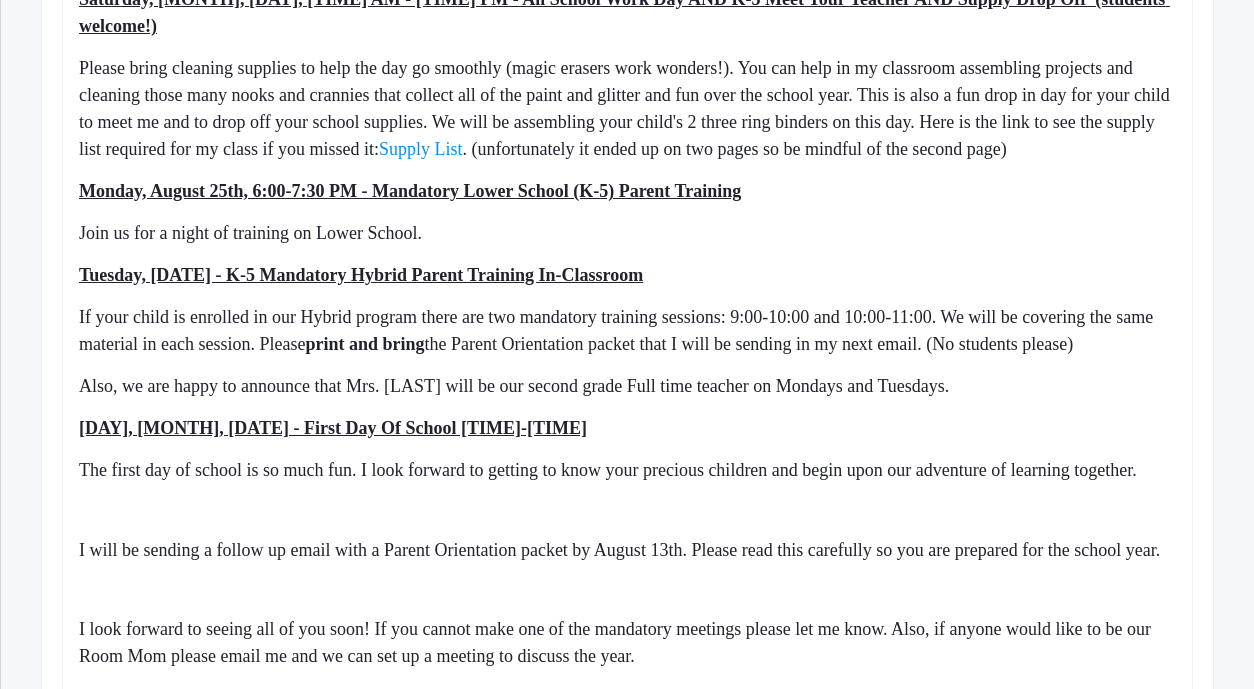 scroll, scrollTop: 1105, scrollLeft: 0, axis: vertical 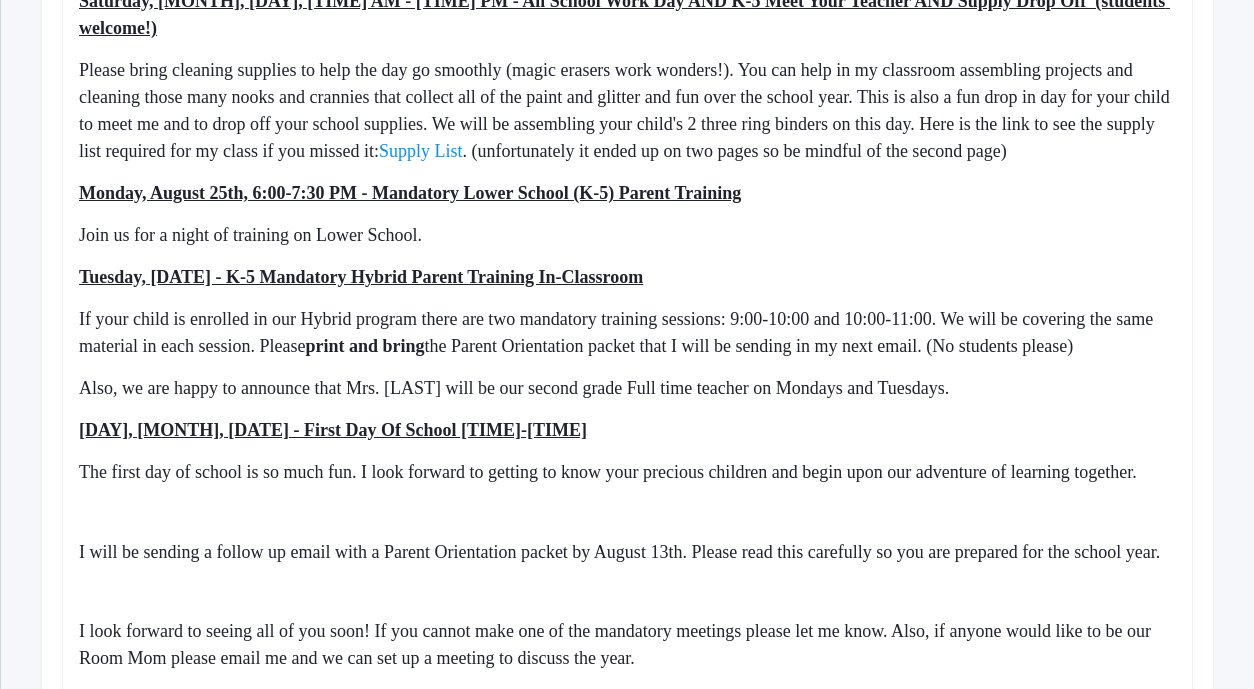 click on "the Parent Orientation packet that I will be sending in my next email. (No students please)" 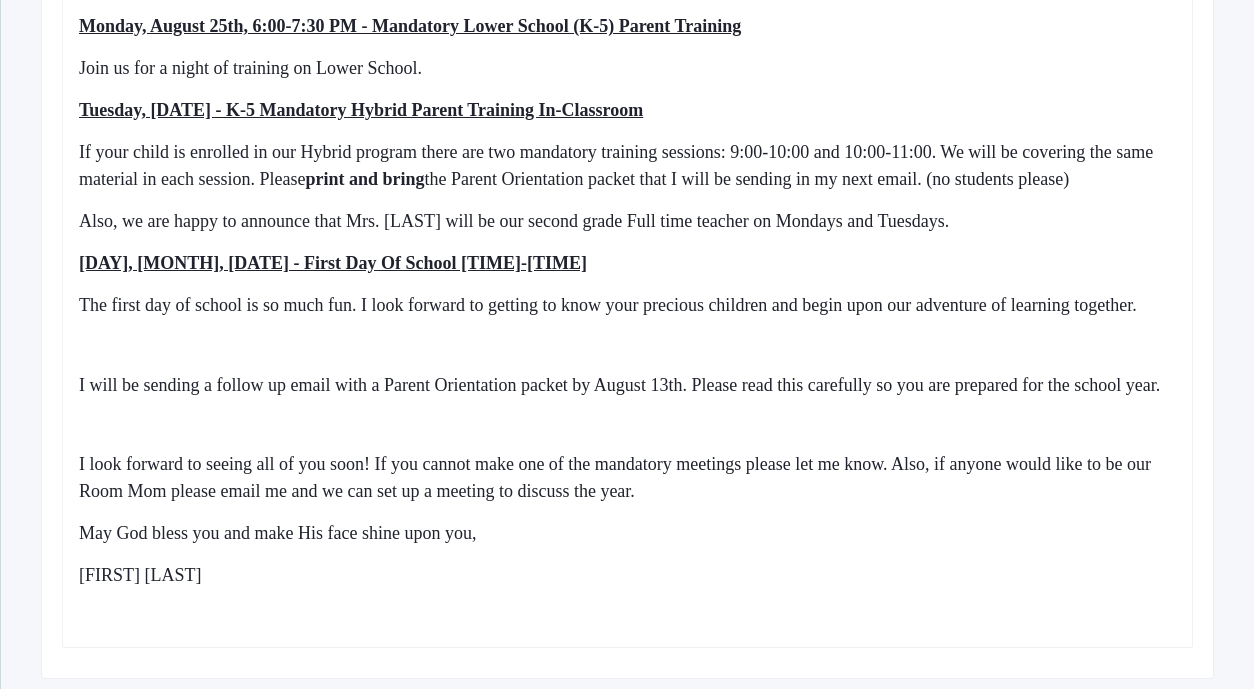scroll, scrollTop: 1273, scrollLeft: 0, axis: vertical 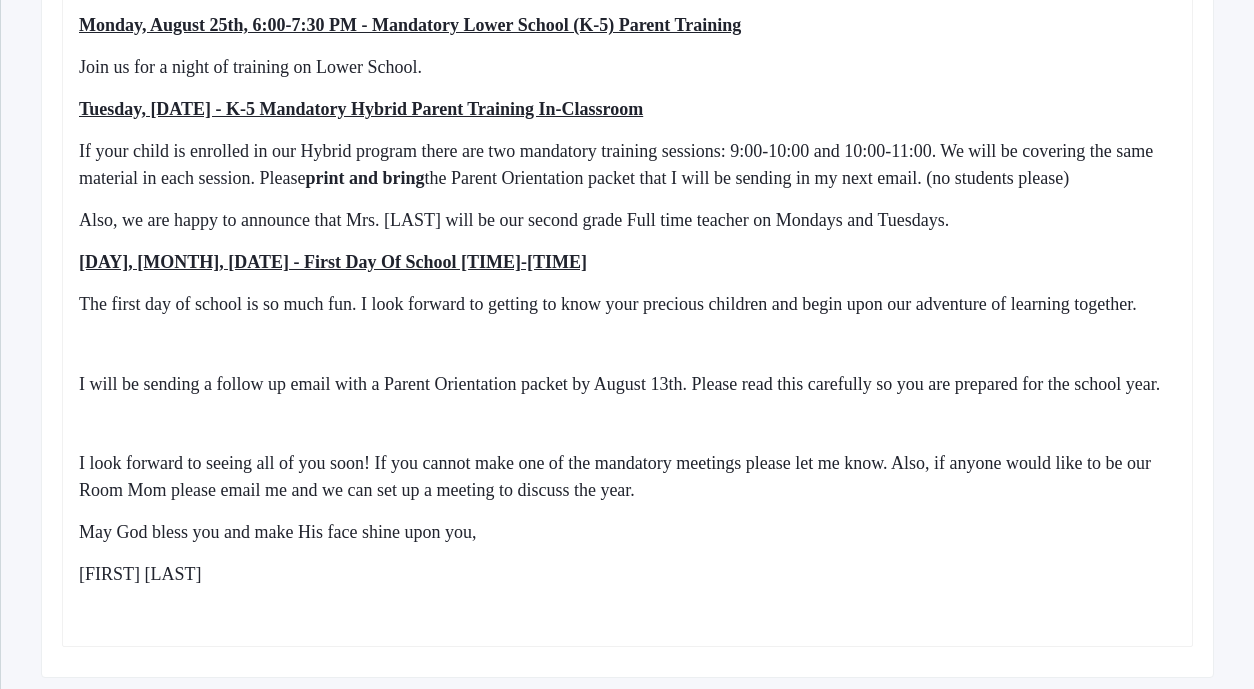 click on "Also, we are happy to announce that Mrs. [LAST] will be our second grade Full time teacher on Mondays and Tuesdays." 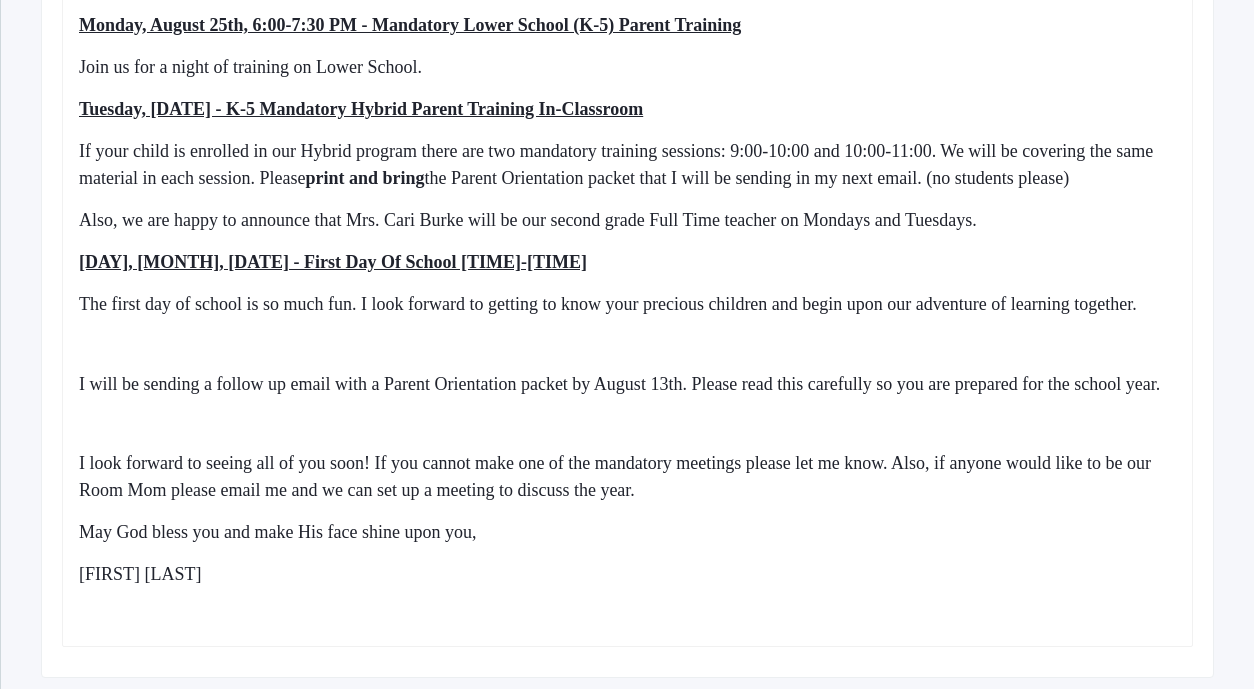 click on "[DAY], [MONTH], [DATE] - First Day Of School [TIME]-[TIME]" 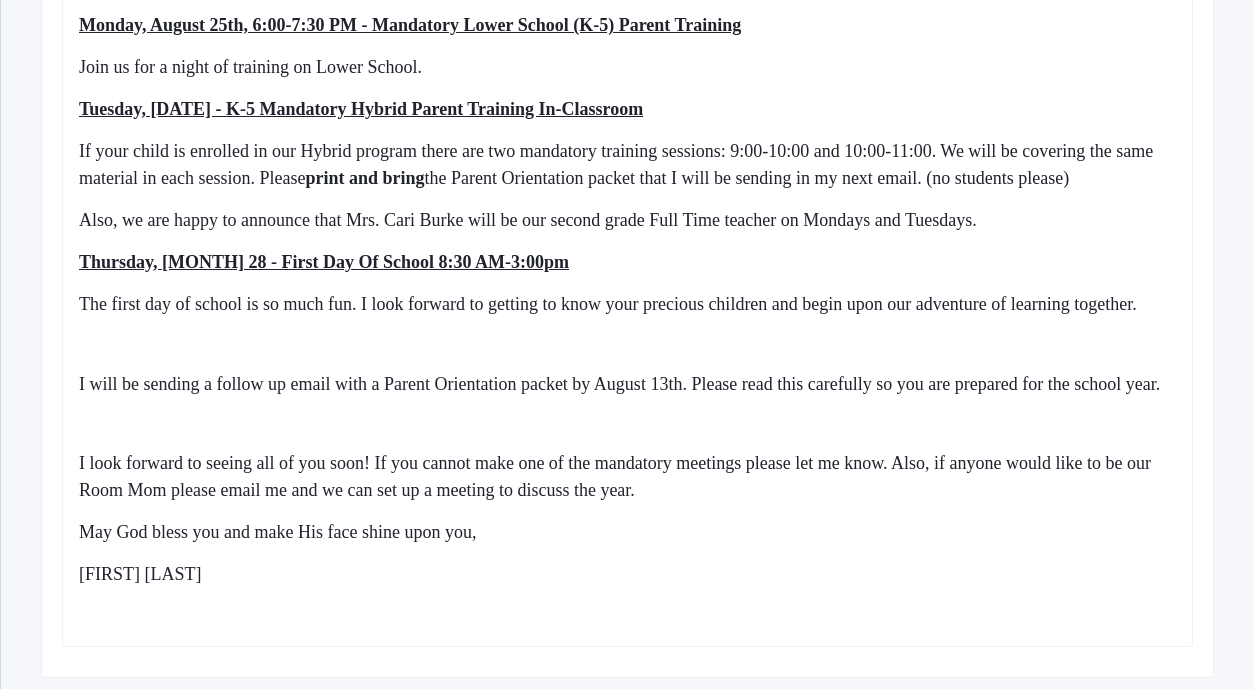 click on "Thursday, [MONTH] 28 - First Day Of School 8:30 AM-3:00pm" 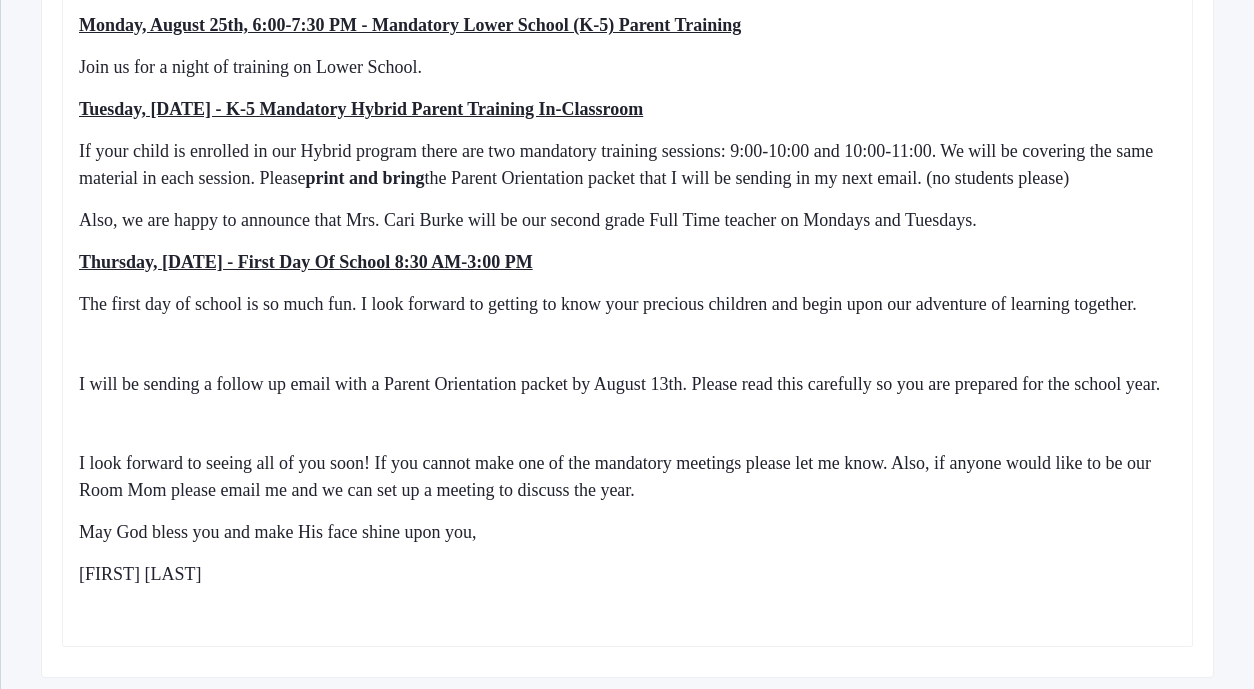 click on "I will be sending a follow up email with a Parent Orientation packet by August 13th. Please read this carefully so you are prepared for the school year." 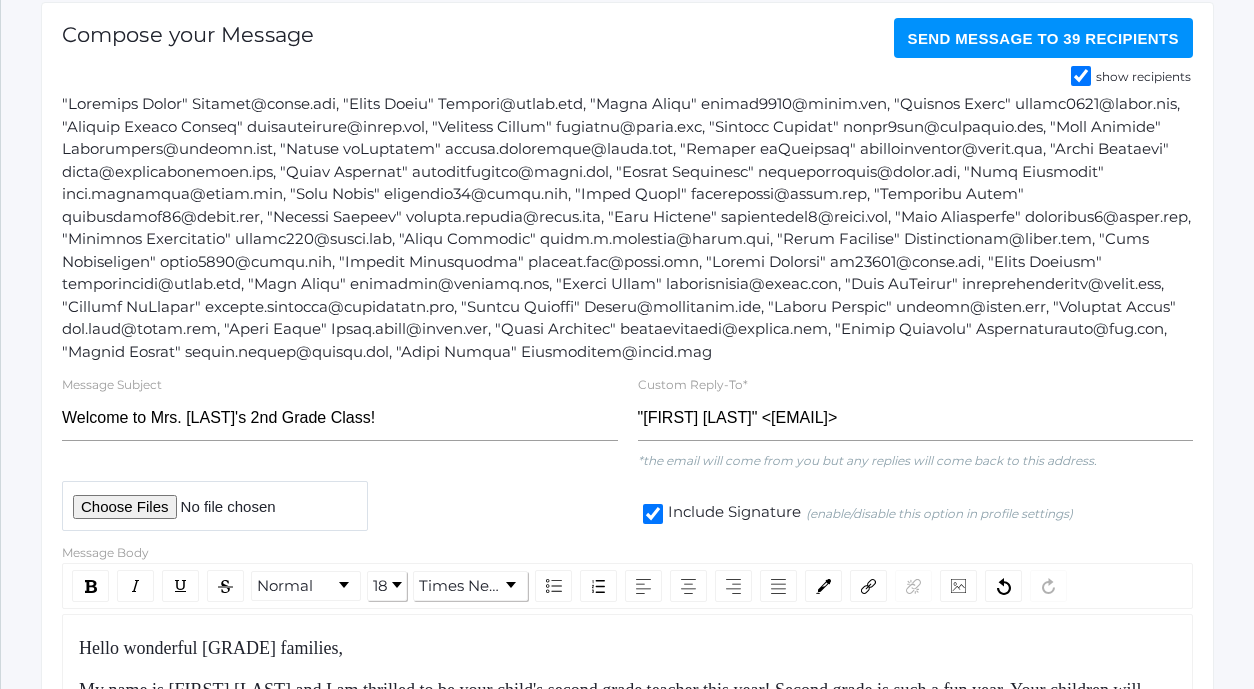 scroll, scrollTop: 0, scrollLeft: 0, axis: both 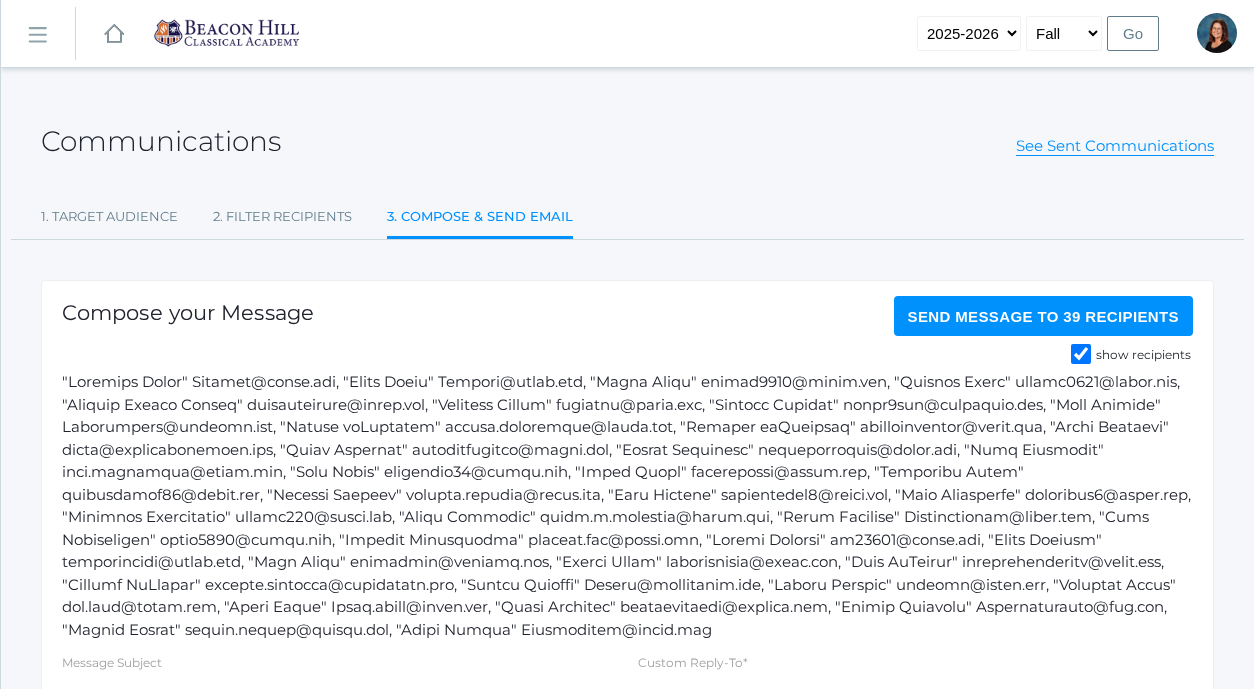 click on "Send Message   to [NUMBER] recipients" 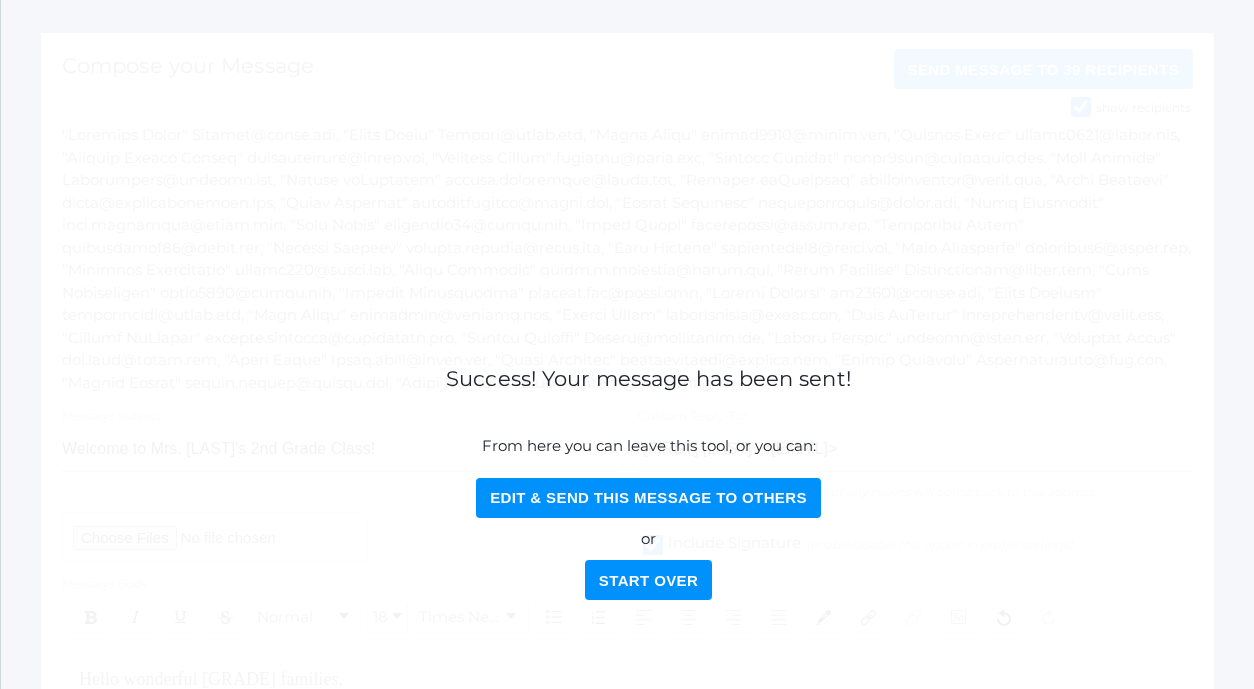 scroll, scrollTop: 0, scrollLeft: 0, axis: both 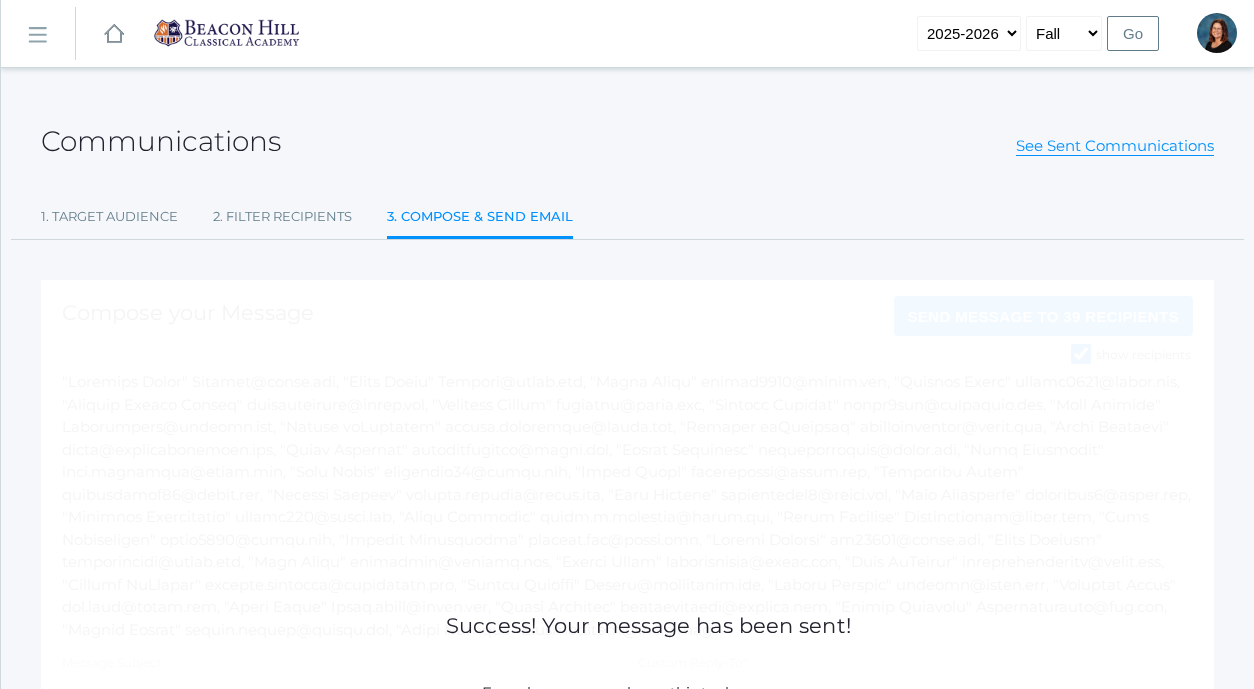 click on "See Sent Communications" 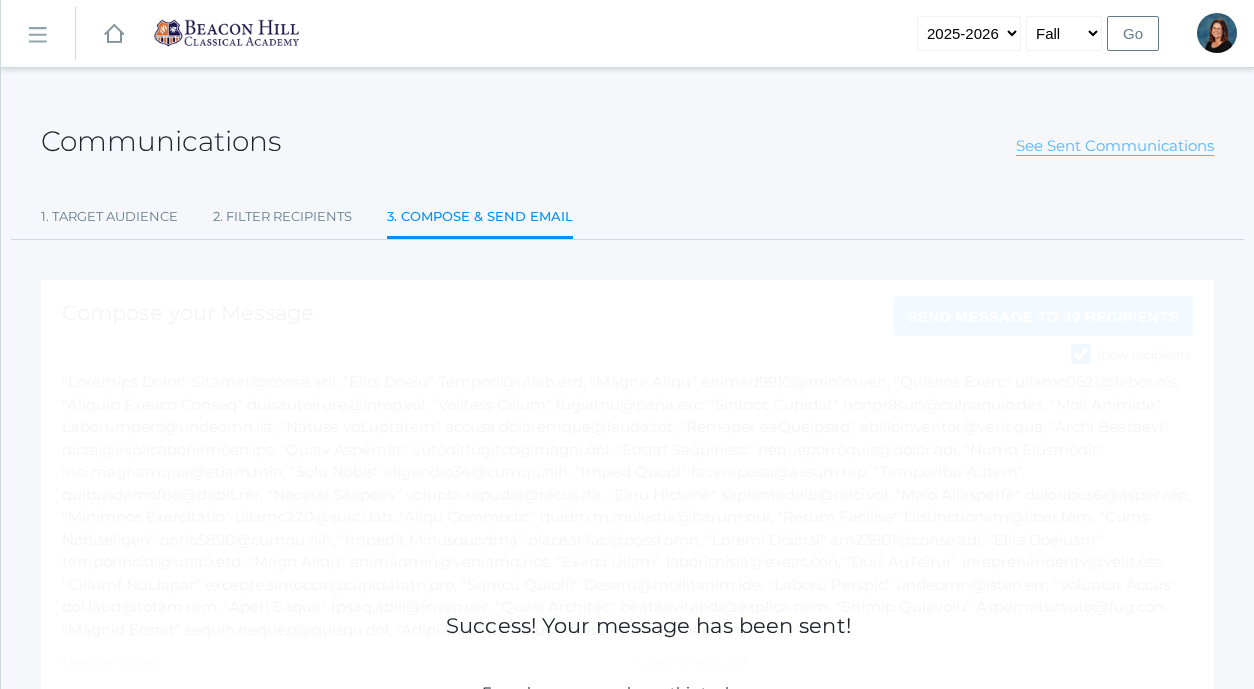 click on "See Sent Communications" 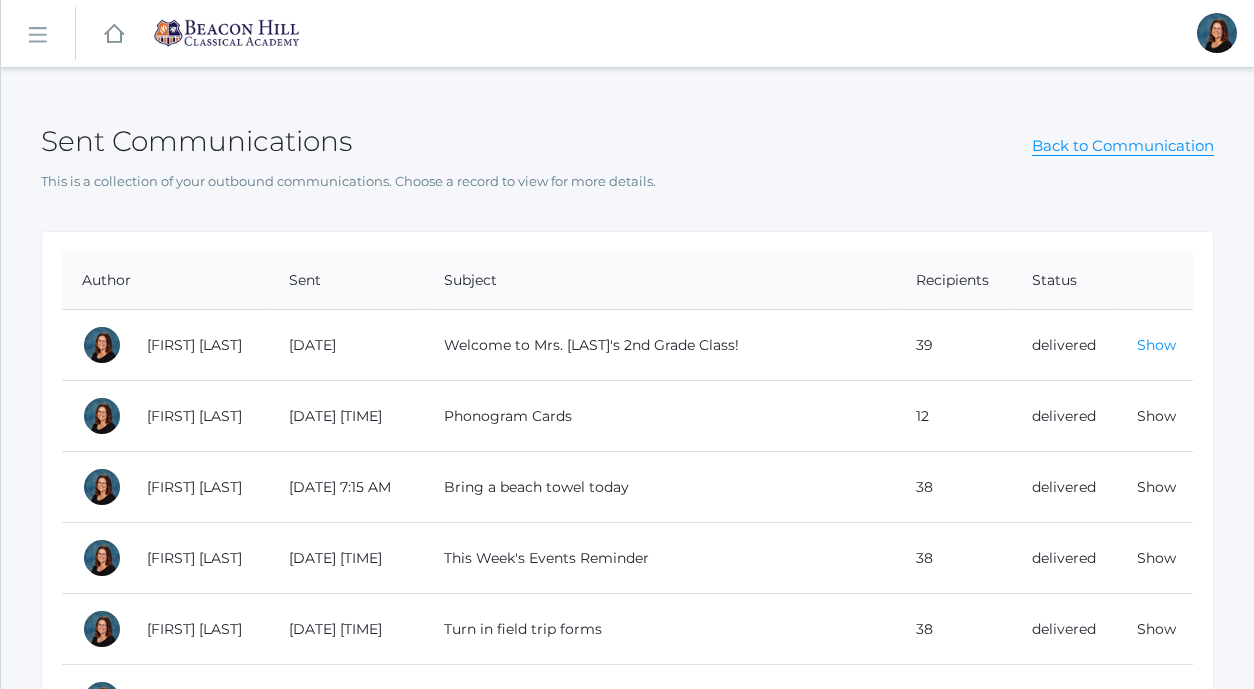 click on "Show" at bounding box center [1156, 345] 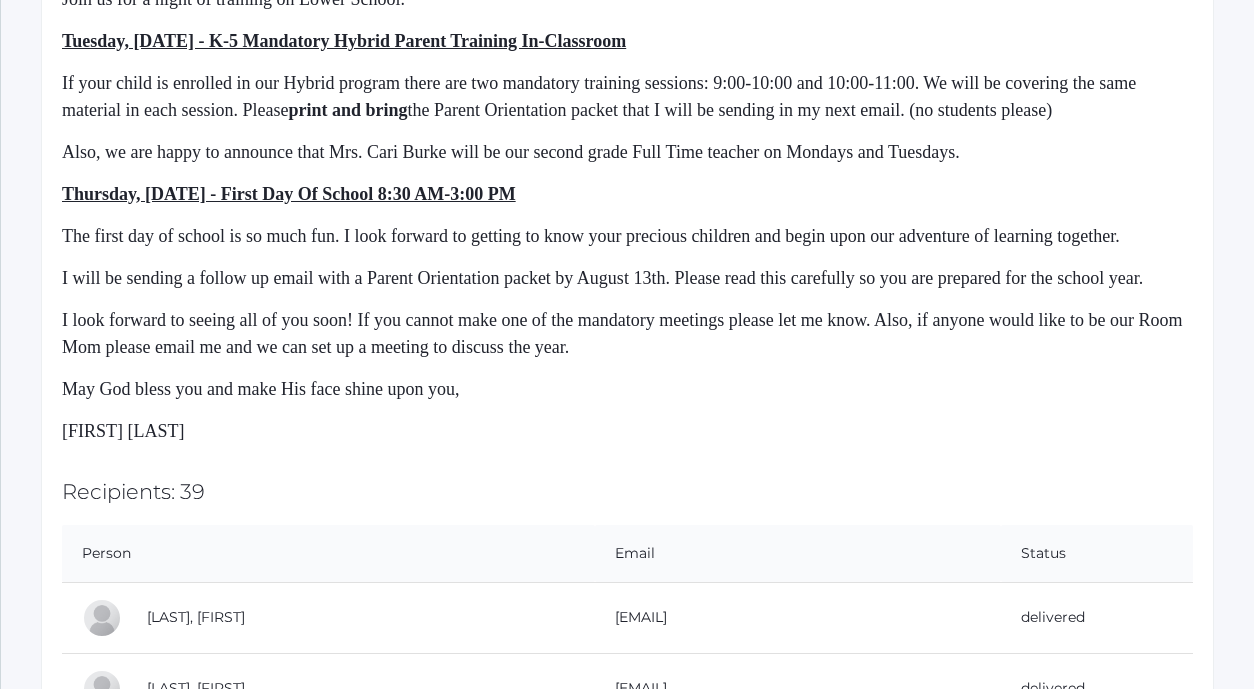 scroll, scrollTop: 0, scrollLeft: 0, axis: both 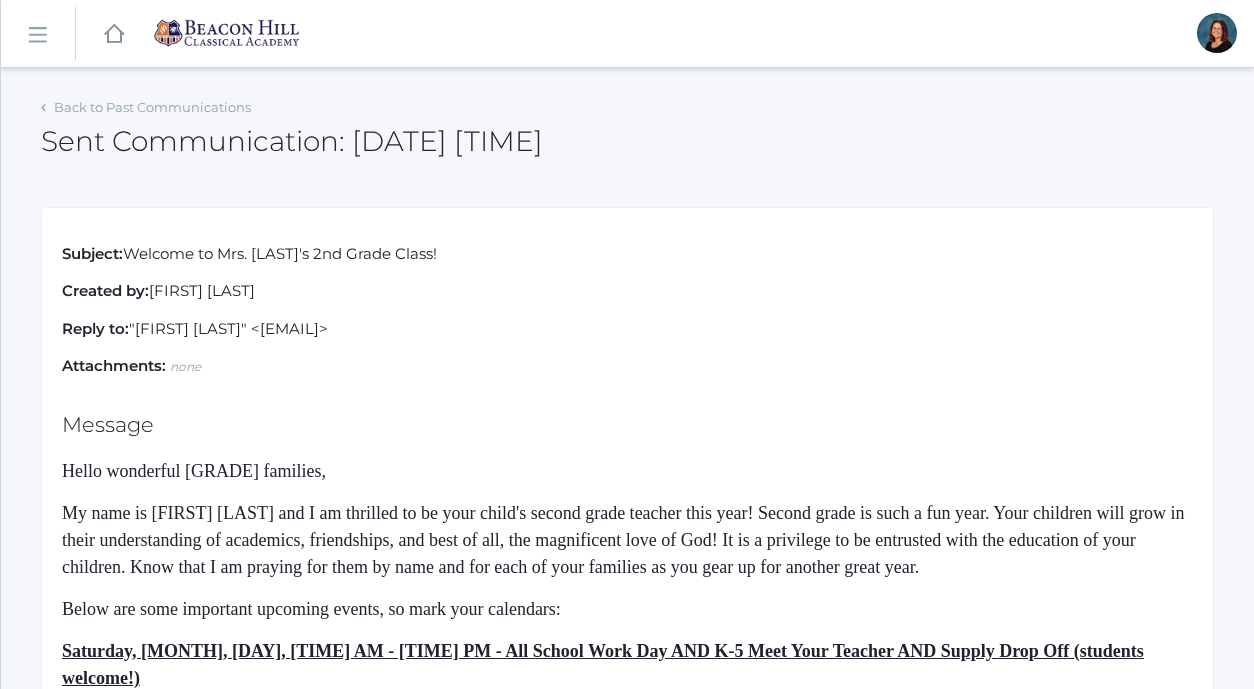 click 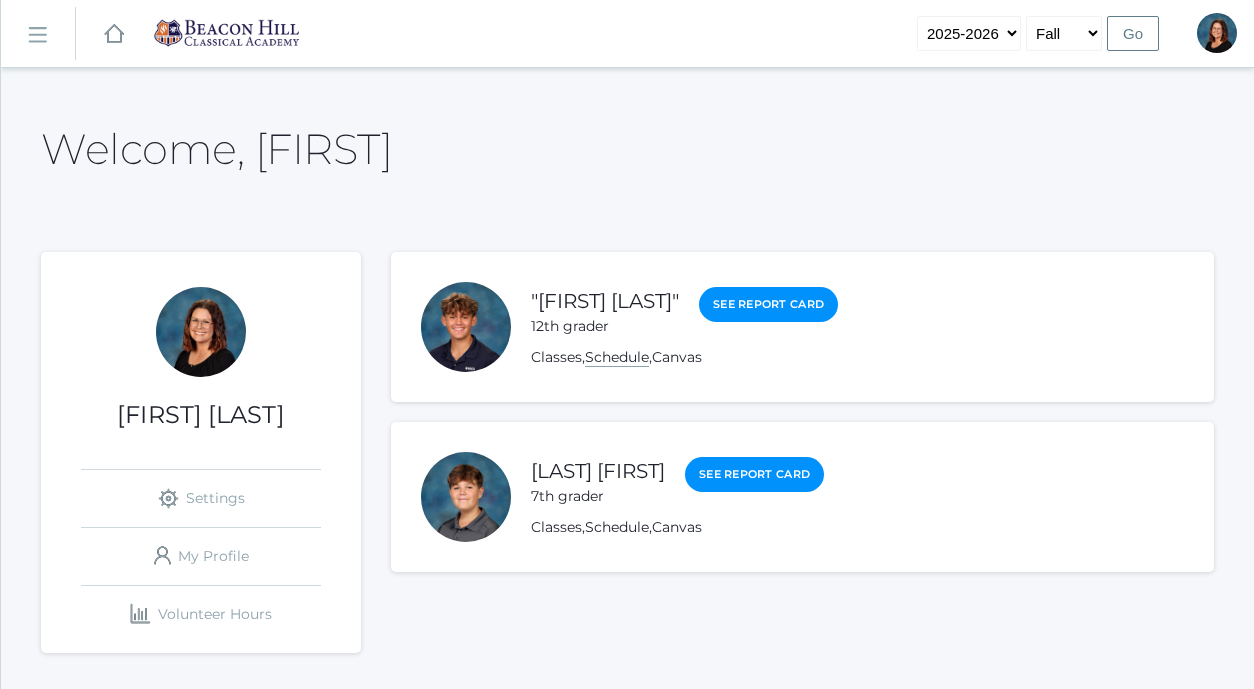 click on "Schedule" at bounding box center (617, 357) 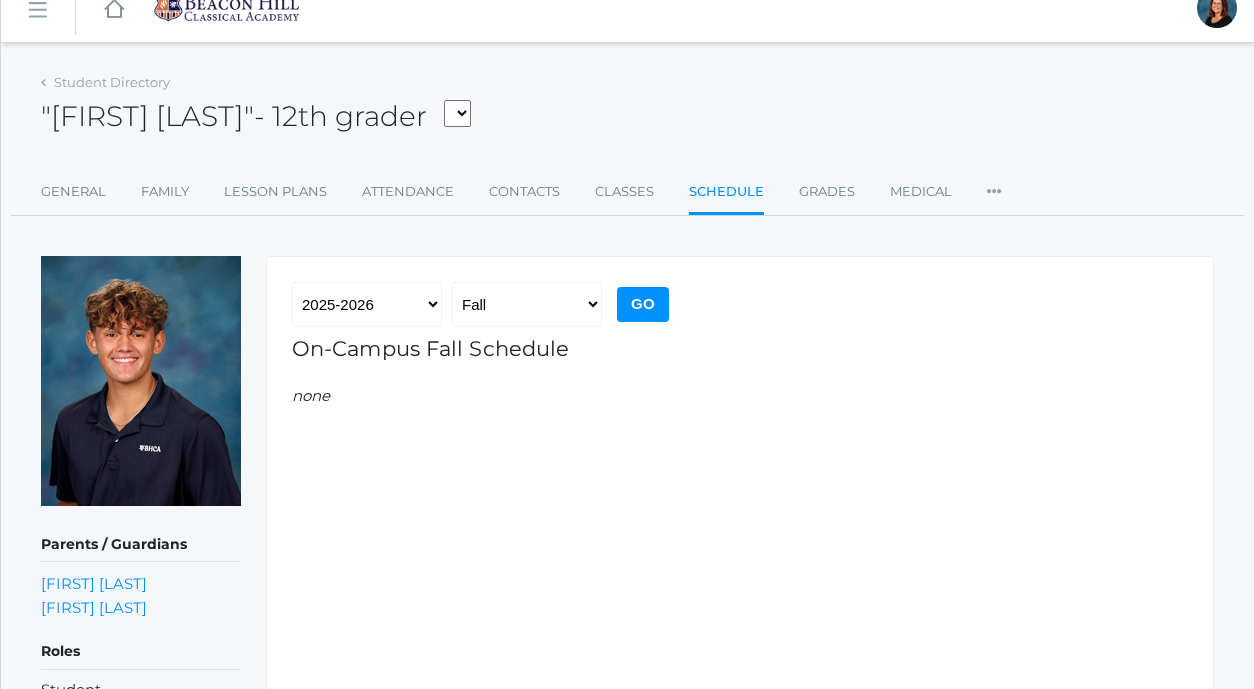 scroll, scrollTop: 0, scrollLeft: 0, axis: both 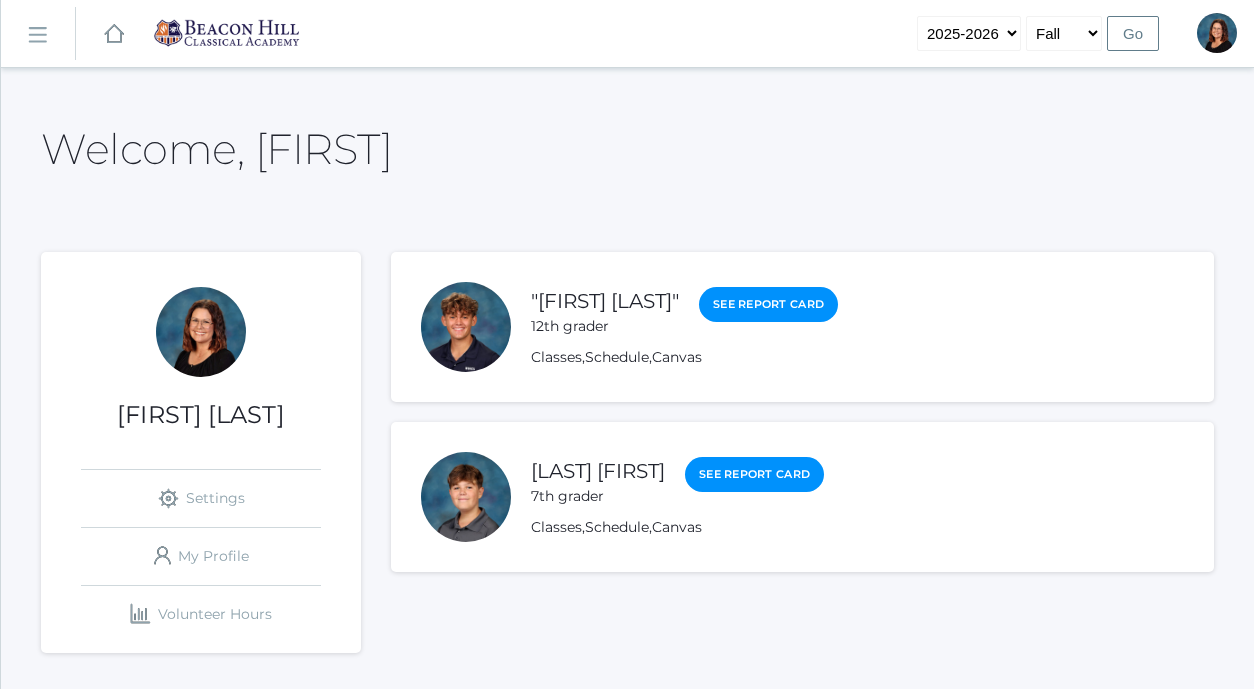 click on "icons/ui/navigation/hamburger
Created with Sketch." at bounding box center (38, 34) 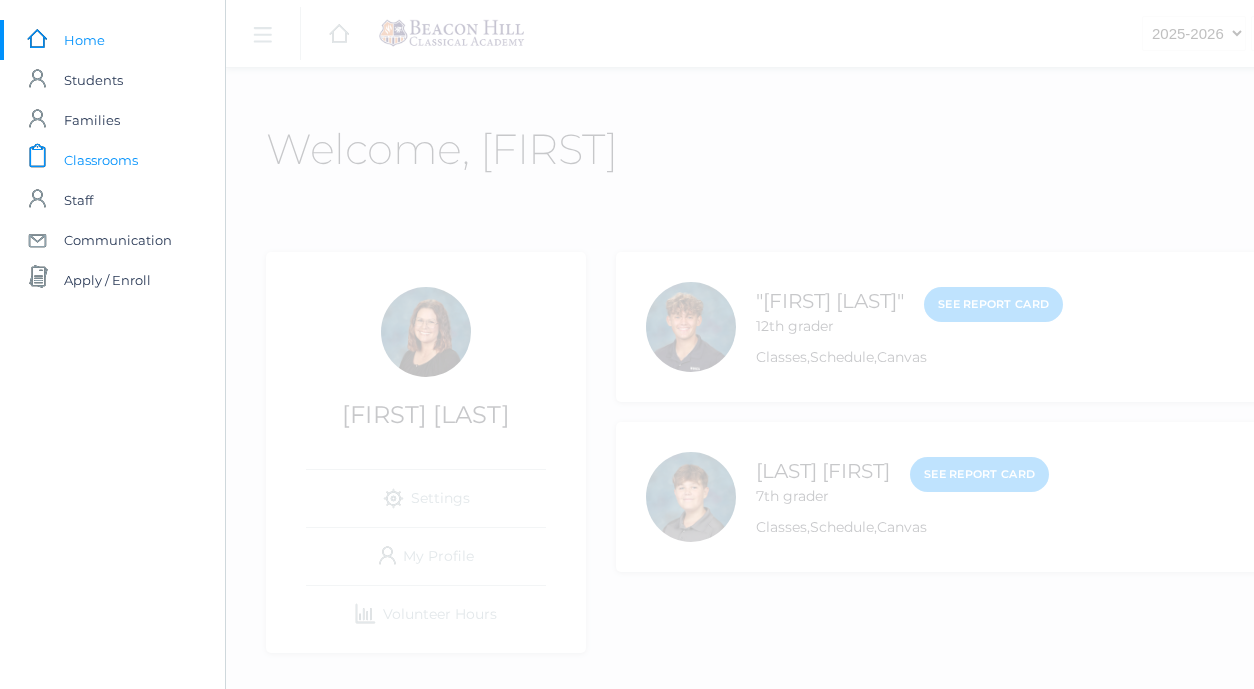 click on "Classrooms" at bounding box center [101, 160] 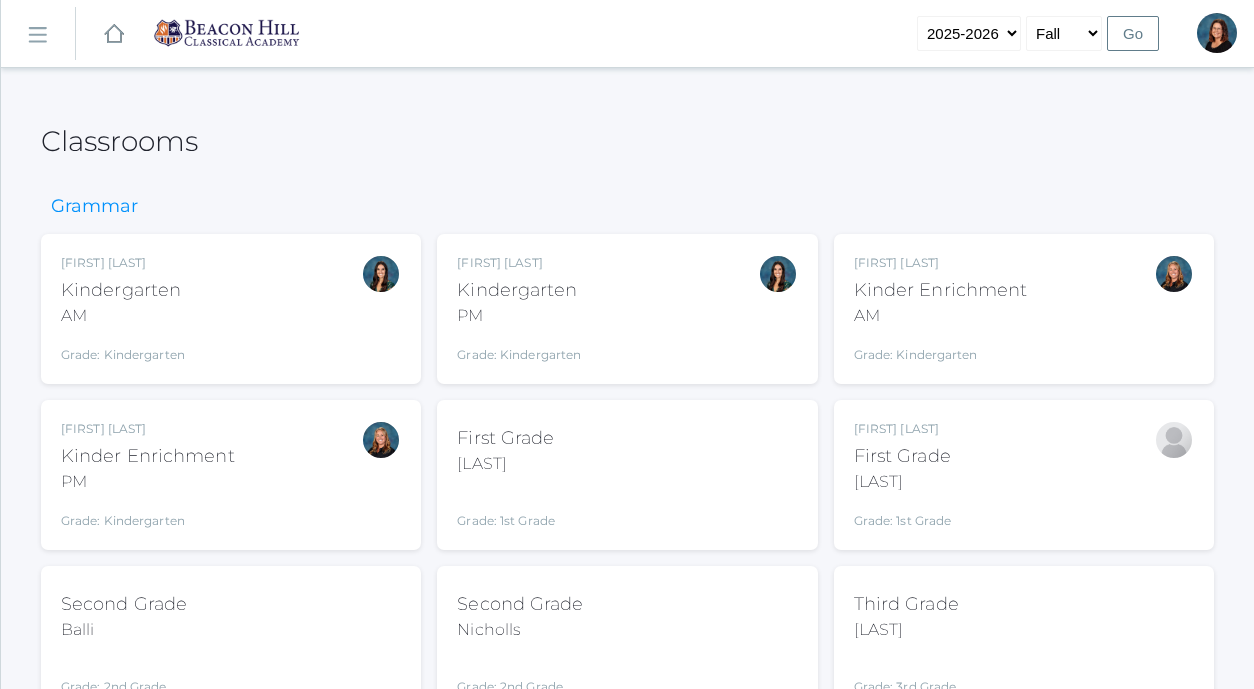 click on "[FIRST] [LAST]
Kindergarten
AM
Grade: Kindergarten
*KIND" at bounding box center (231, 309) 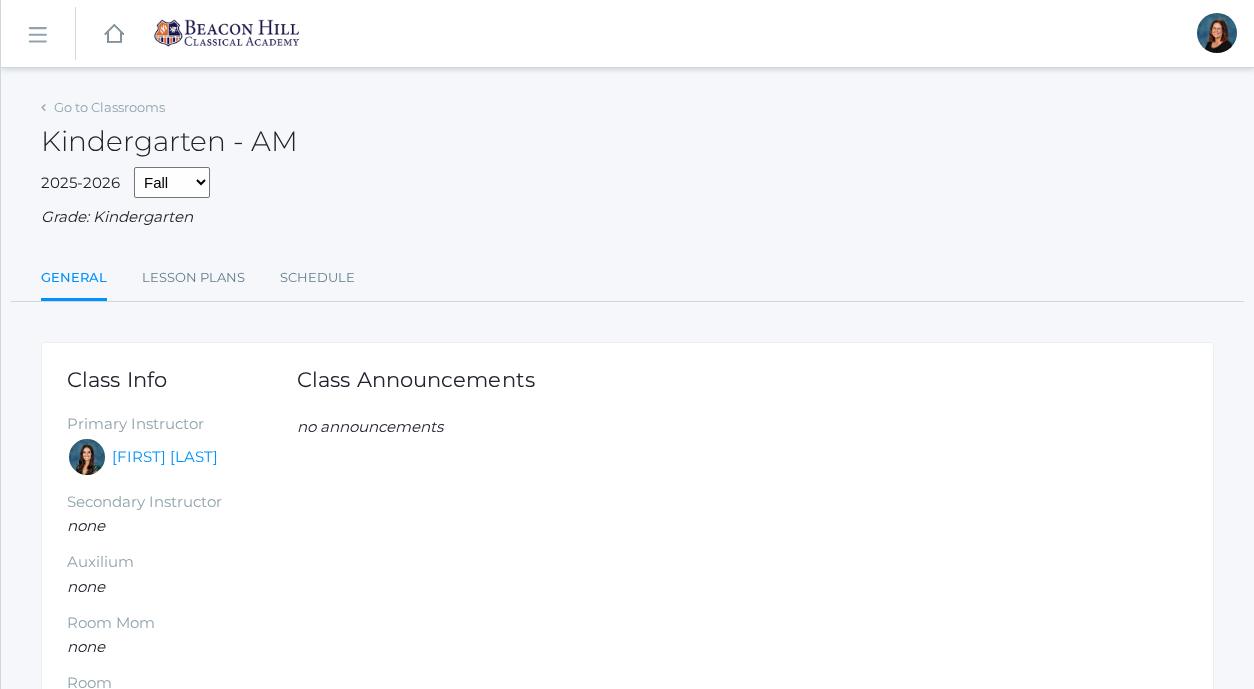 scroll, scrollTop: 0, scrollLeft: 0, axis: both 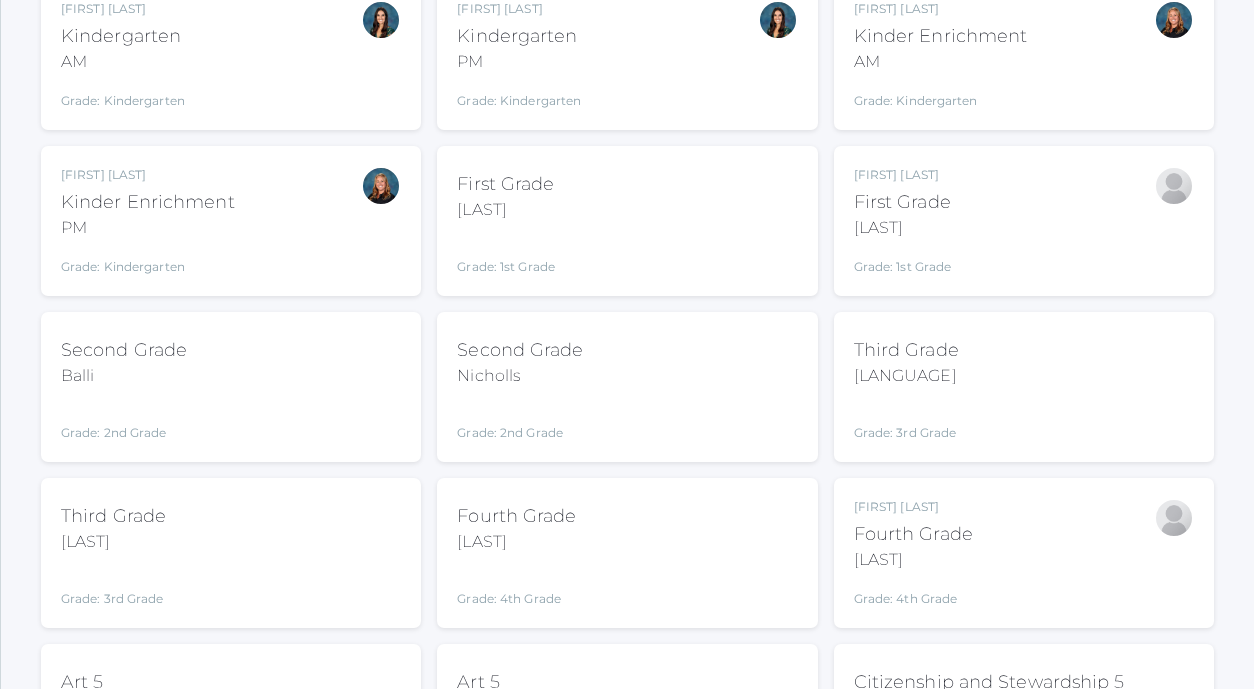 click on "Second Grade
Balli
Grade: 2nd Grade
02LA" at bounding box center [231, 387] 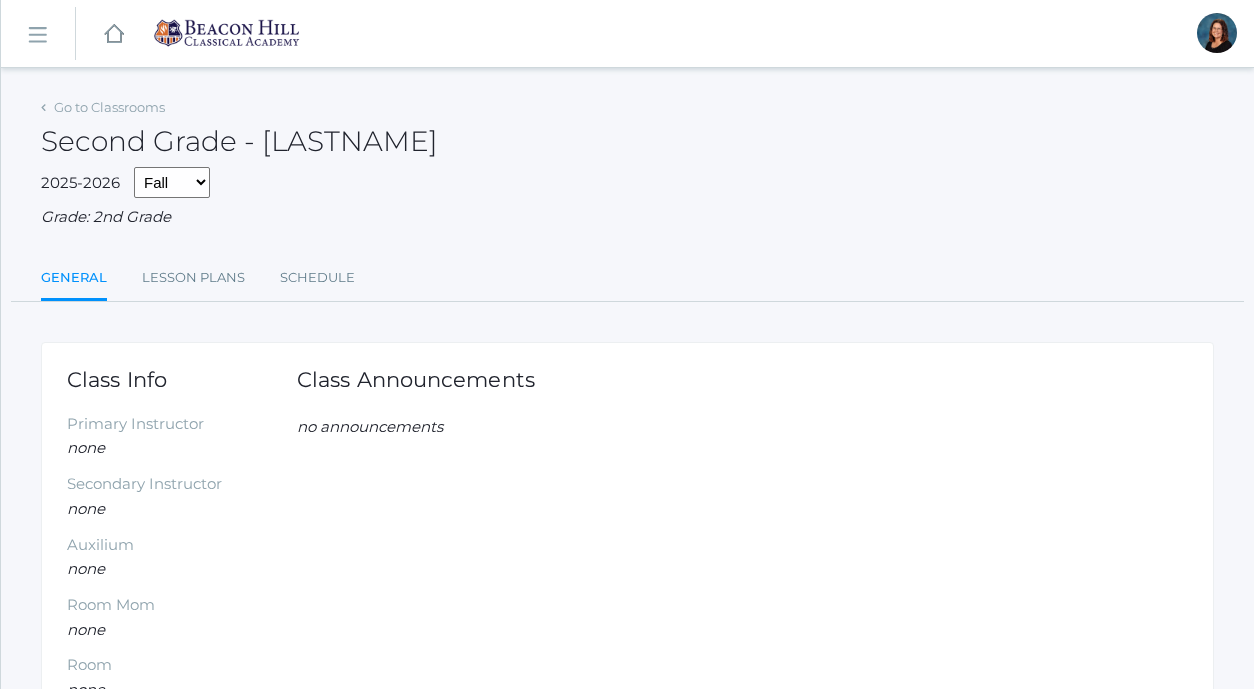scroll, scrollTop: 0, scrollLeft: 0, axis: both 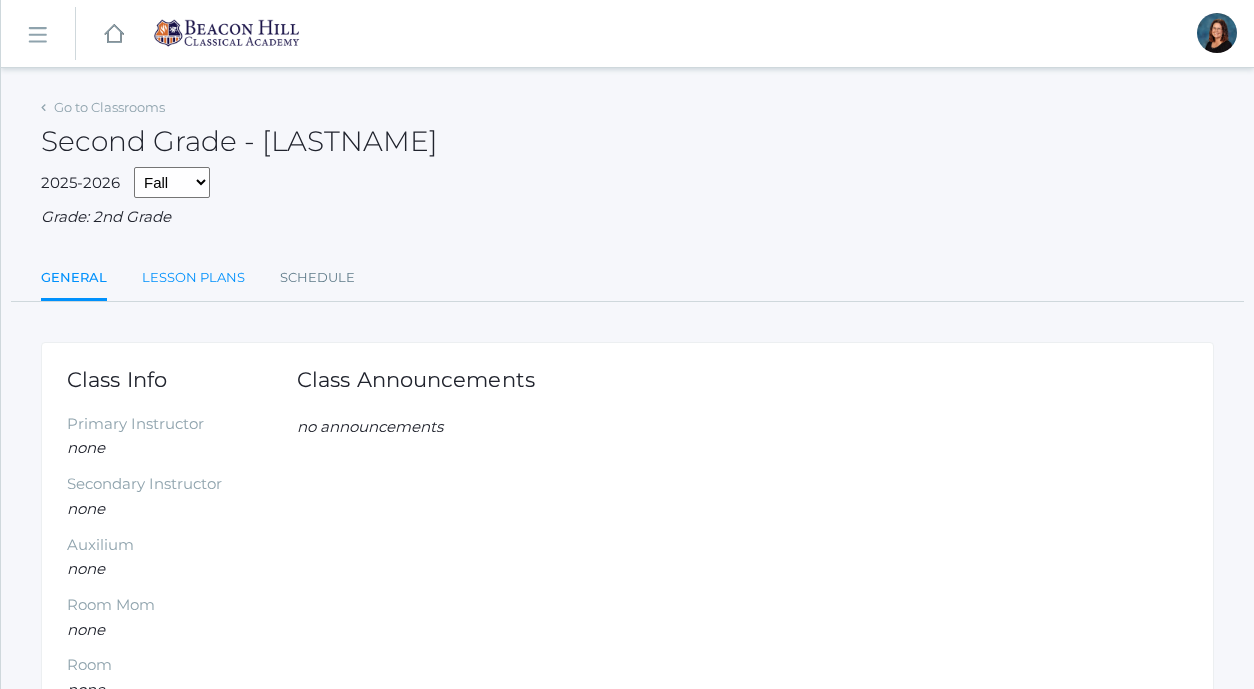 click on "Lesson Plans" at bounding box center (193, 278) 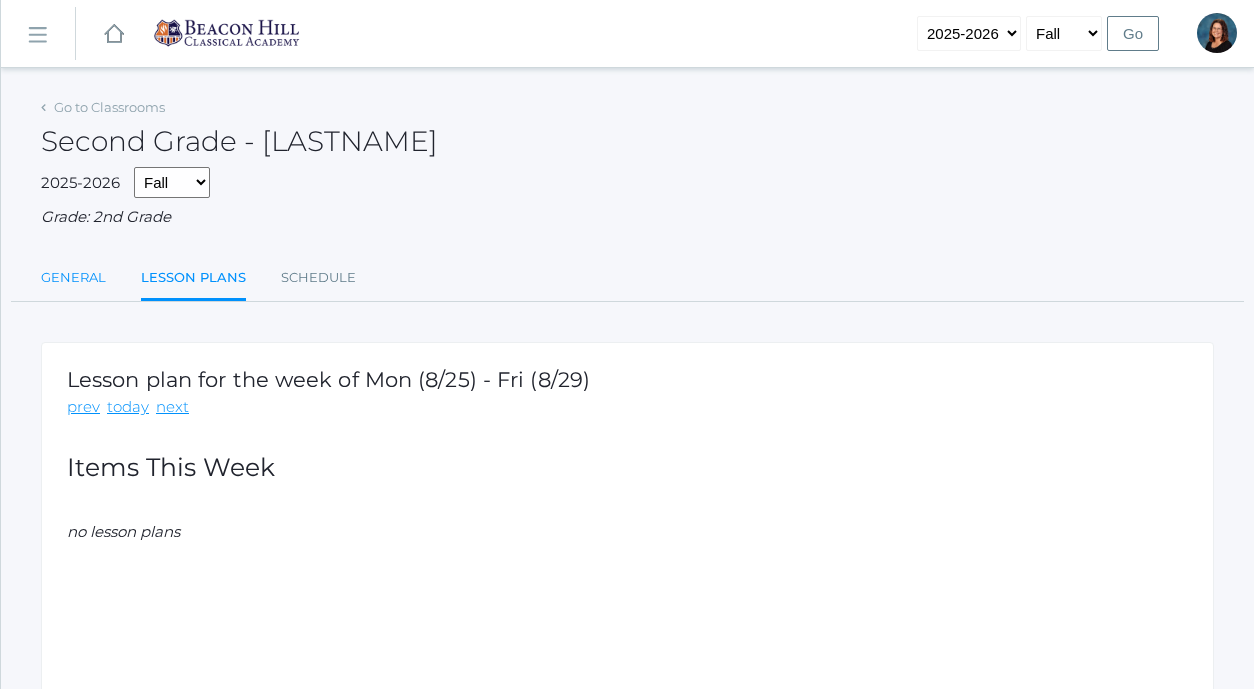 click on "General" at bounding box center (73, 278) 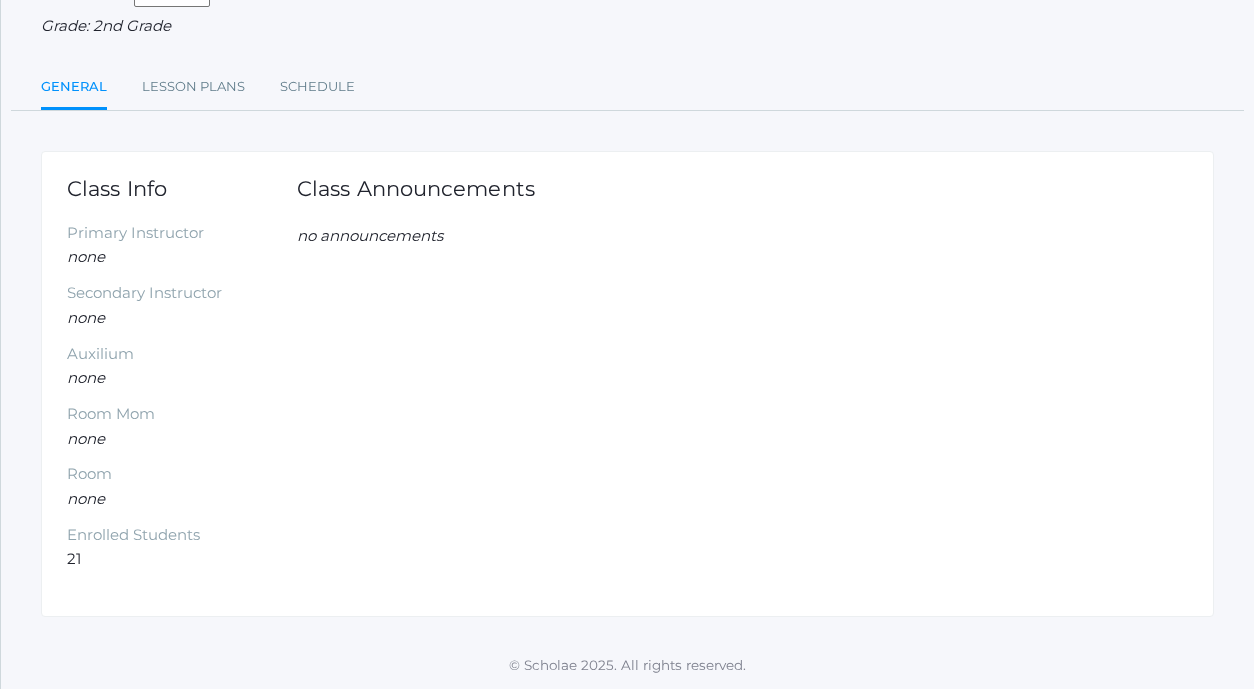 scroll, scrollTop: 0, scrollLeft: 0, axis: both 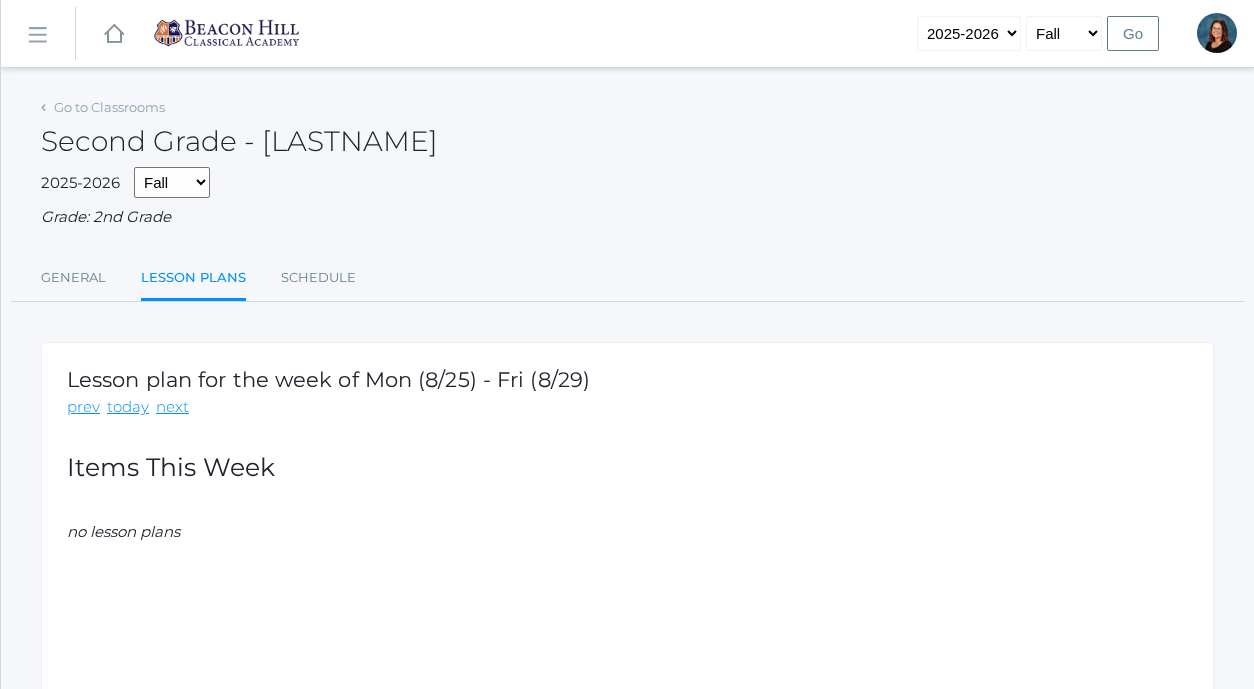 click 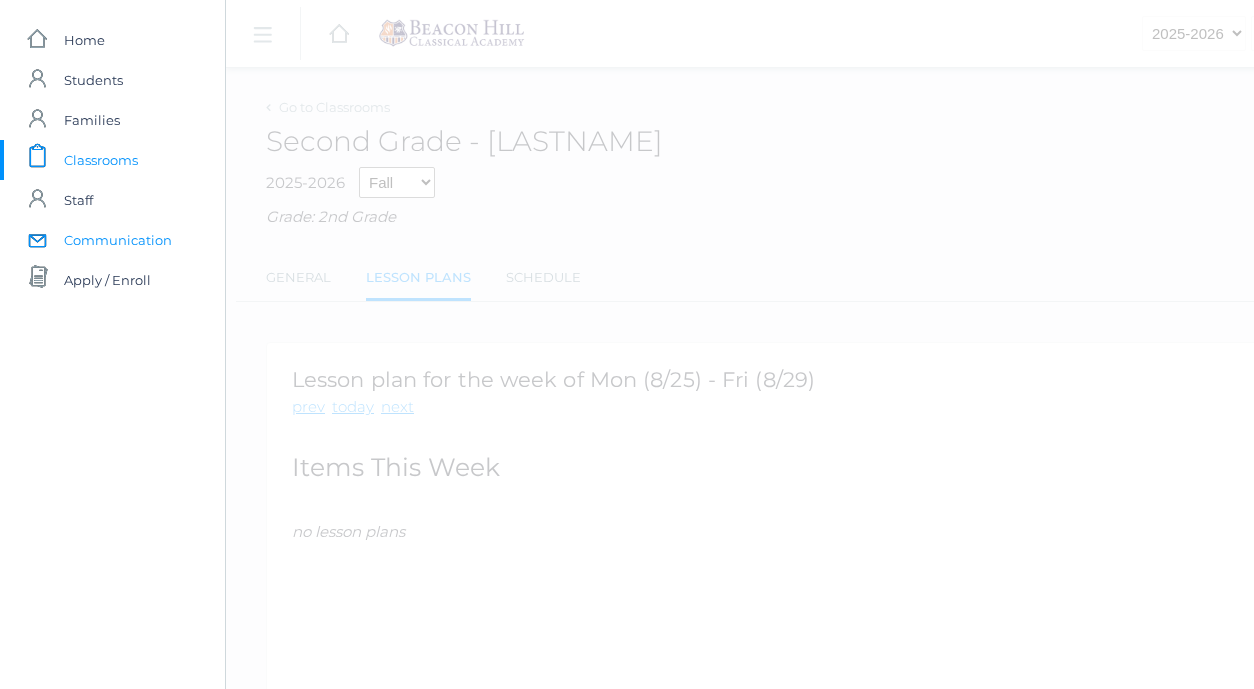 click 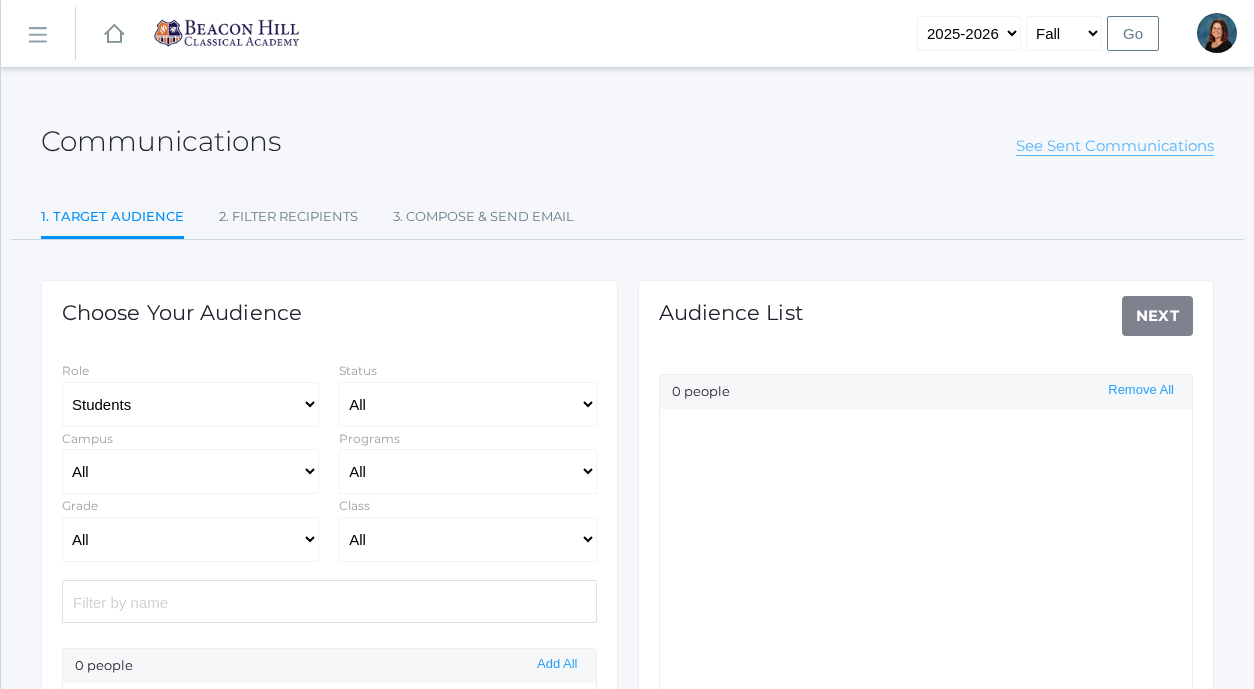 click on "See Sent Communications" 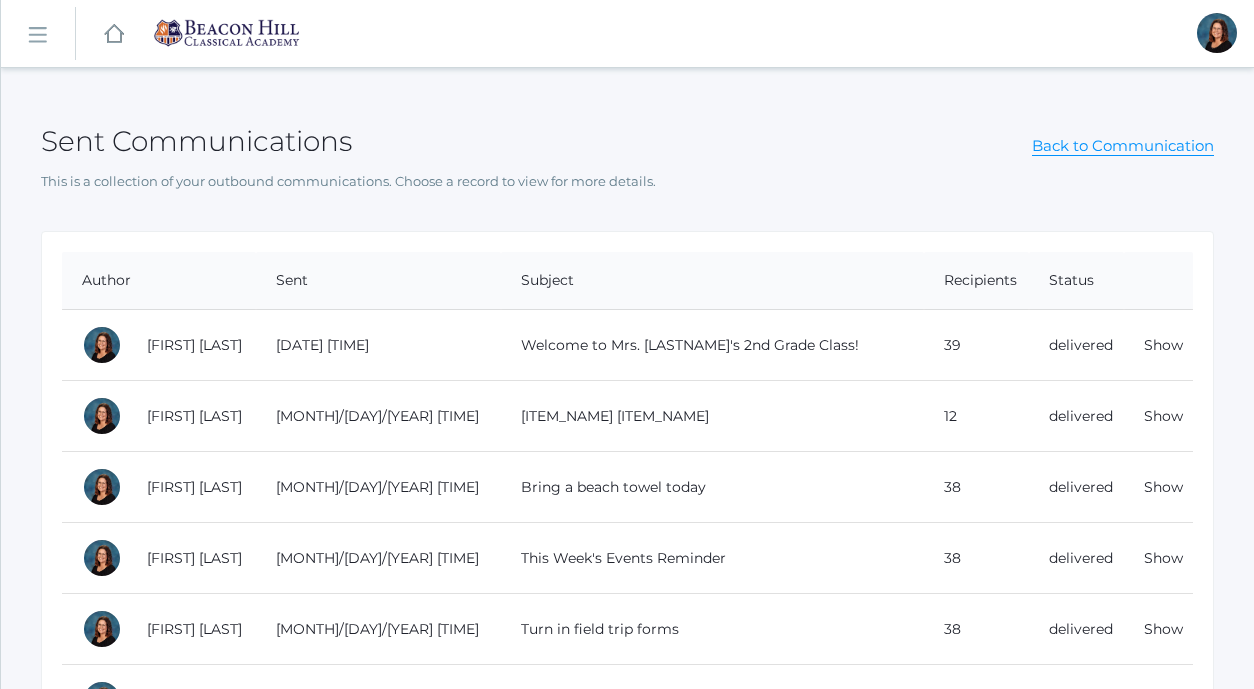click on "Welcome to Mrs. [LASTNAME]'s 2nd Grade Class!" at bounding box center (712, 345) 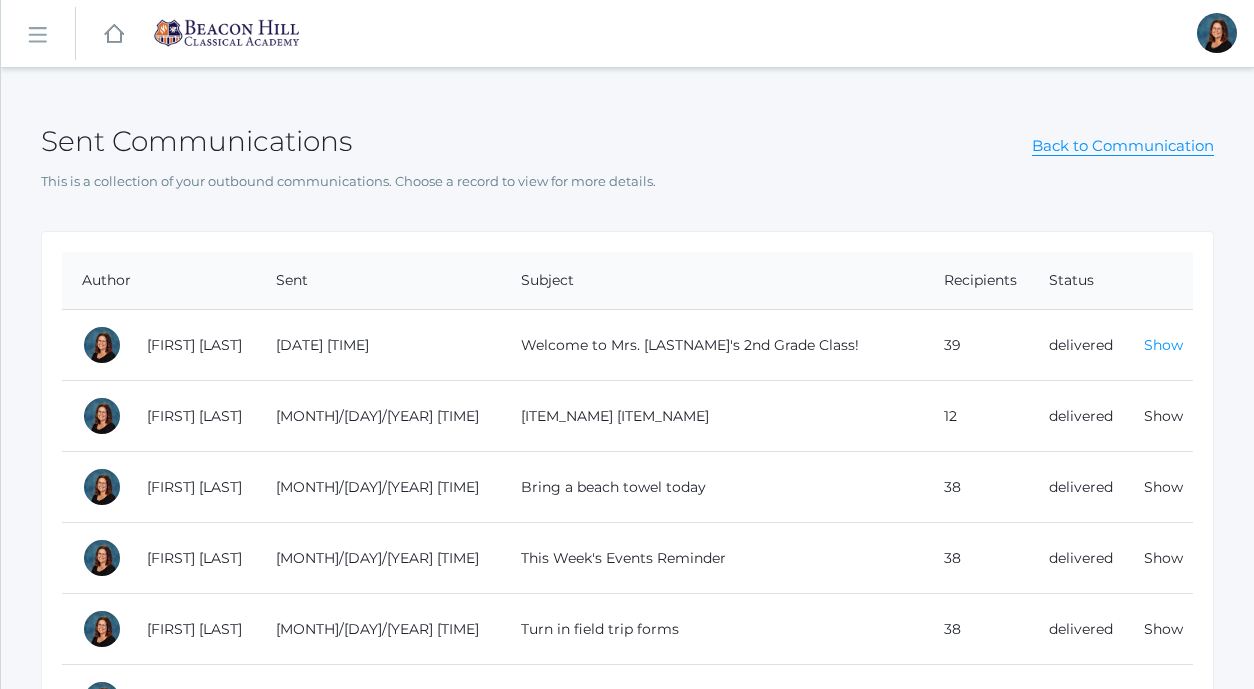 click on "Show" at bounding box center [1163, 345] 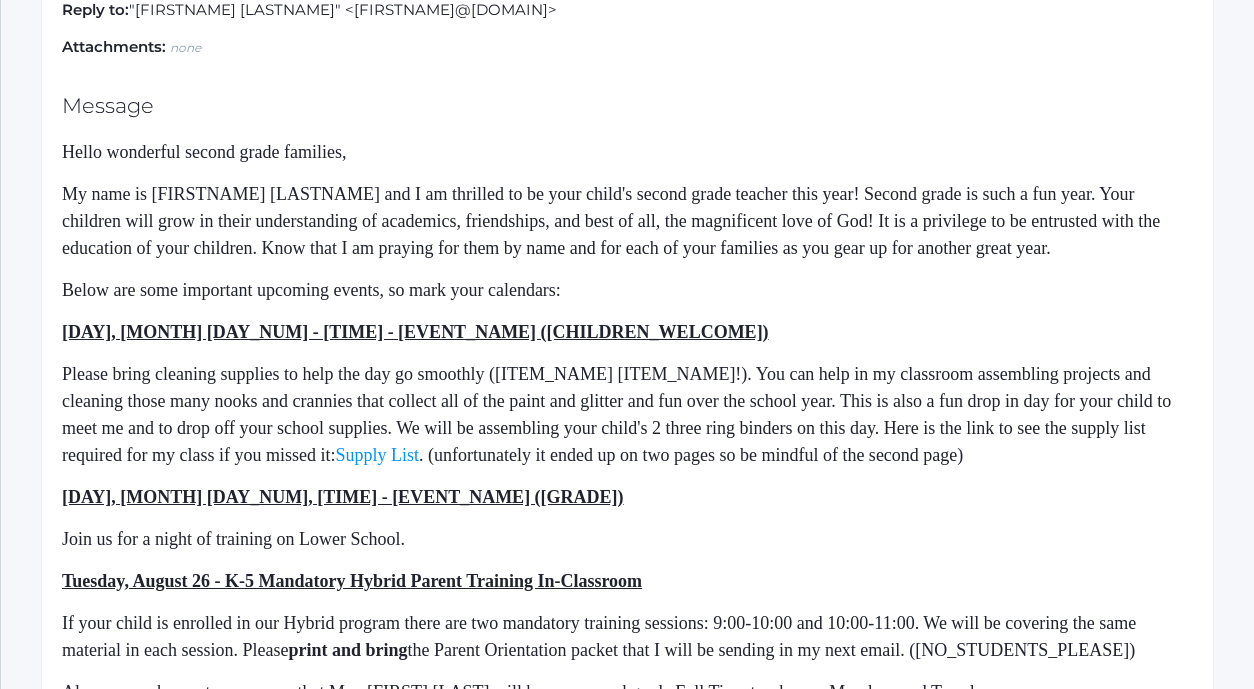 scroll, scrollTop: 321, scrollLeft: 0, axis: vertical 